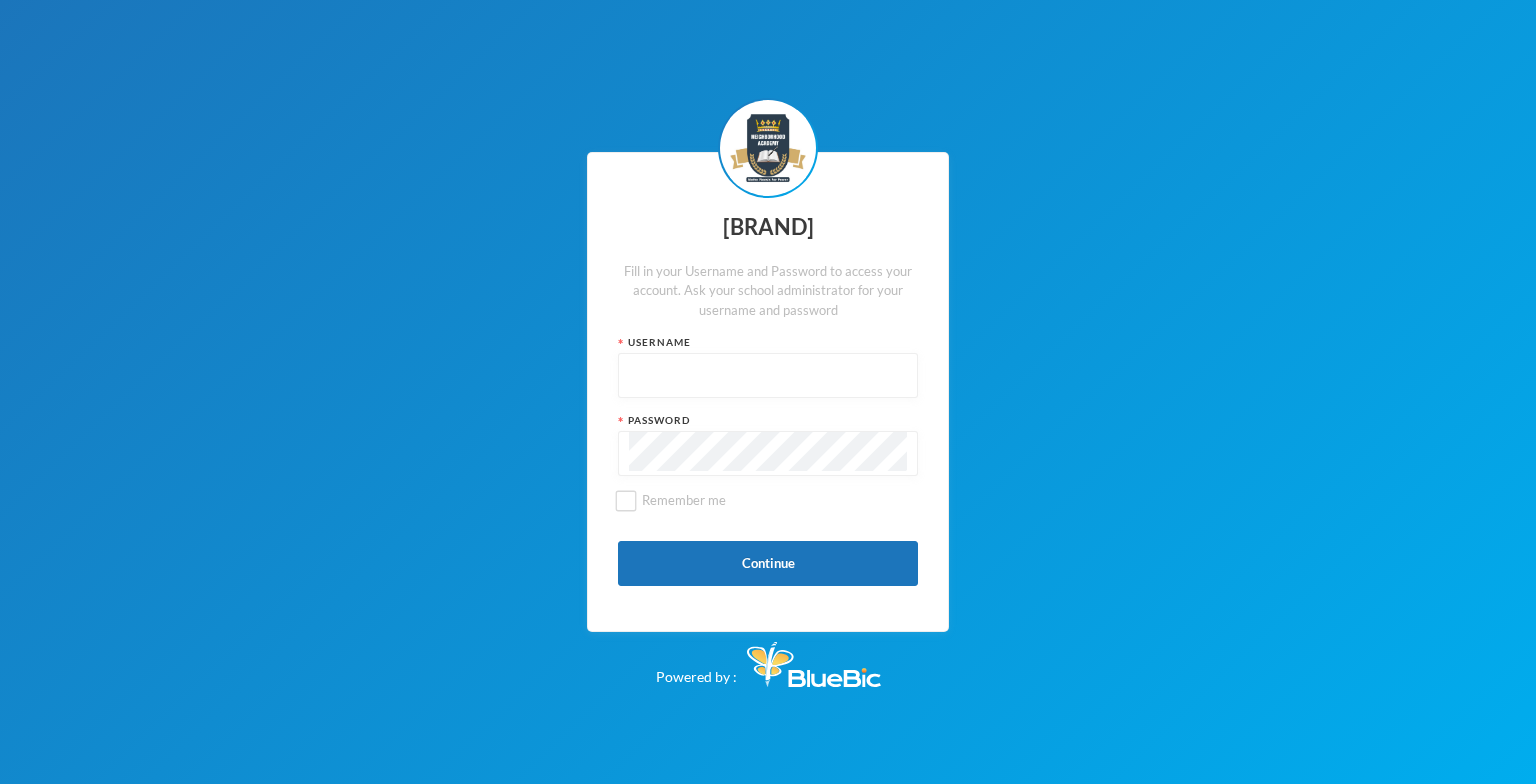 scroll, scrollTop: 0, scrollLeft: 0, axis: both 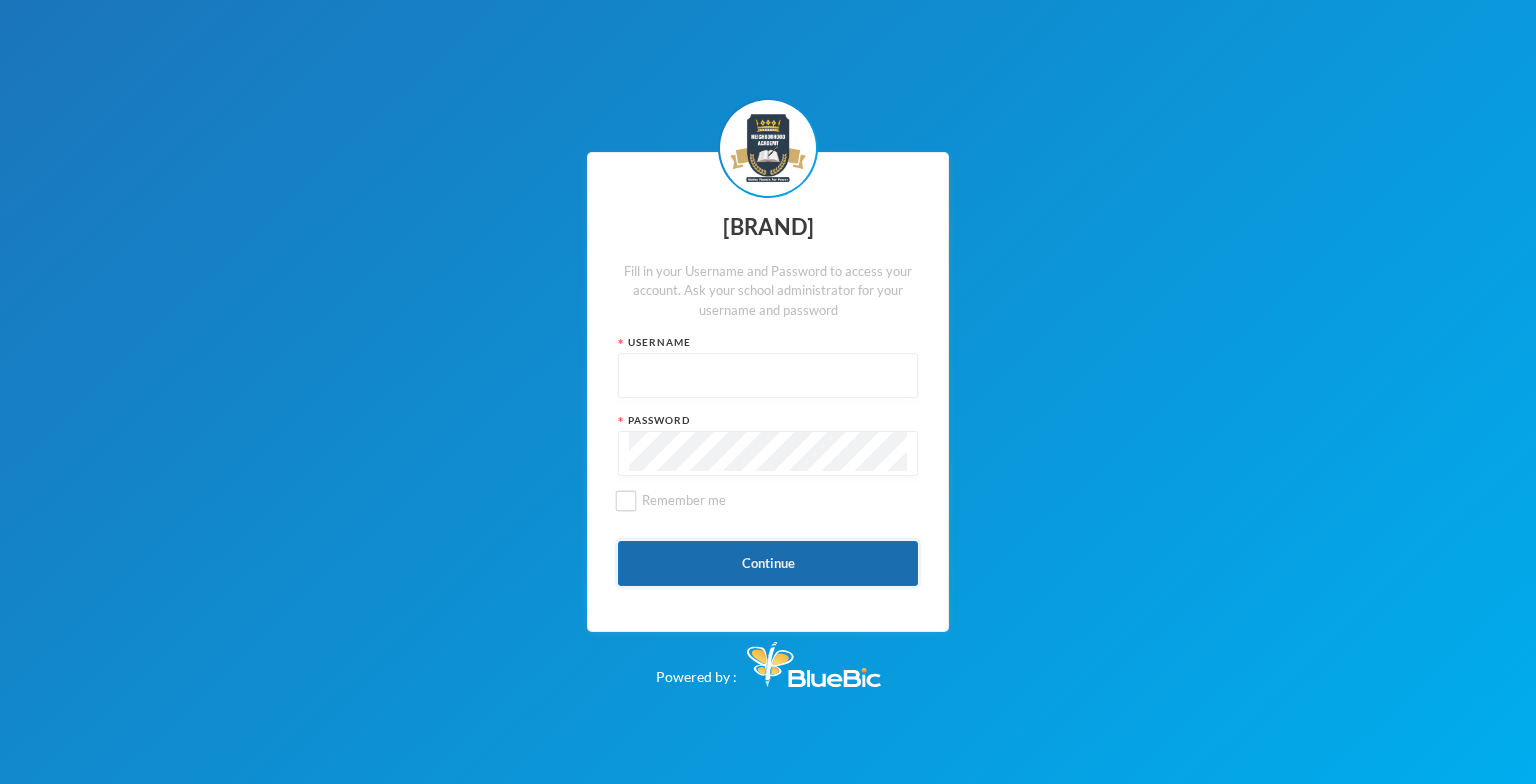 type on "[USERNAME]" 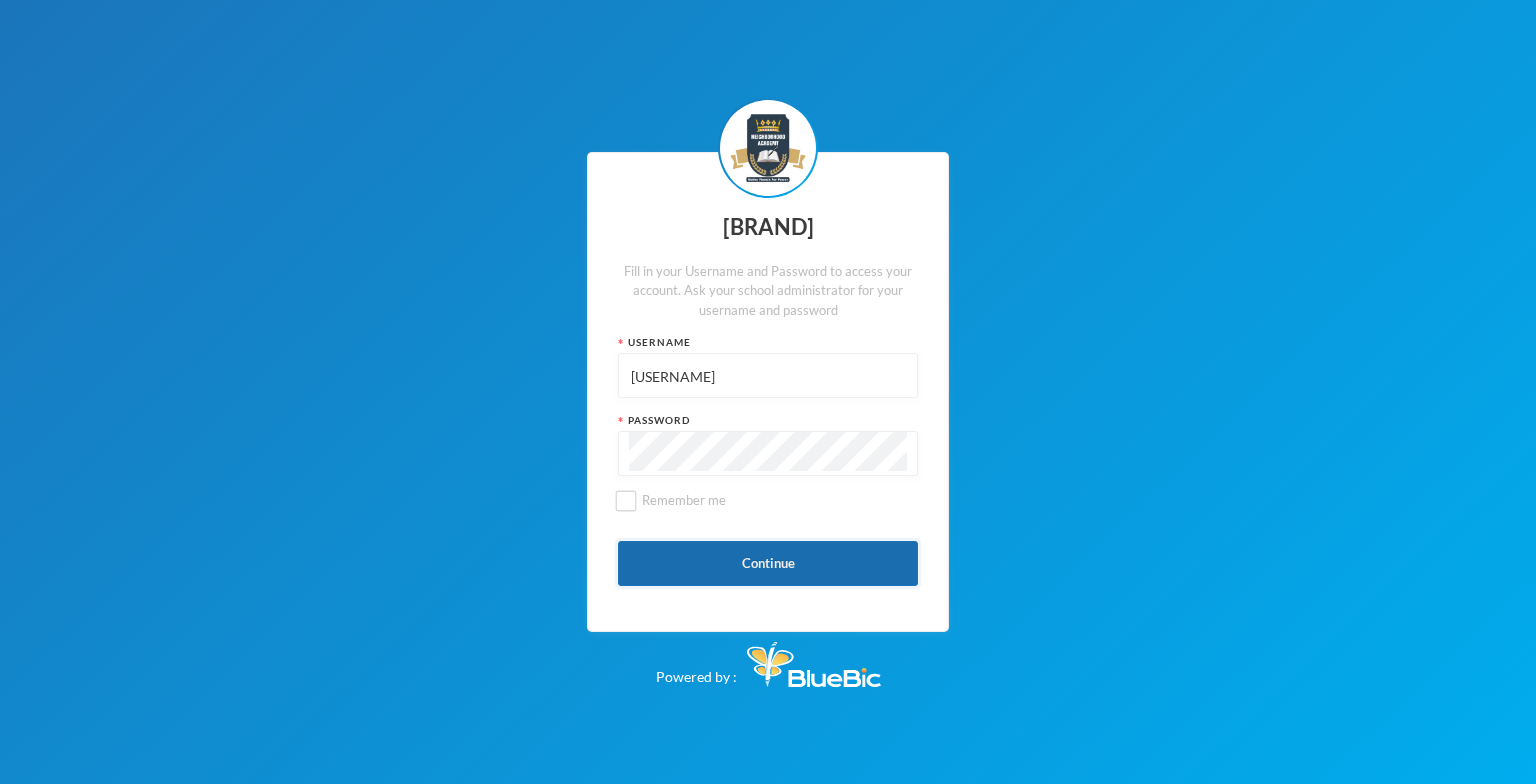 click on "Continue" at bounding box center [768, 563] 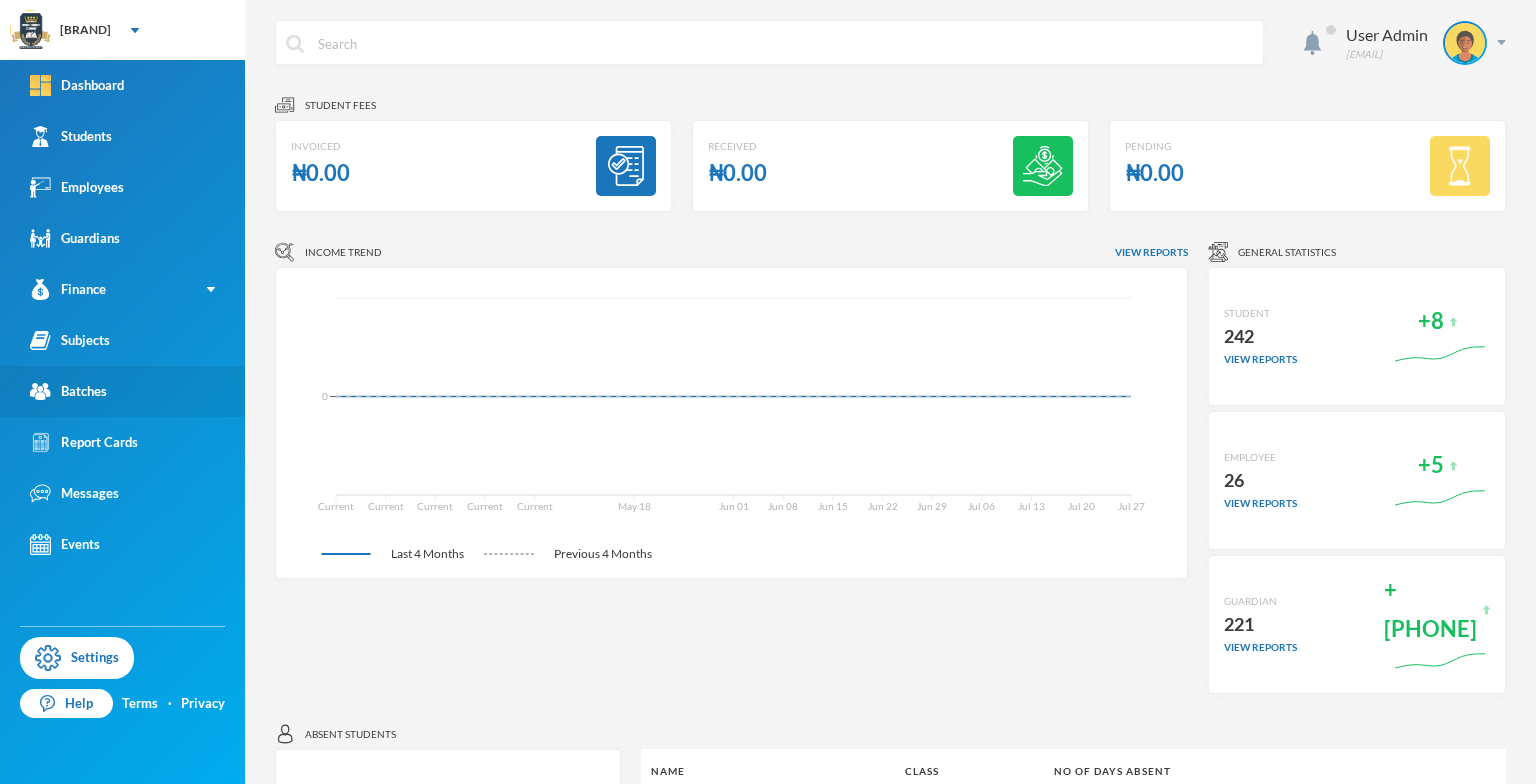 click on "Batches" at bounding box center (122, 391) 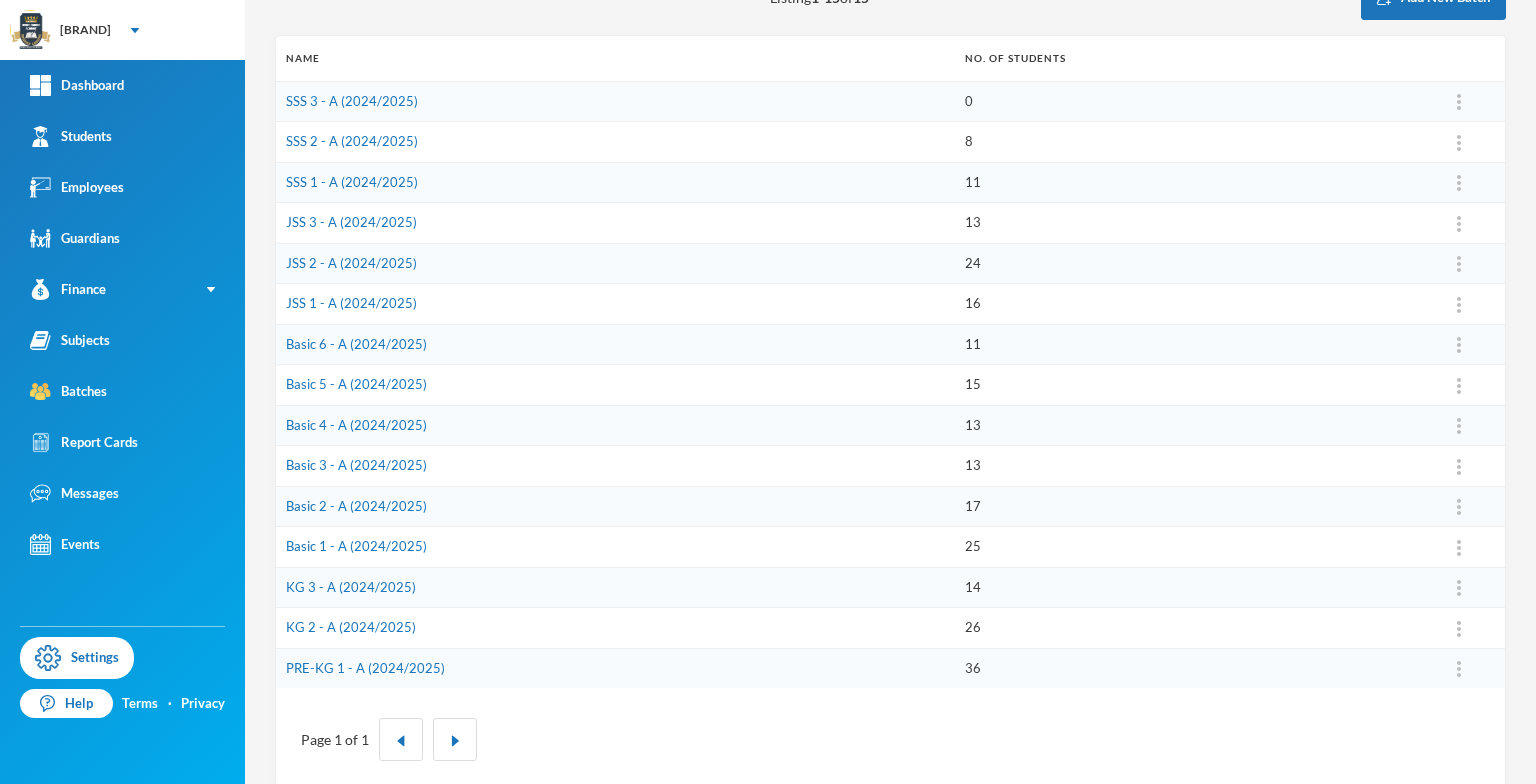 scroll, scrollTop: 279, scrollLeft: 0, axis: vertical 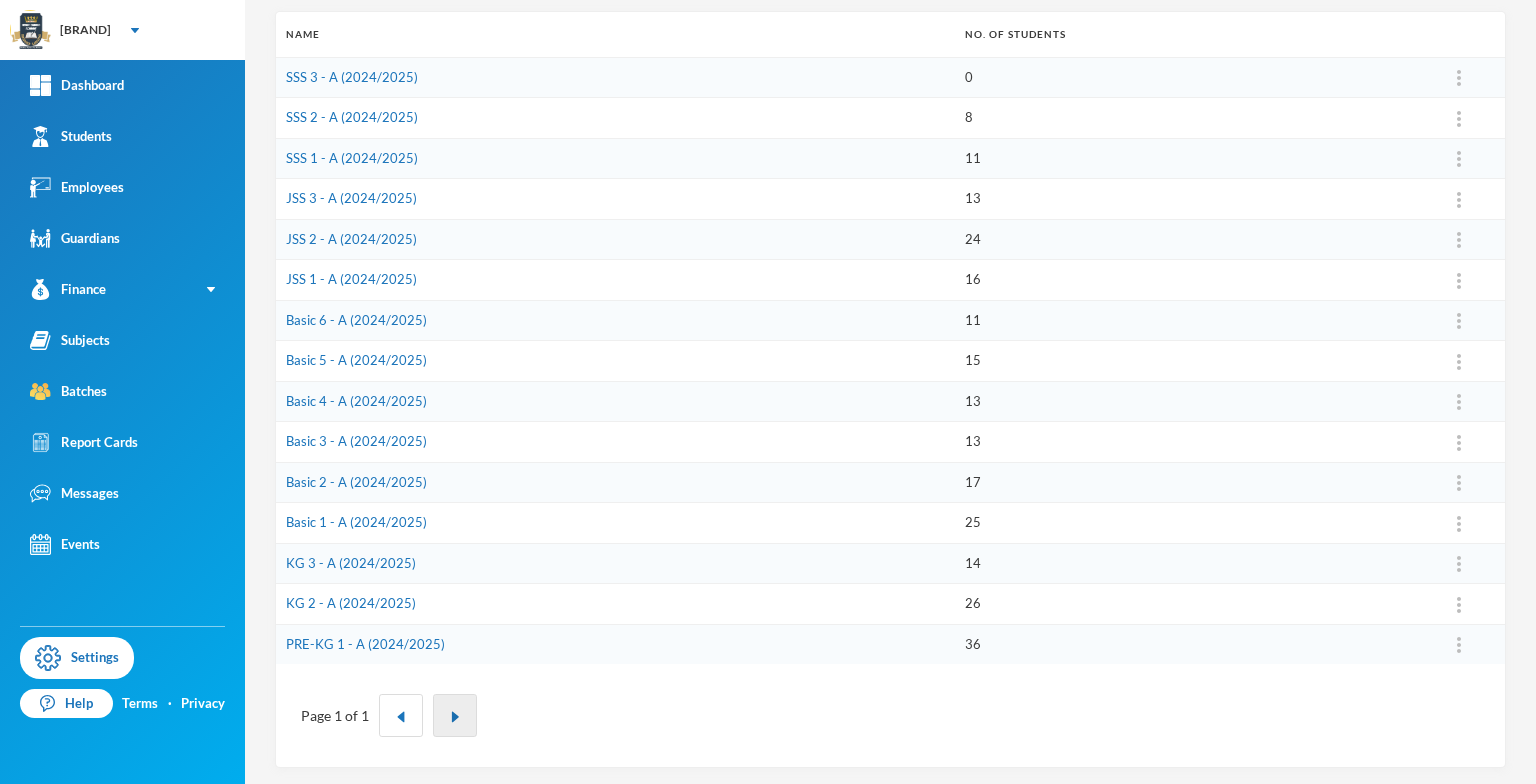 click at bounding box center (455, 717) 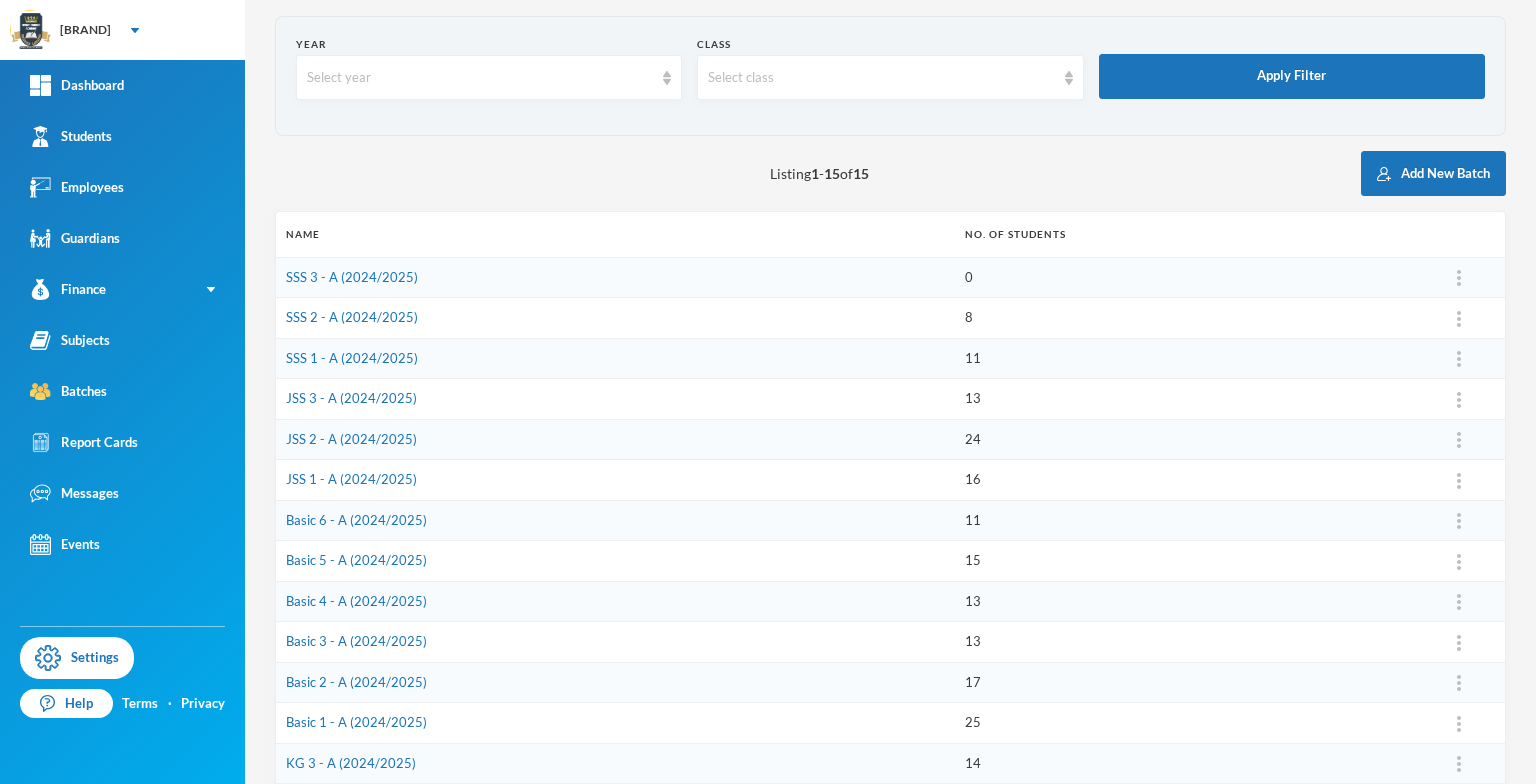 scroll, scrollTop: 179, scrollLeft: 0, axis: vertical 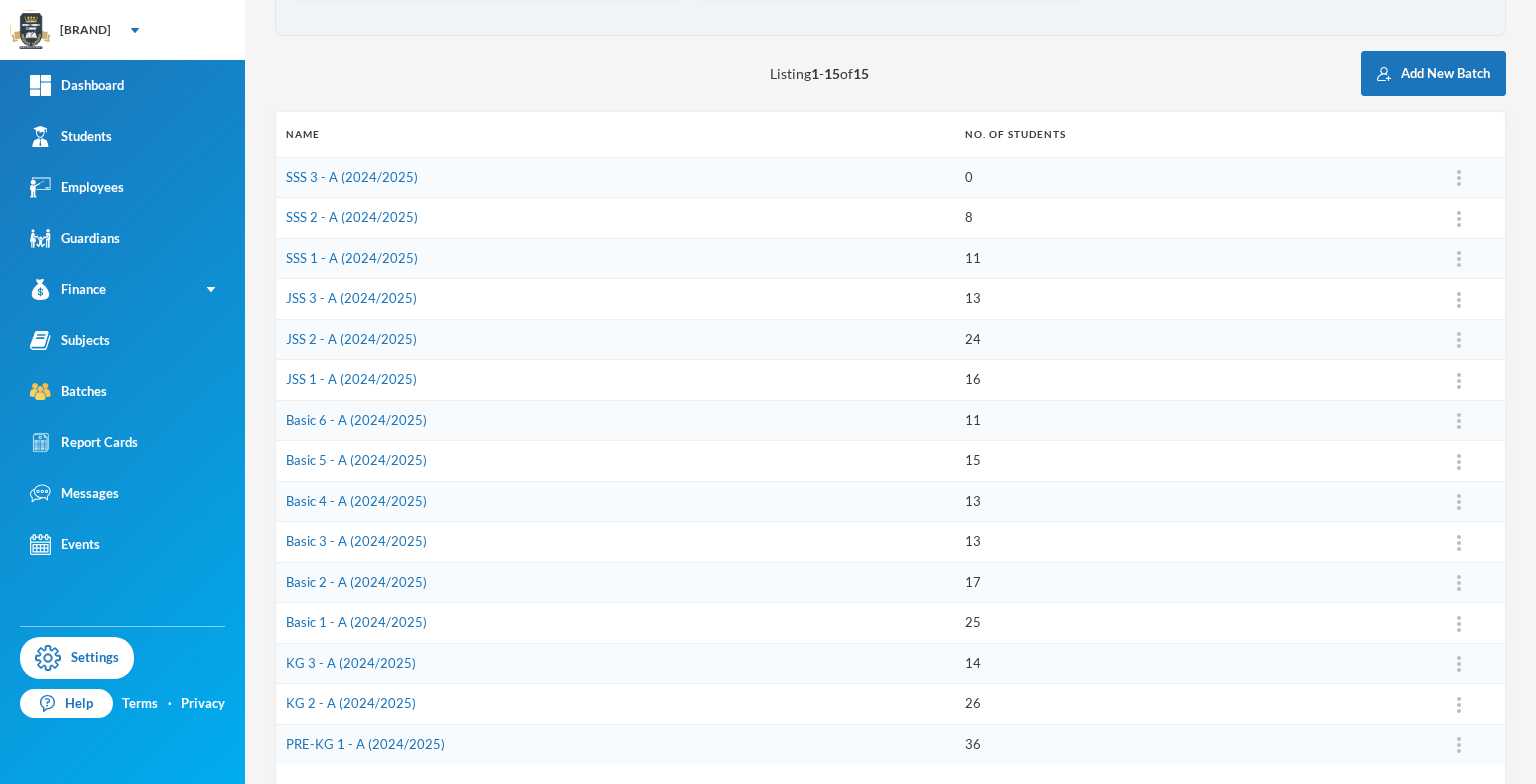 click on "SSS 2 - A (2024/2025)" at bounding box center [615, 218] 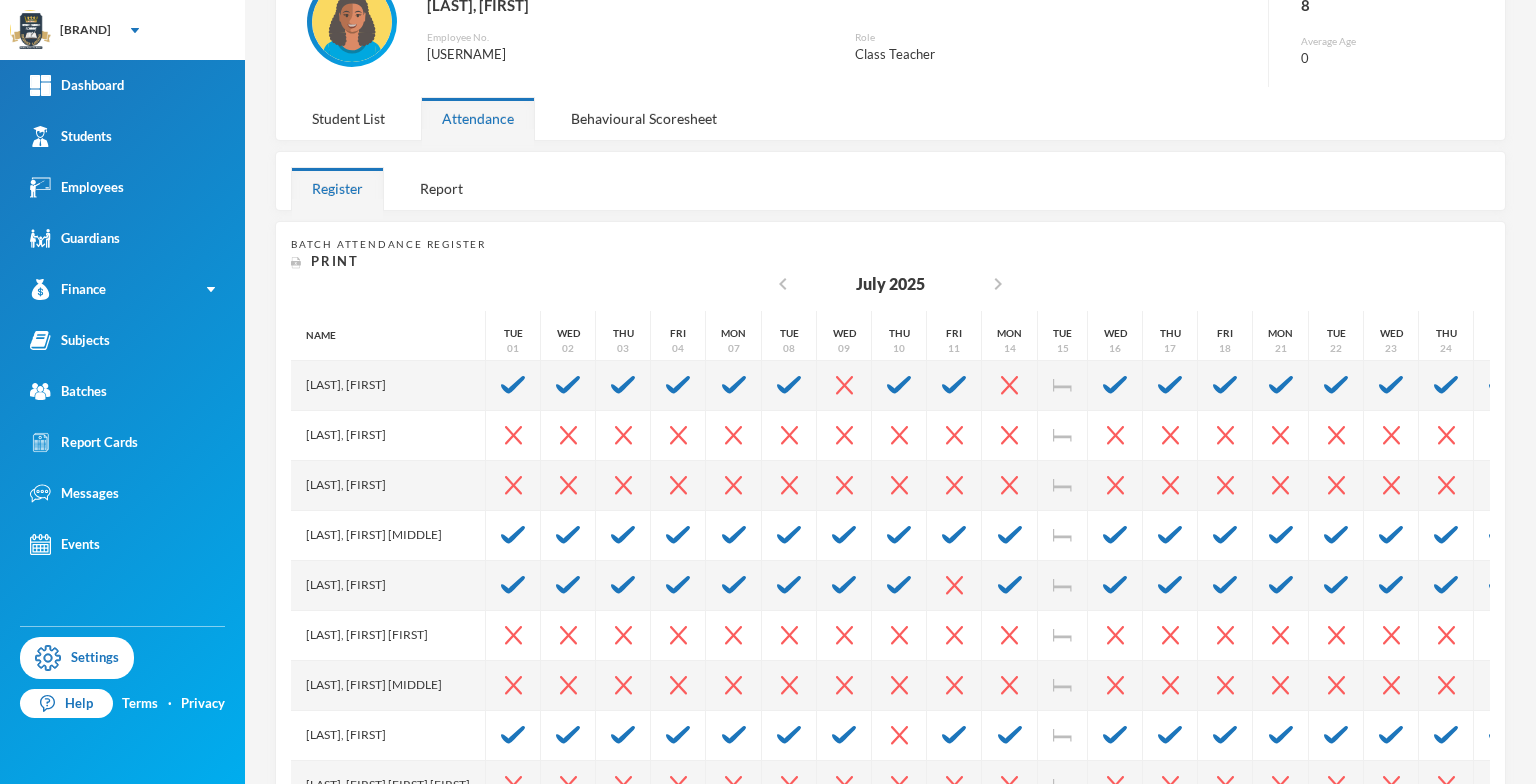 scroll, scrollTop: 179, scrollLeft: 0, axis: vertical 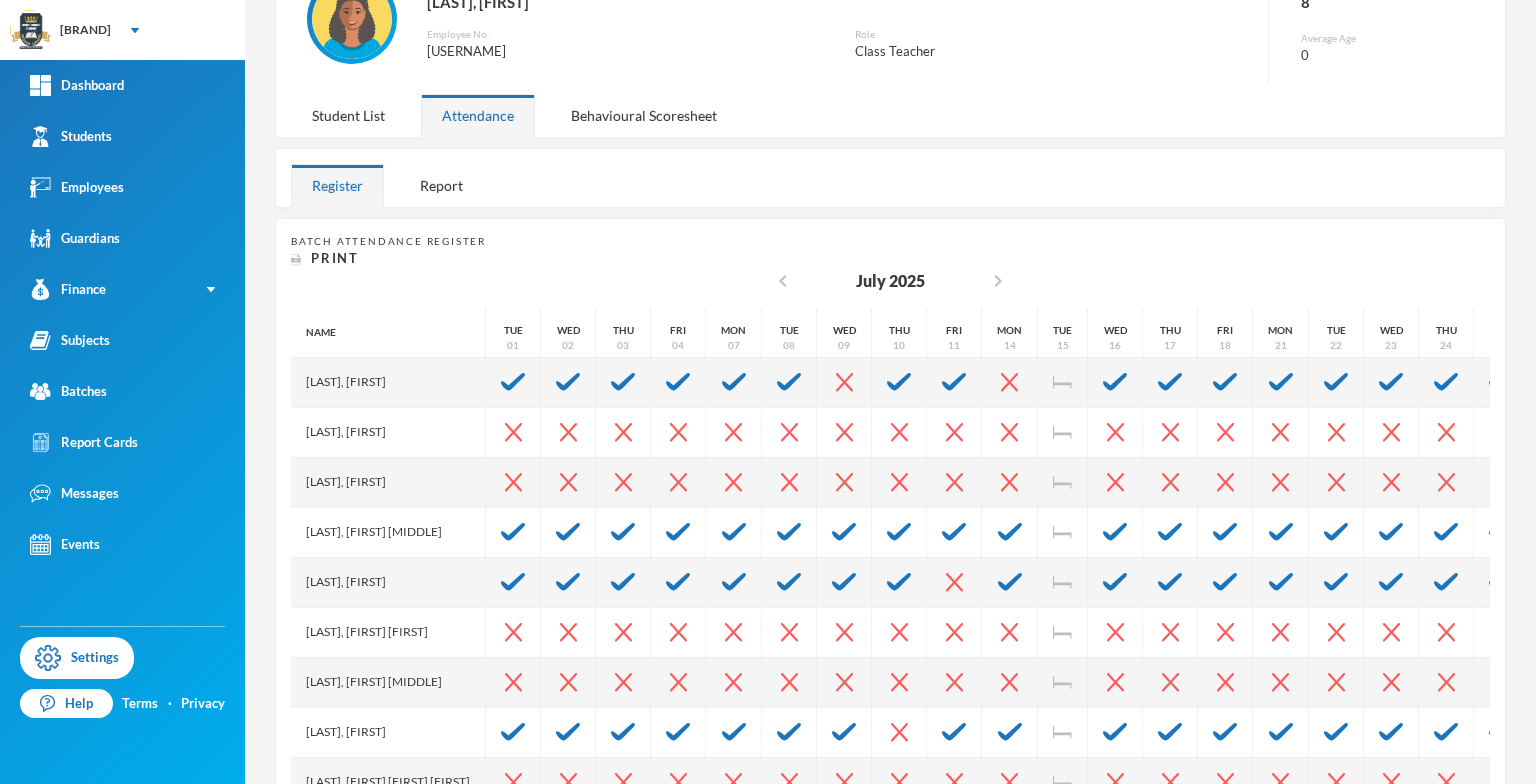 click on "Student List" at bounding box center [348, 115] 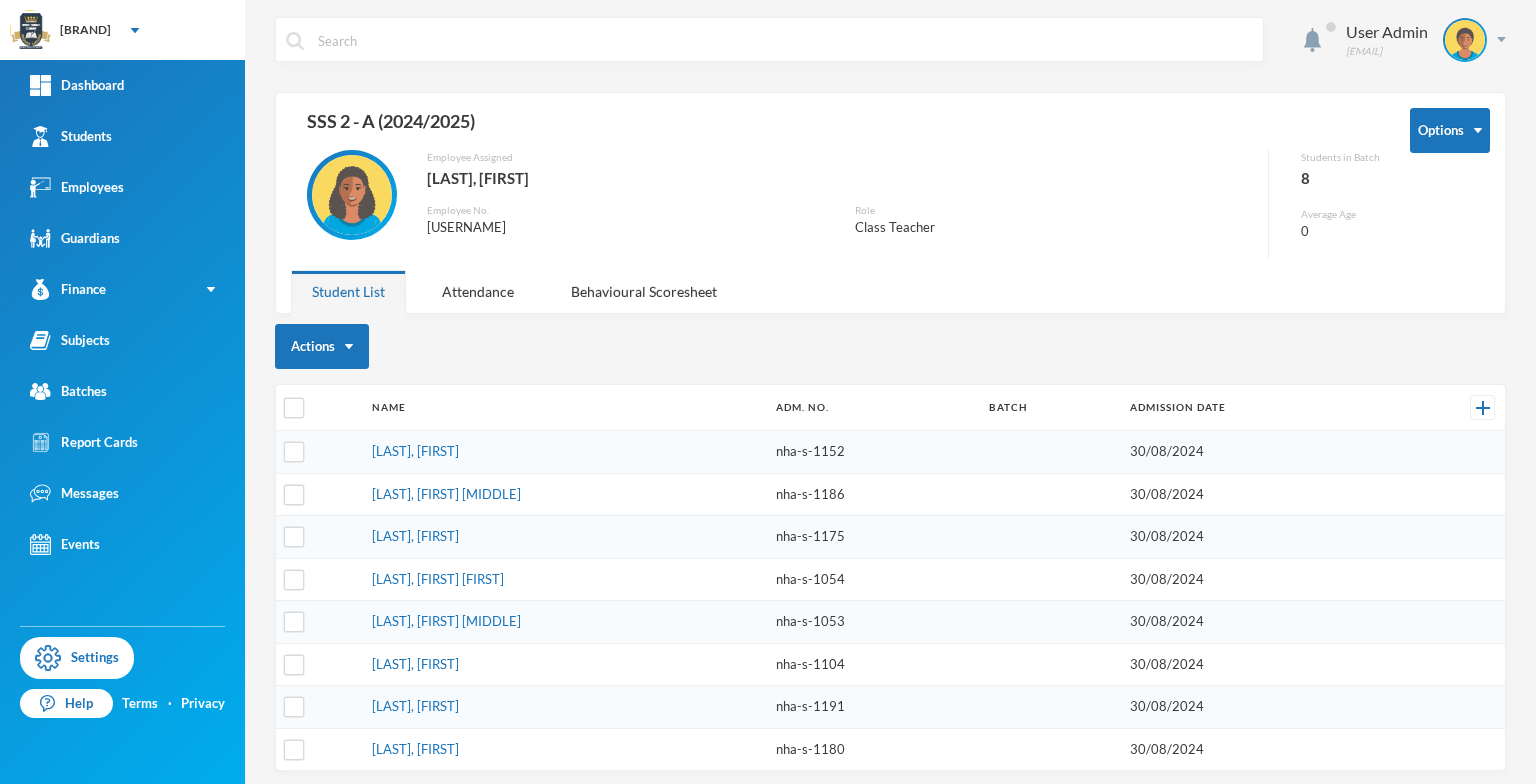 click on "[LAST], [FIRST] [FIRST]" at bounding box center [564, 579] 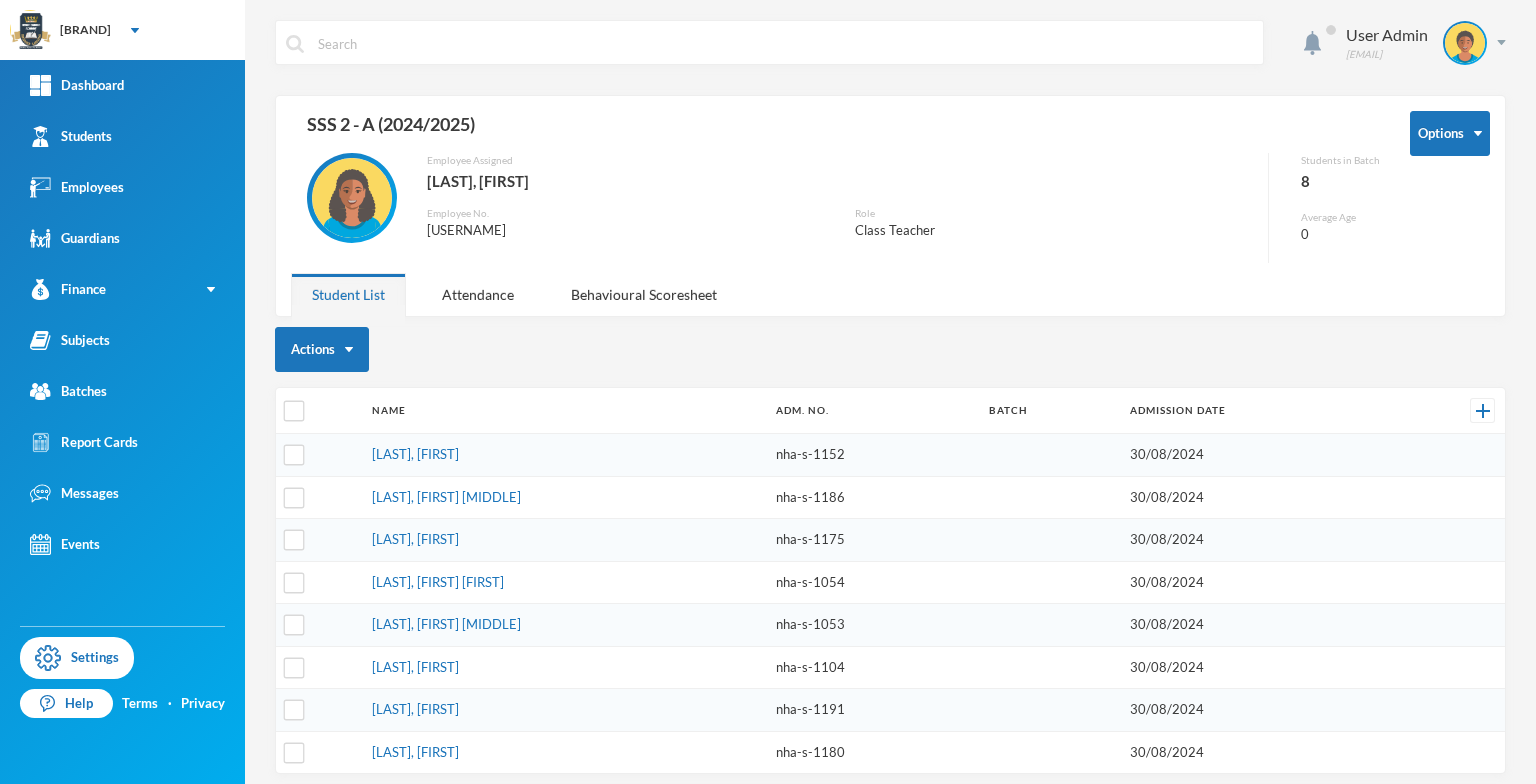 scroll, scrollTop: 3, scrollLeft: 0, axis: vertical 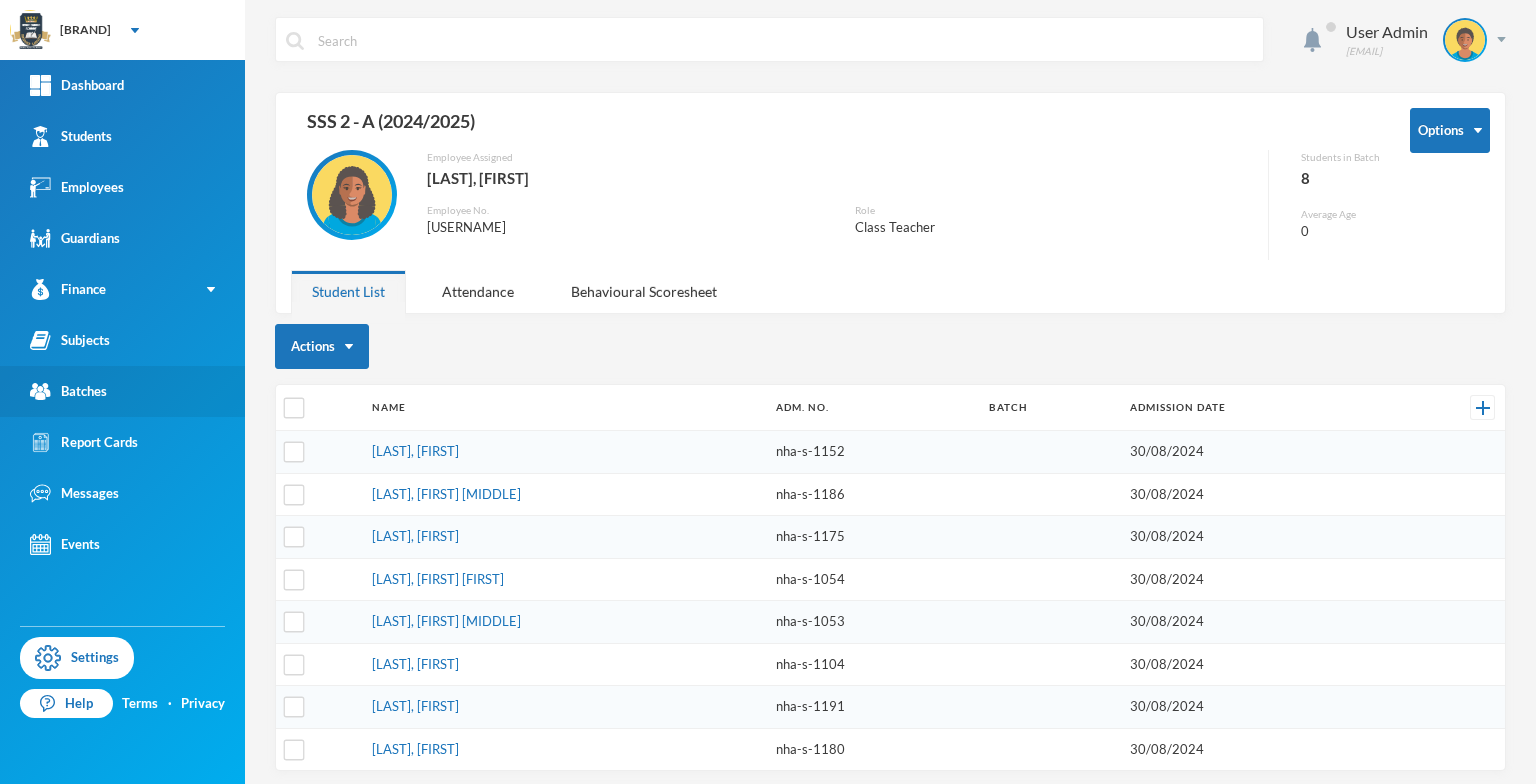 click on "Batches" at bounding box center [68, 391] 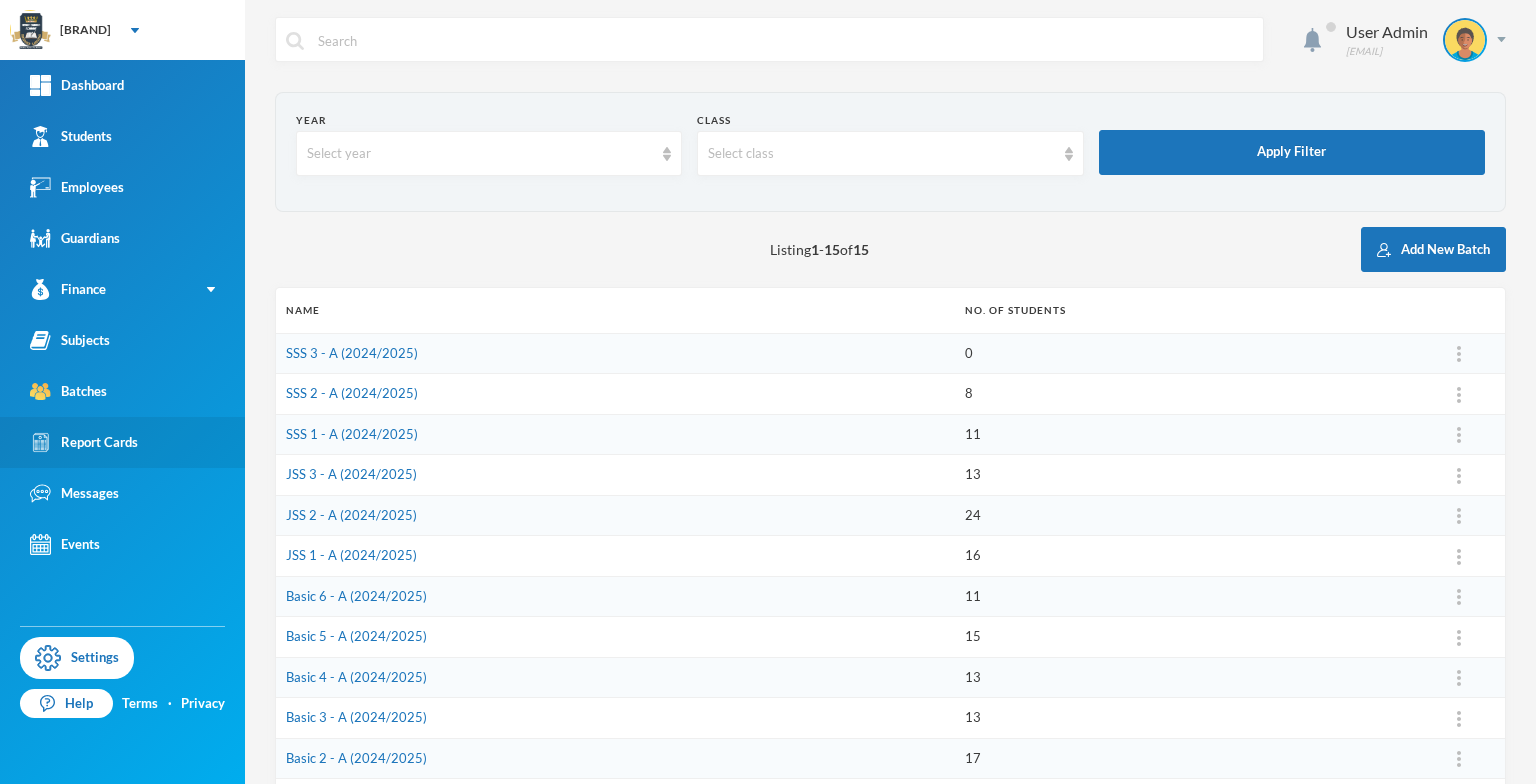 click on "Report Cards" at bounding box center [122, 442] 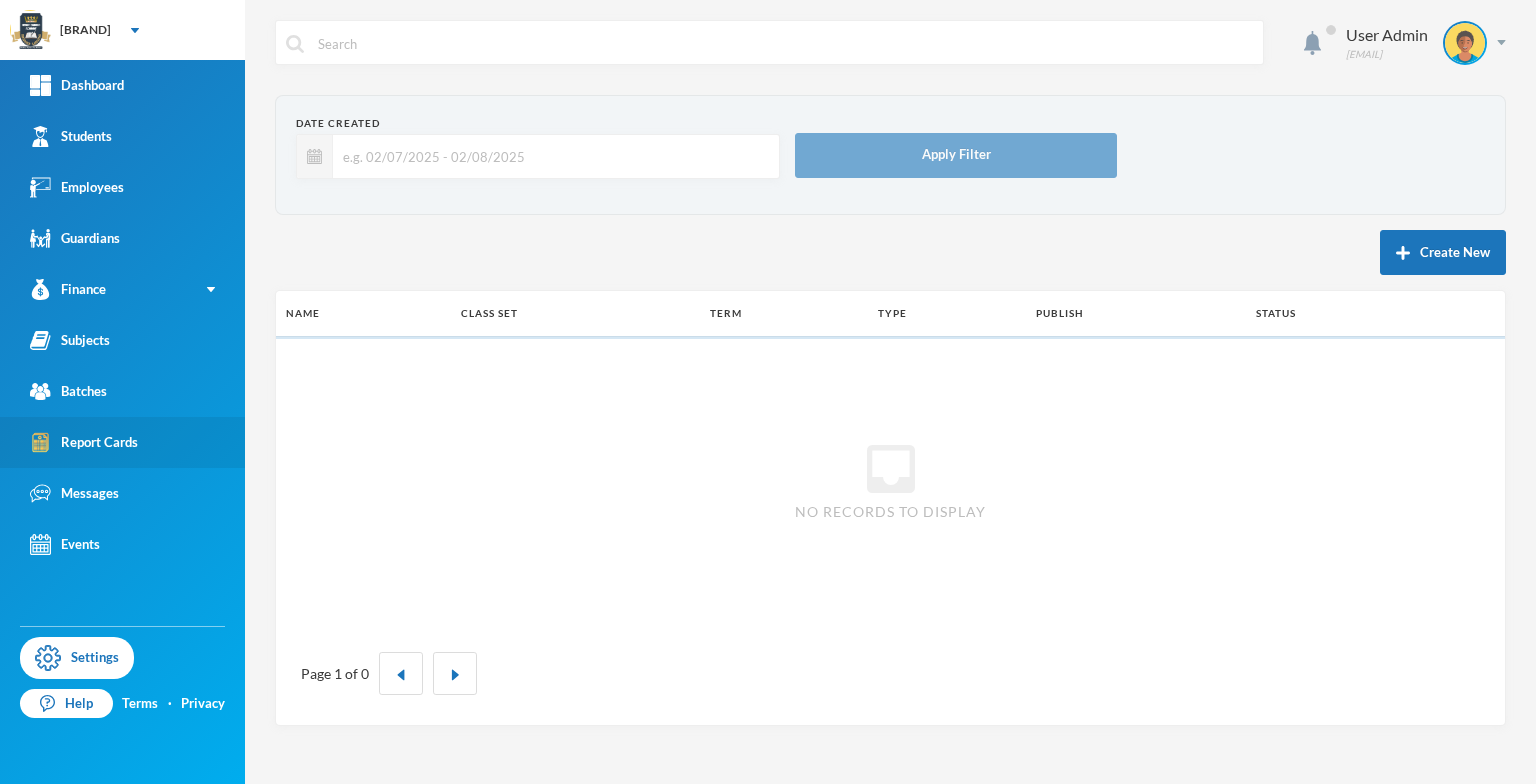 scroll, scrollTop: 0, scrollLeft: 0, axis: both 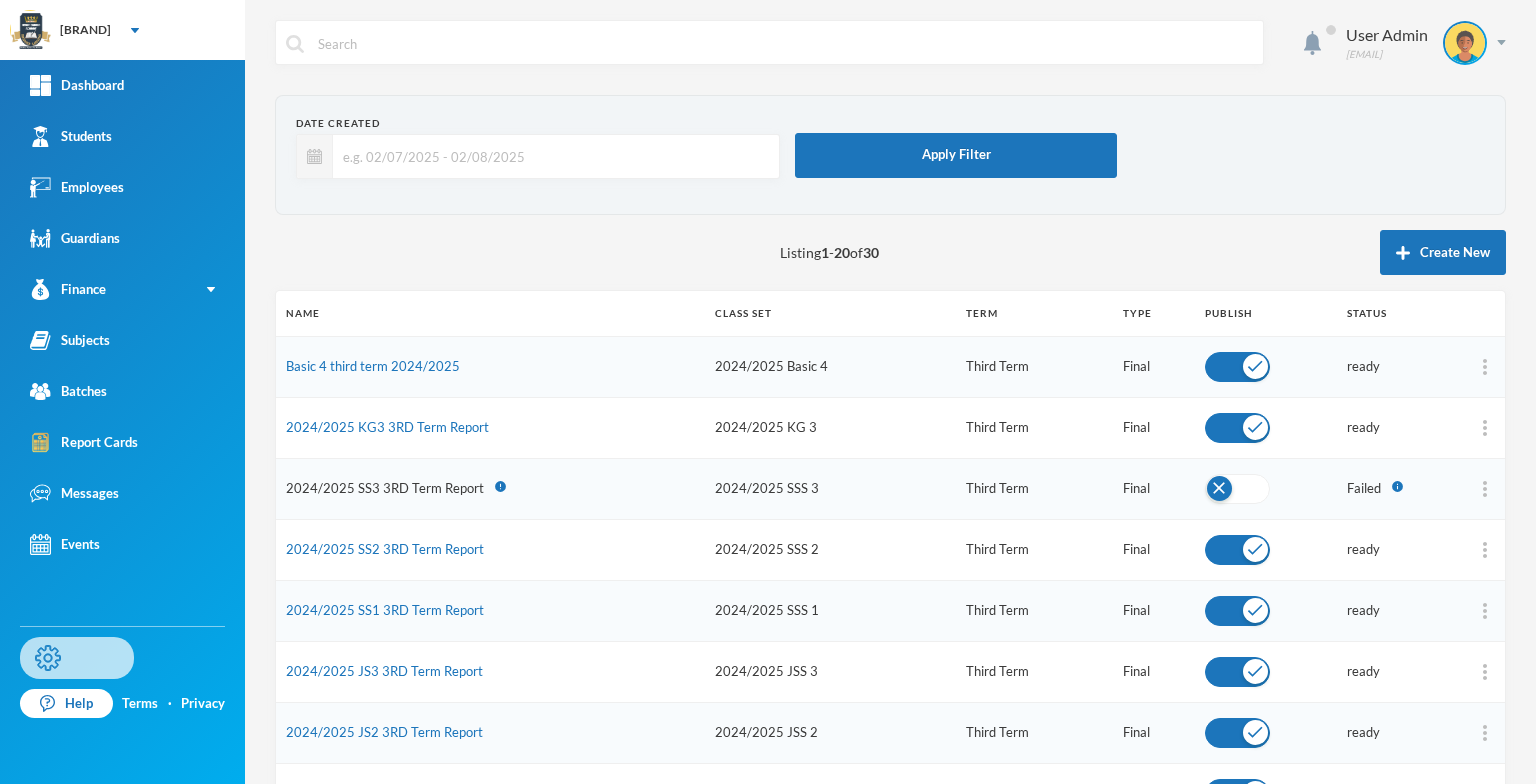 click on "Settings" at bounding box center (77, 658) 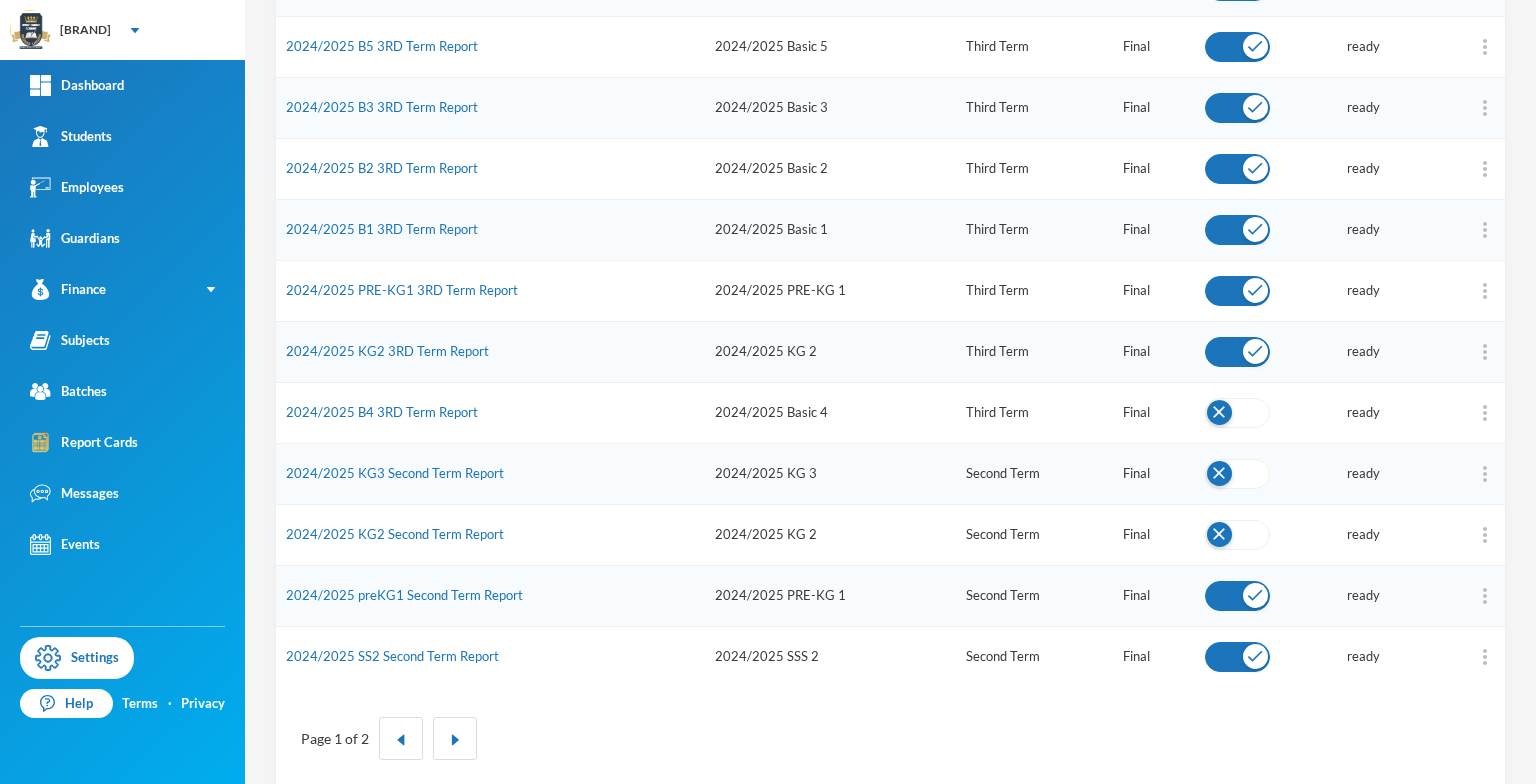 scroll, scrollTop: 890, scrollLeft: 0, axis: vertical 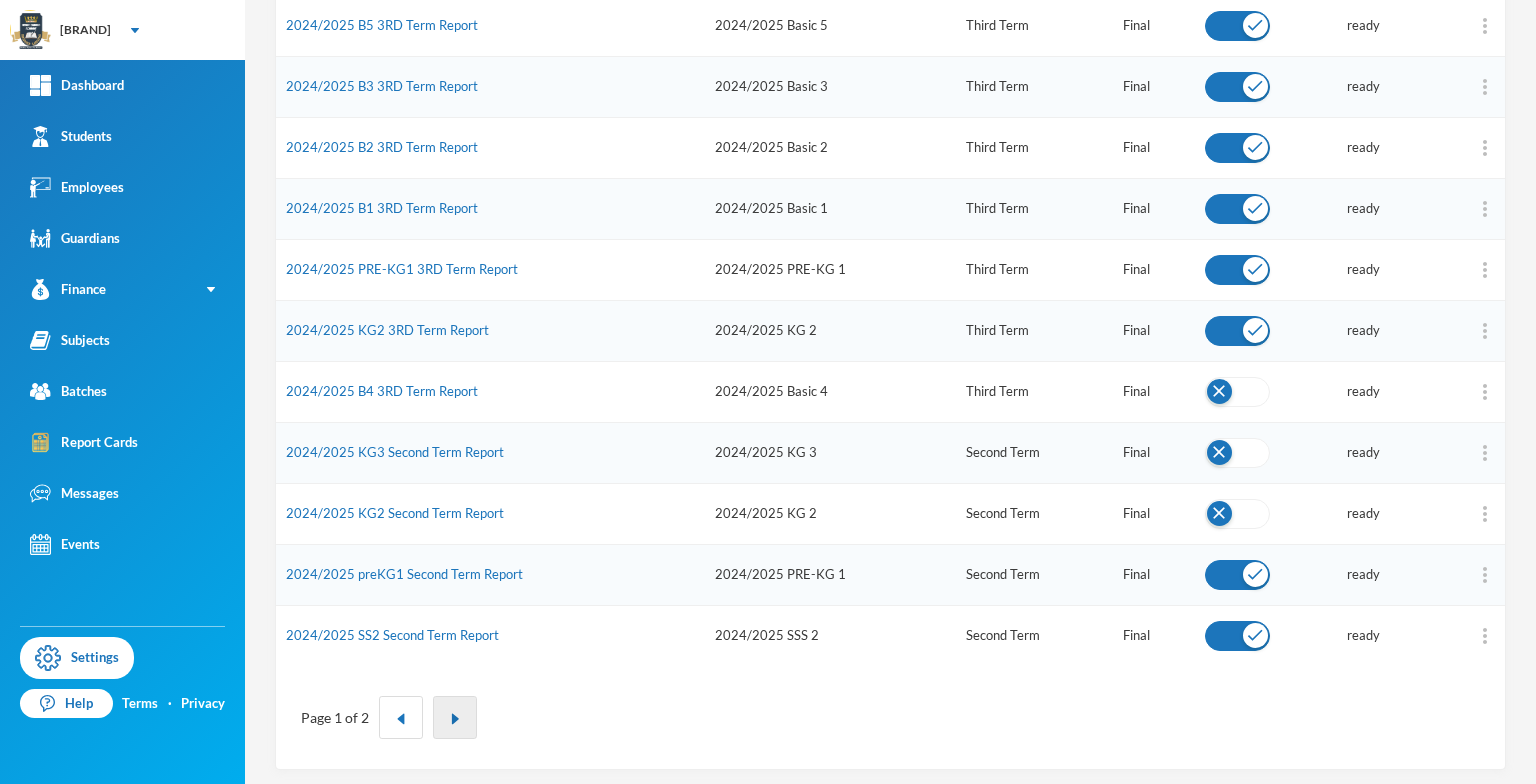 click at bounding box center (455, 717) 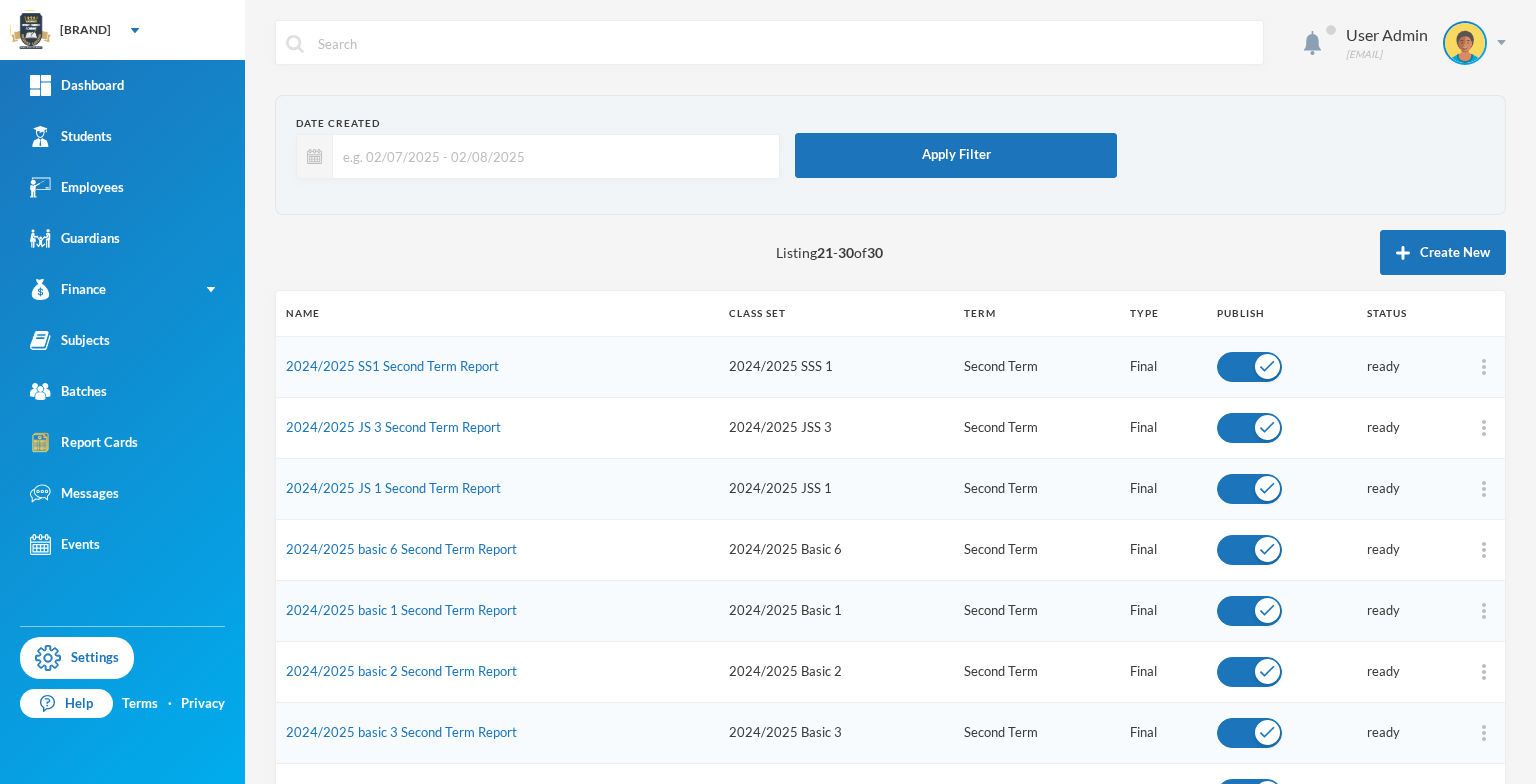 scroll, scrollTop: 100, scrollLeft: 0, axis: vertical 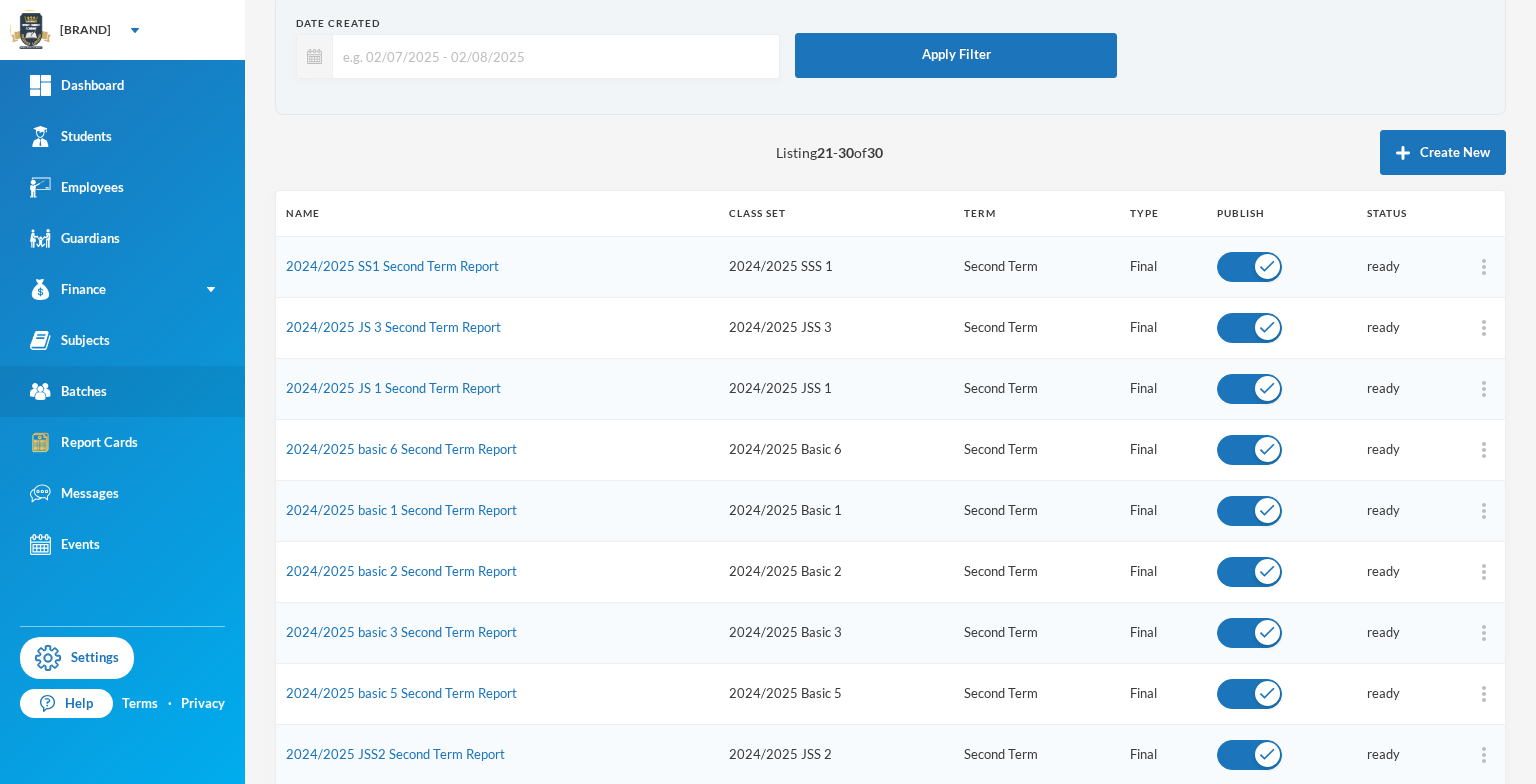 click on "Batches" at bounding box center (68, 391) 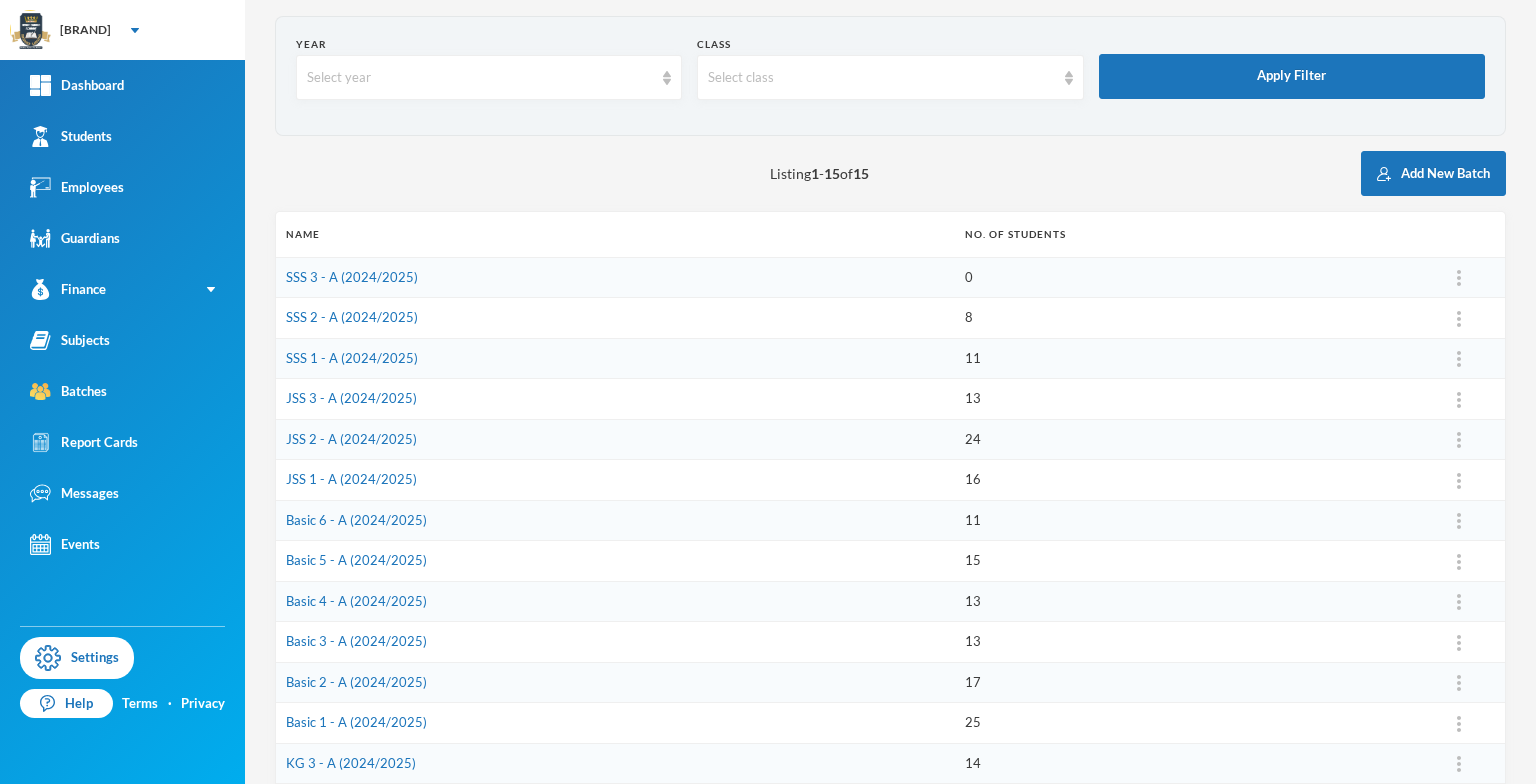 scroll, scrollTop: 0, scrollLeft: 0, axis: both 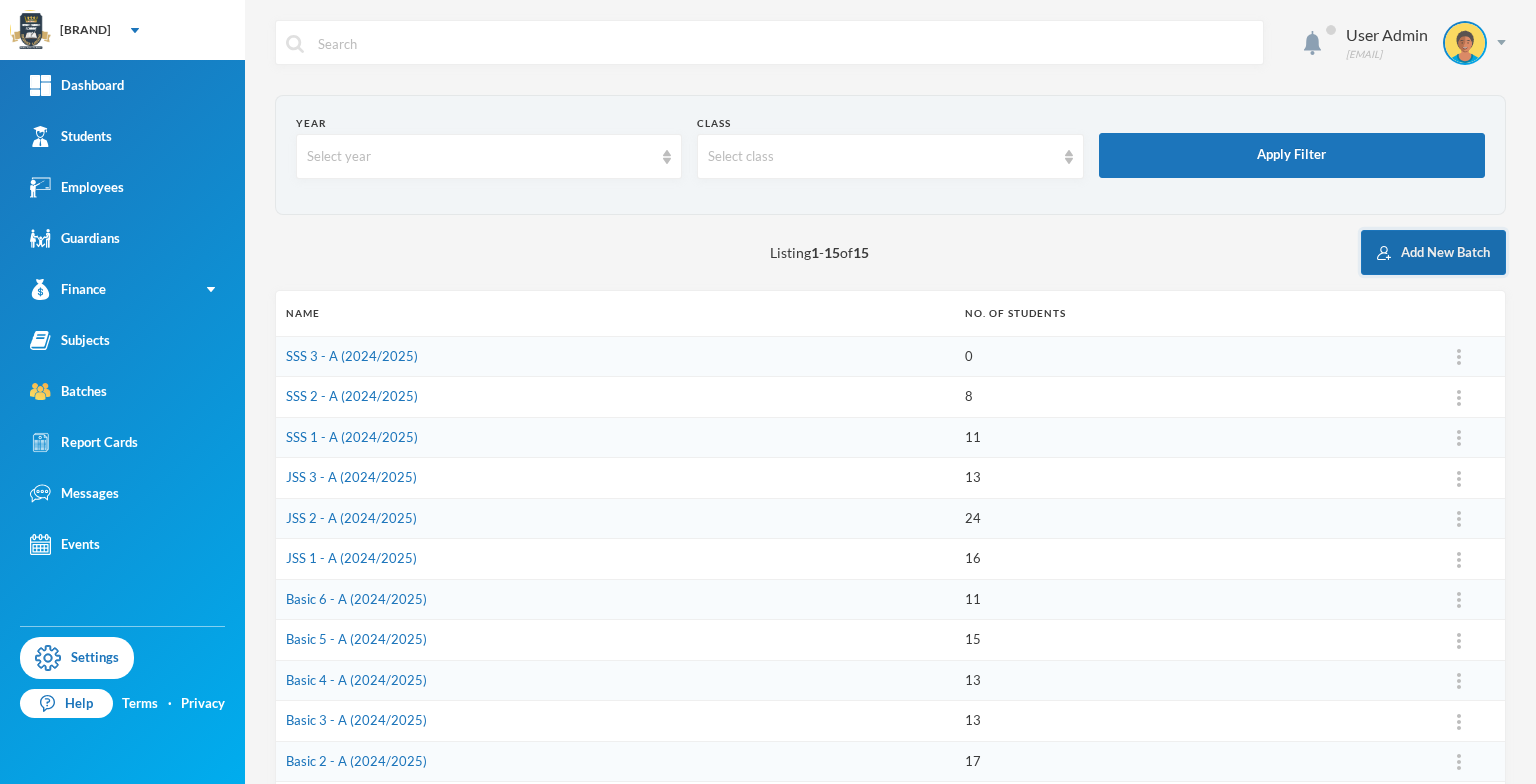 click on "Add New Batch" at bounding box center (1433, 252) 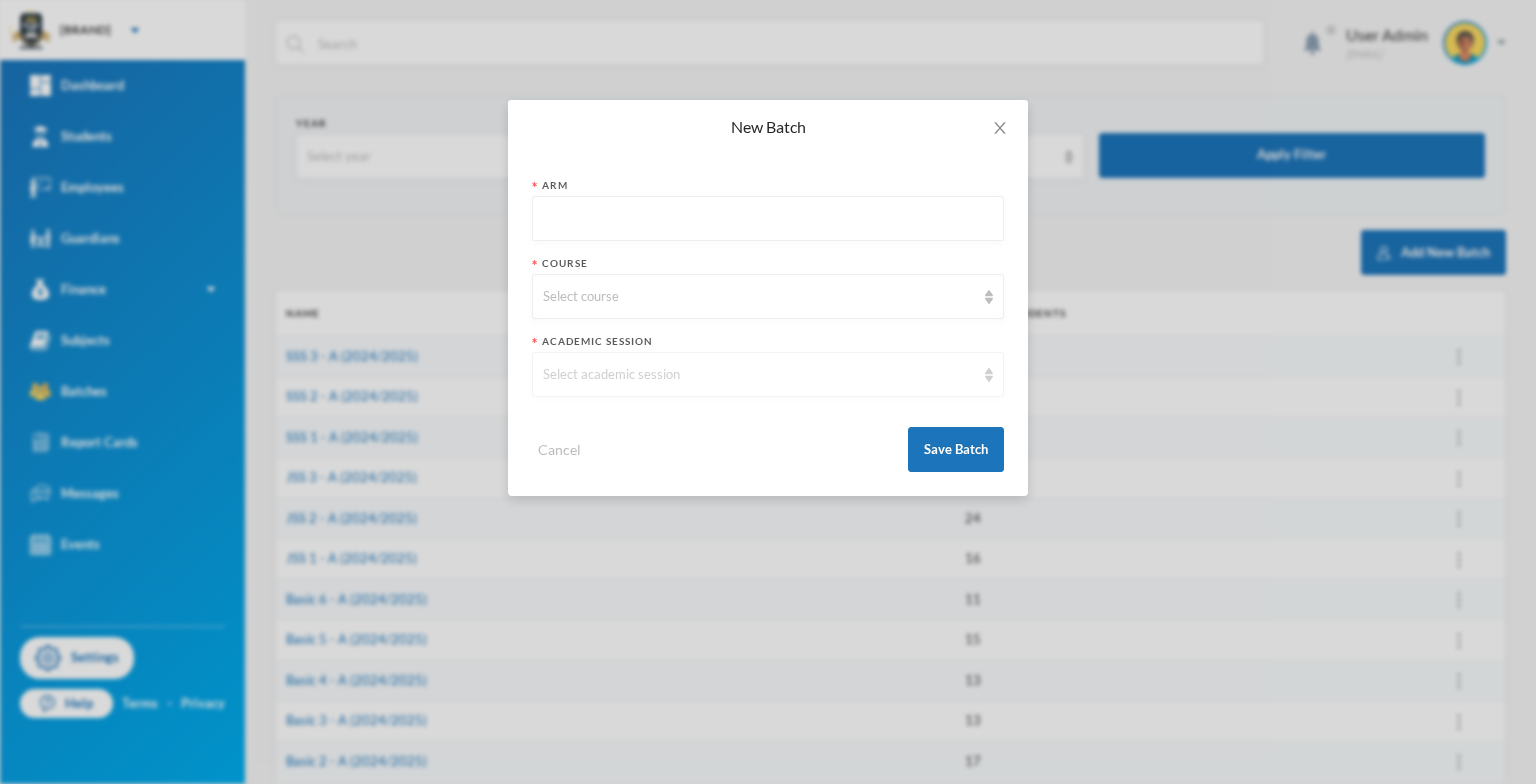 click at bounding box center [989, 375] 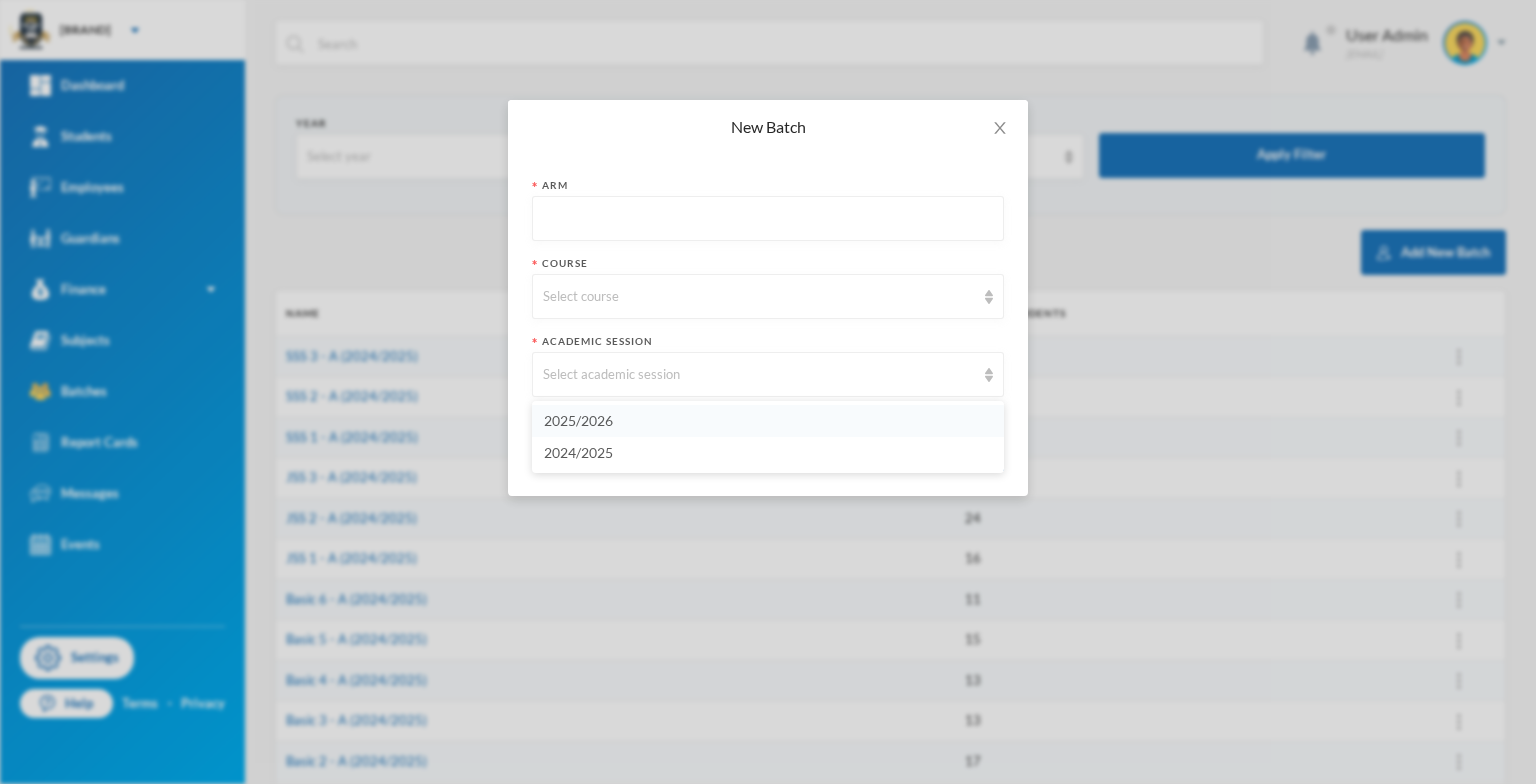 click on "2025/2026" at bounding box center [768, 421] 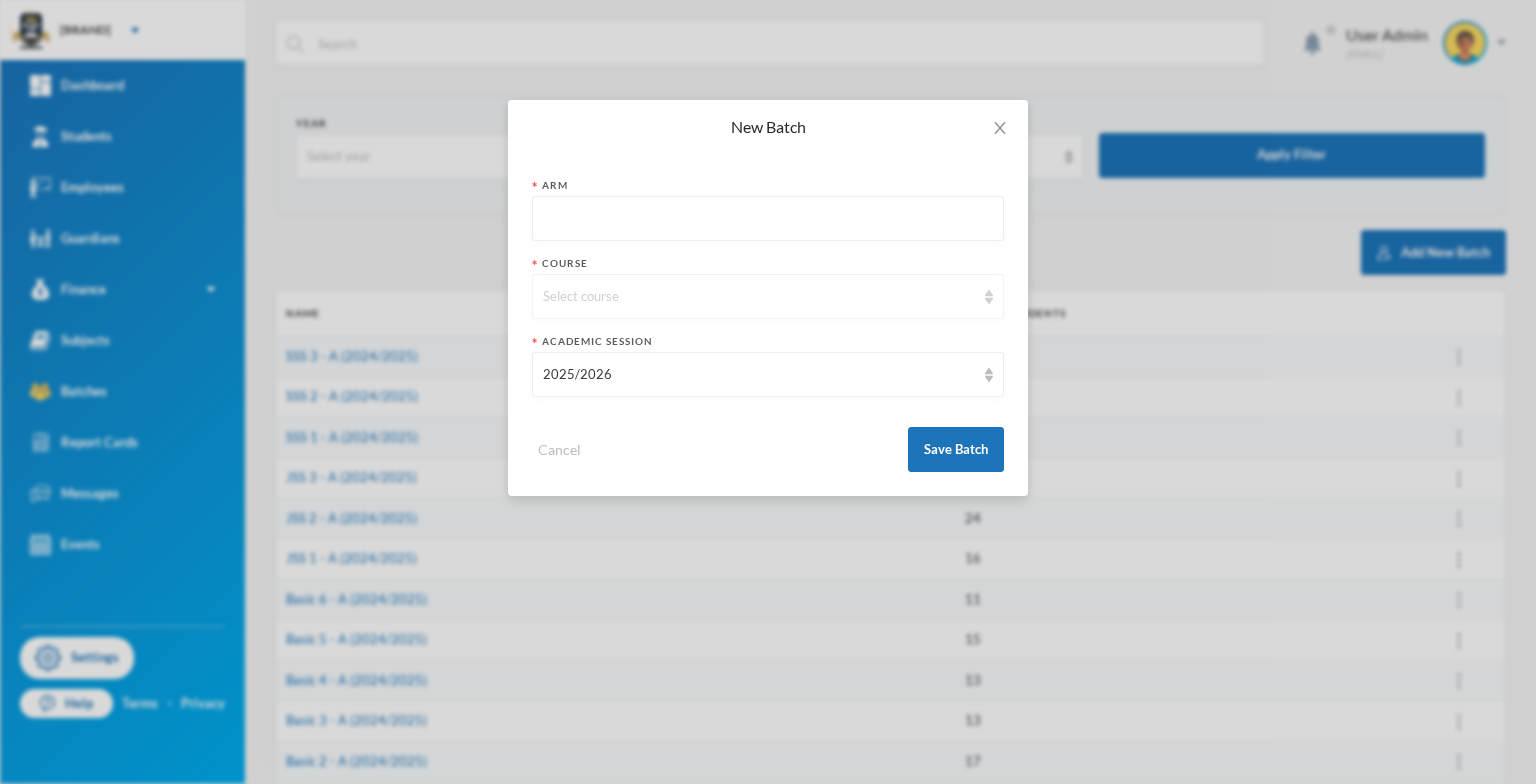 click at bounding box center (989, 297) 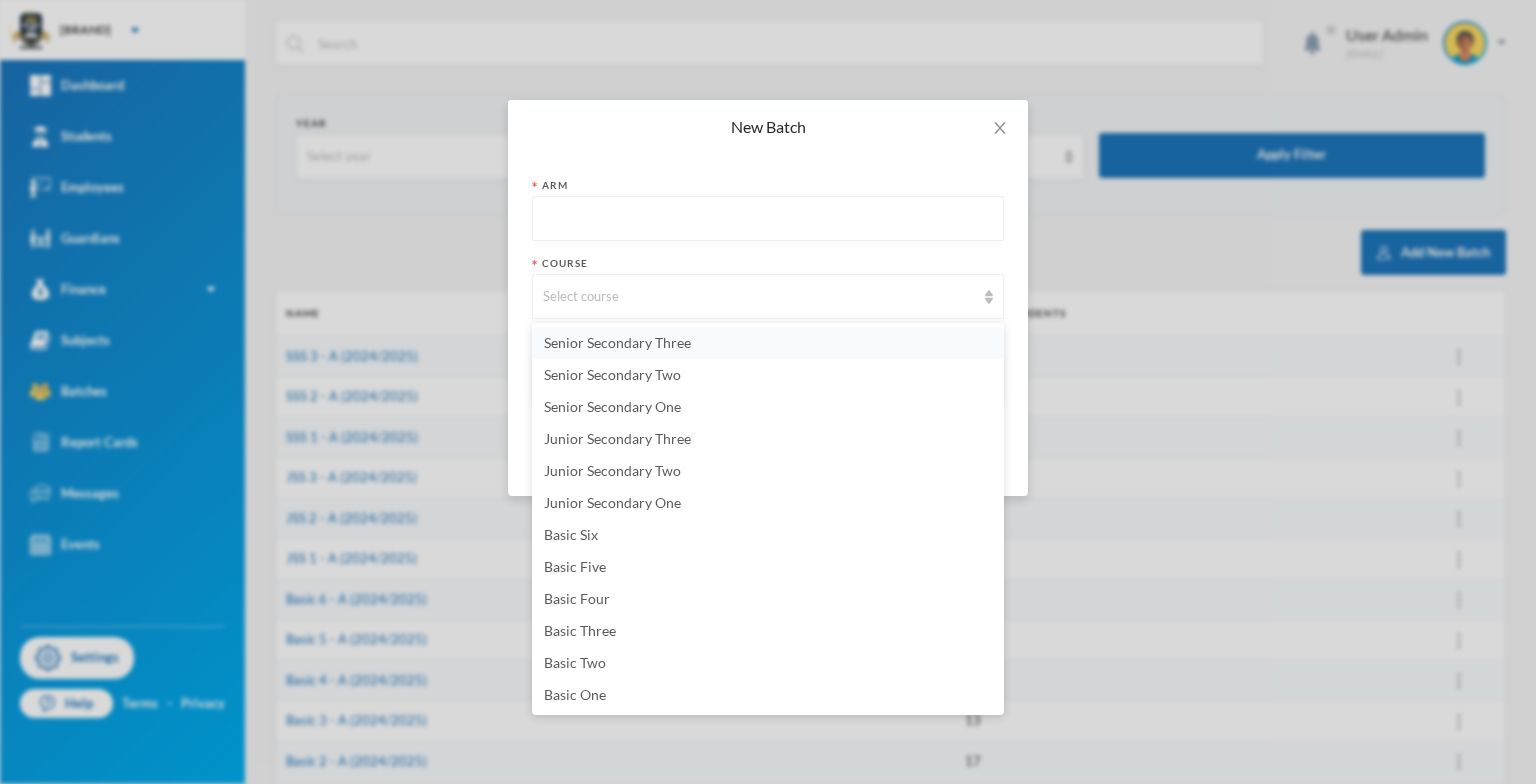 click on "Senior Secondary Three" at bounding box center [768, 343] 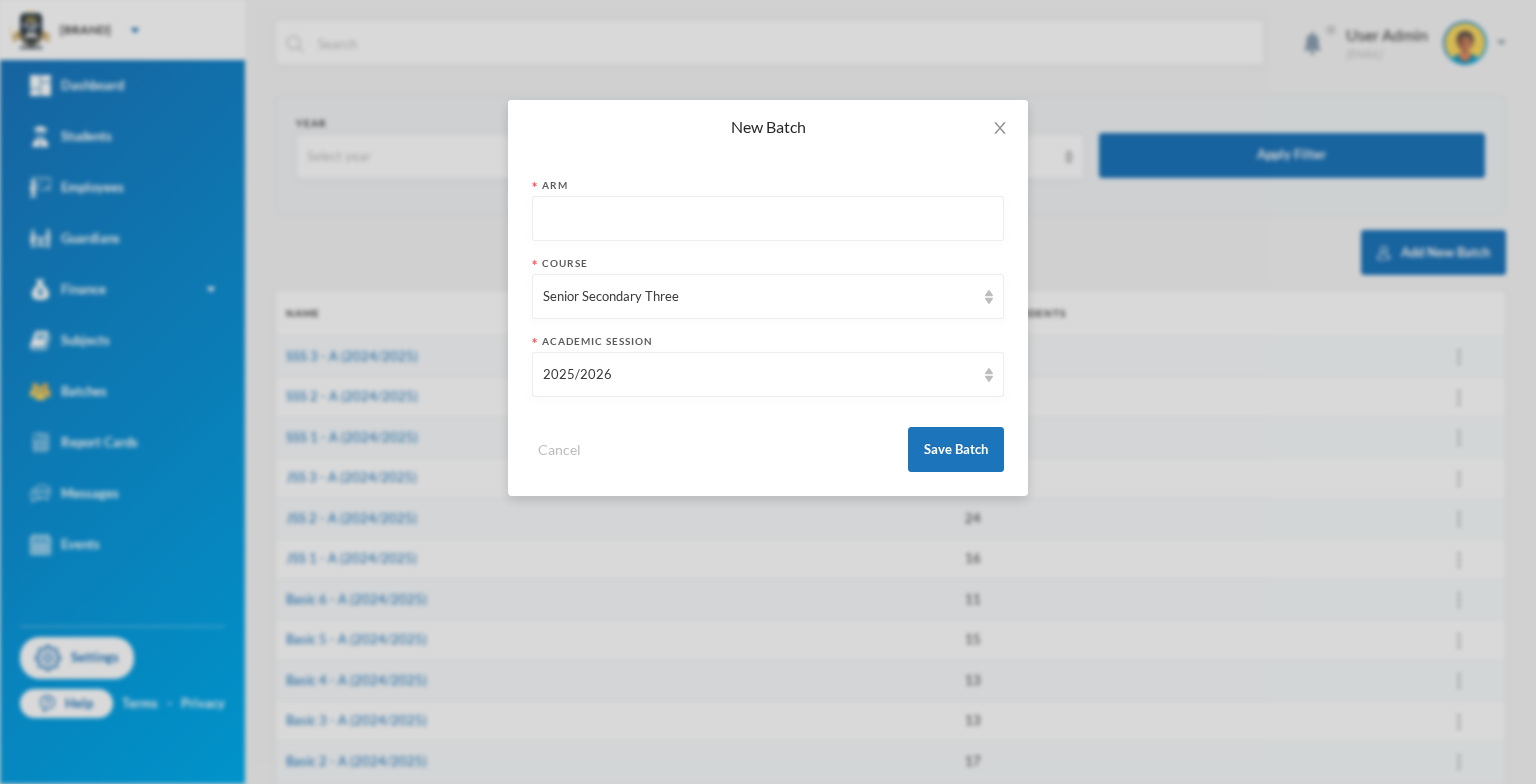click at bounding box center (768, 219) 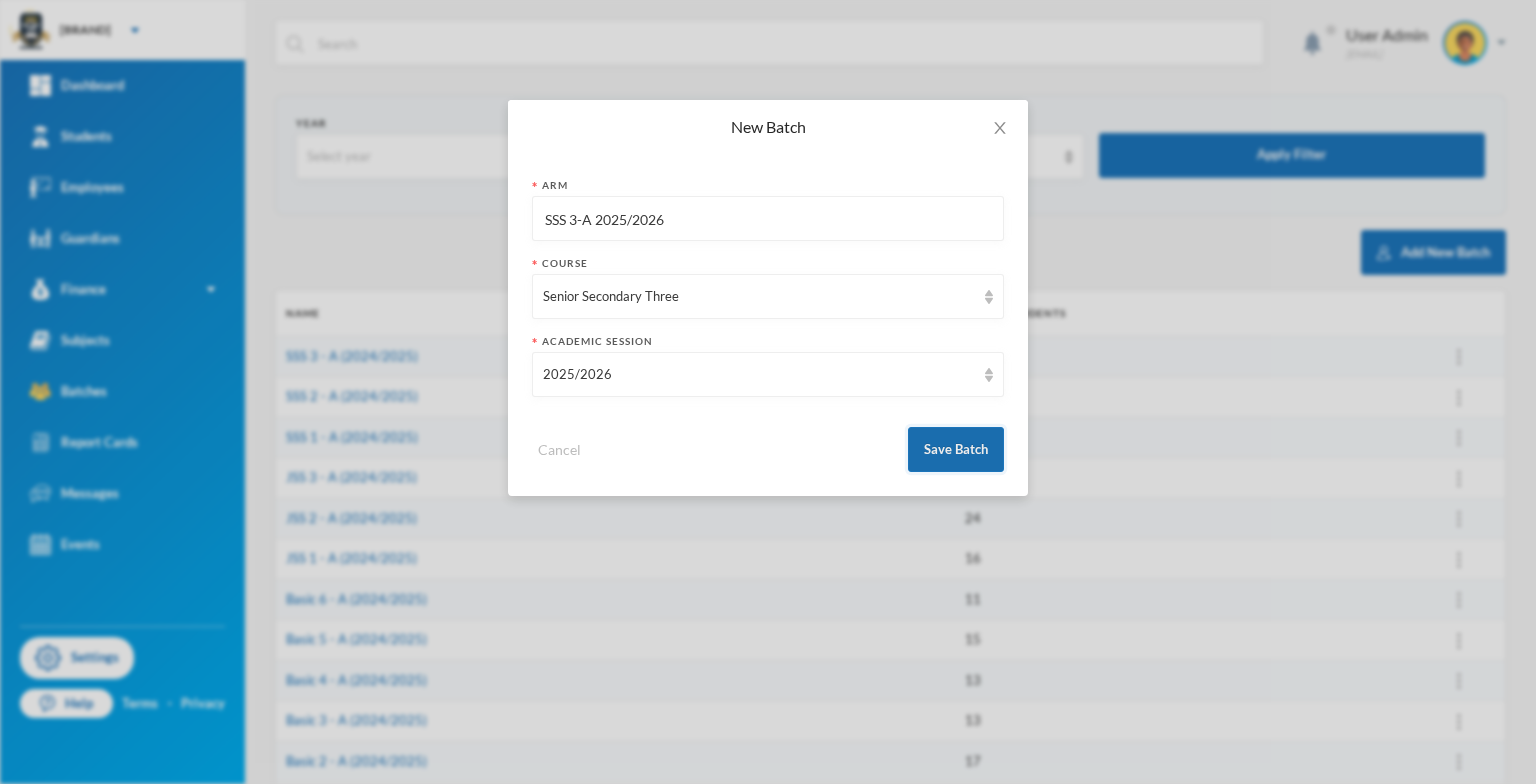 type on "SSS 3-A 2025/2026" 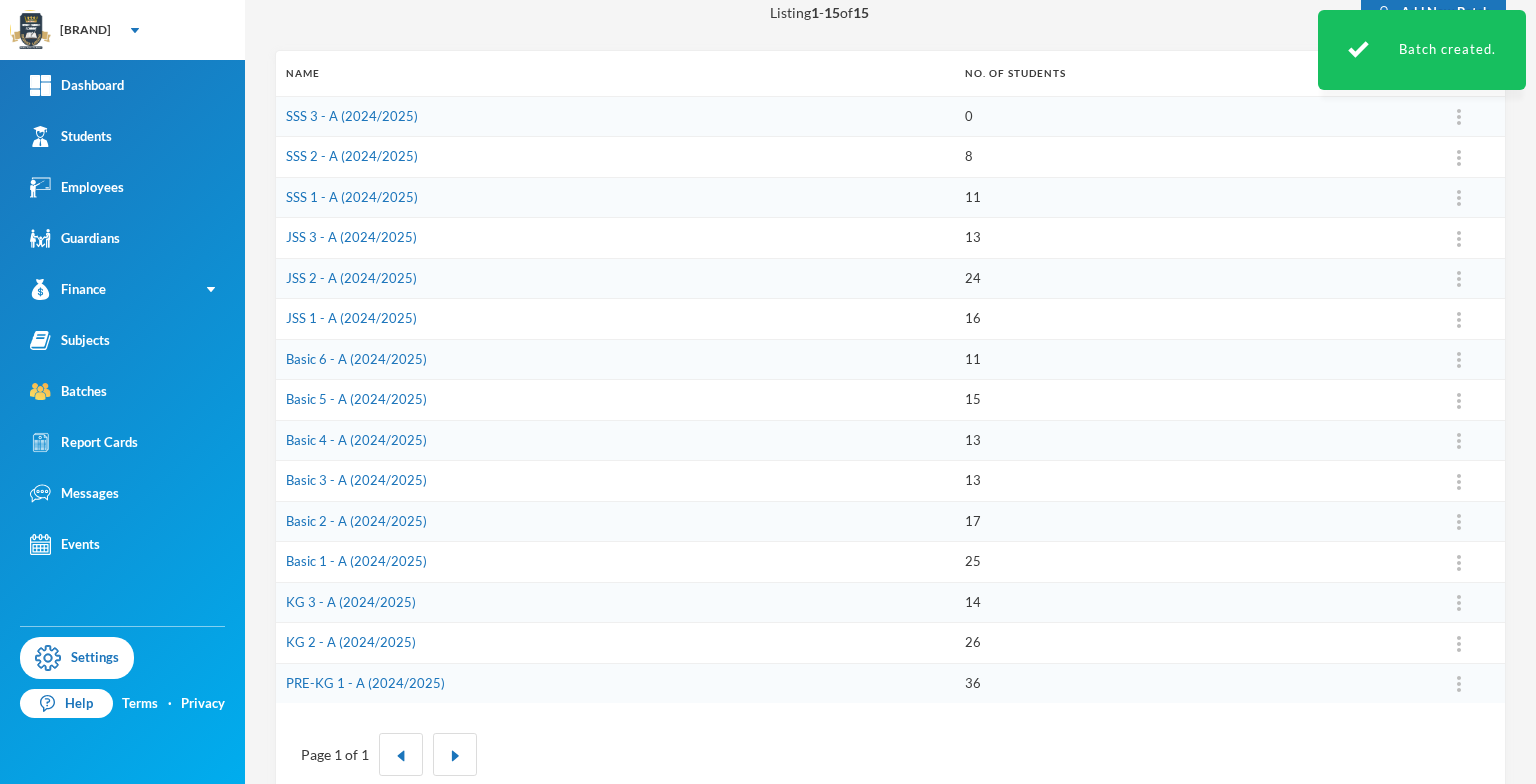 scroll, scrollTop: 279, scrollLeft: 0, axis: vertical 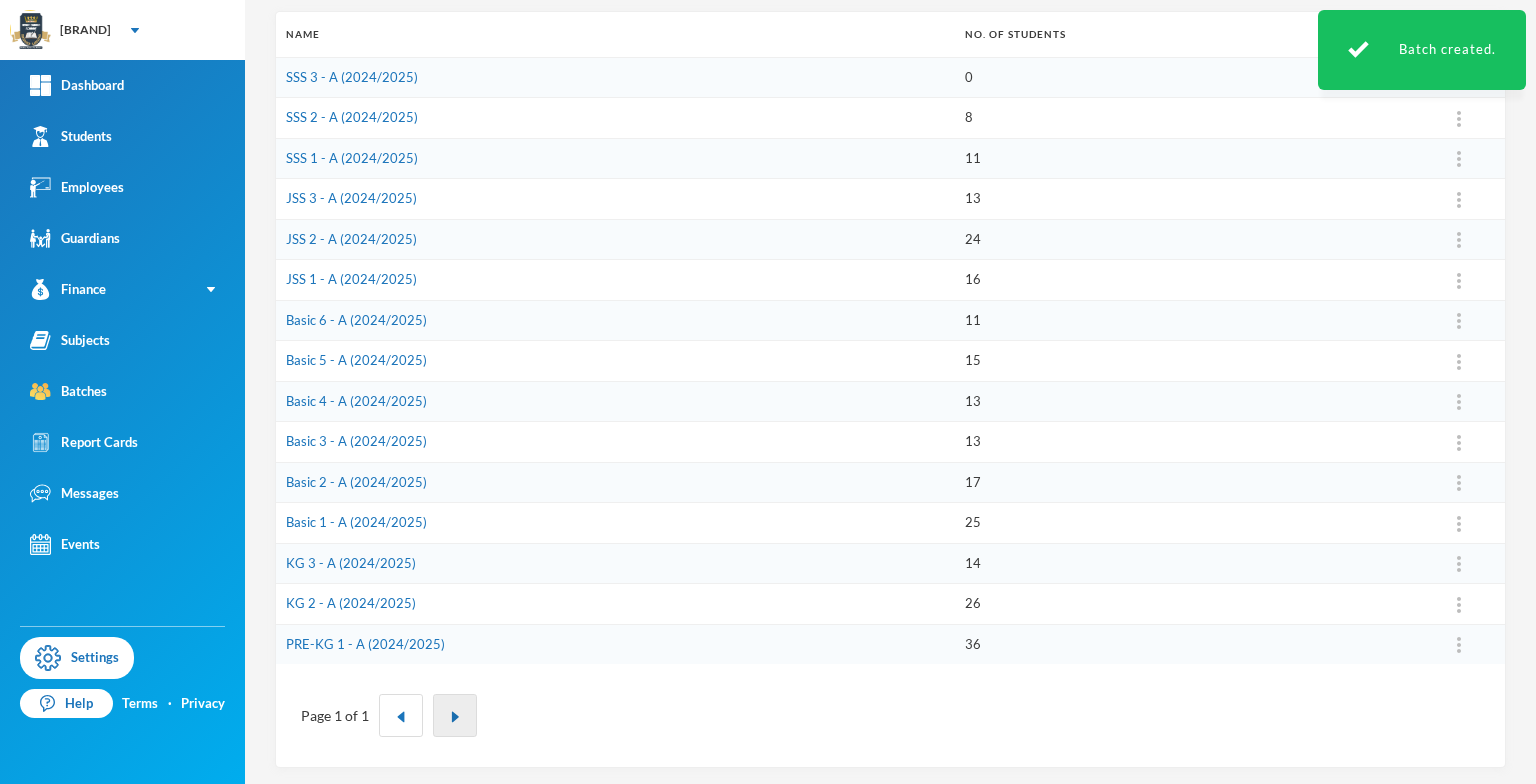 click at bounding box center [455, 717] 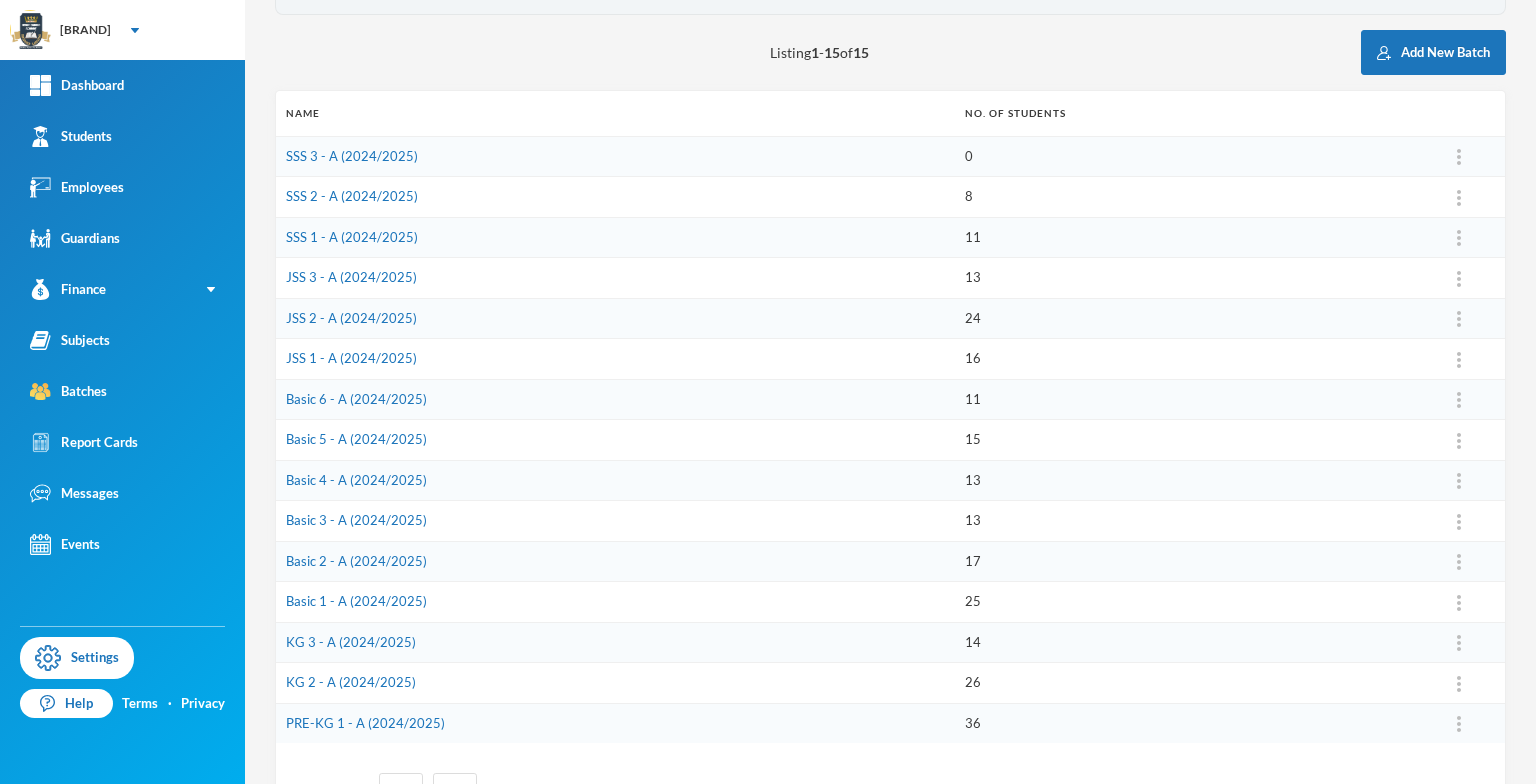 scroll, scrollTop: 279, scrollLeft: 0, axis: vertical 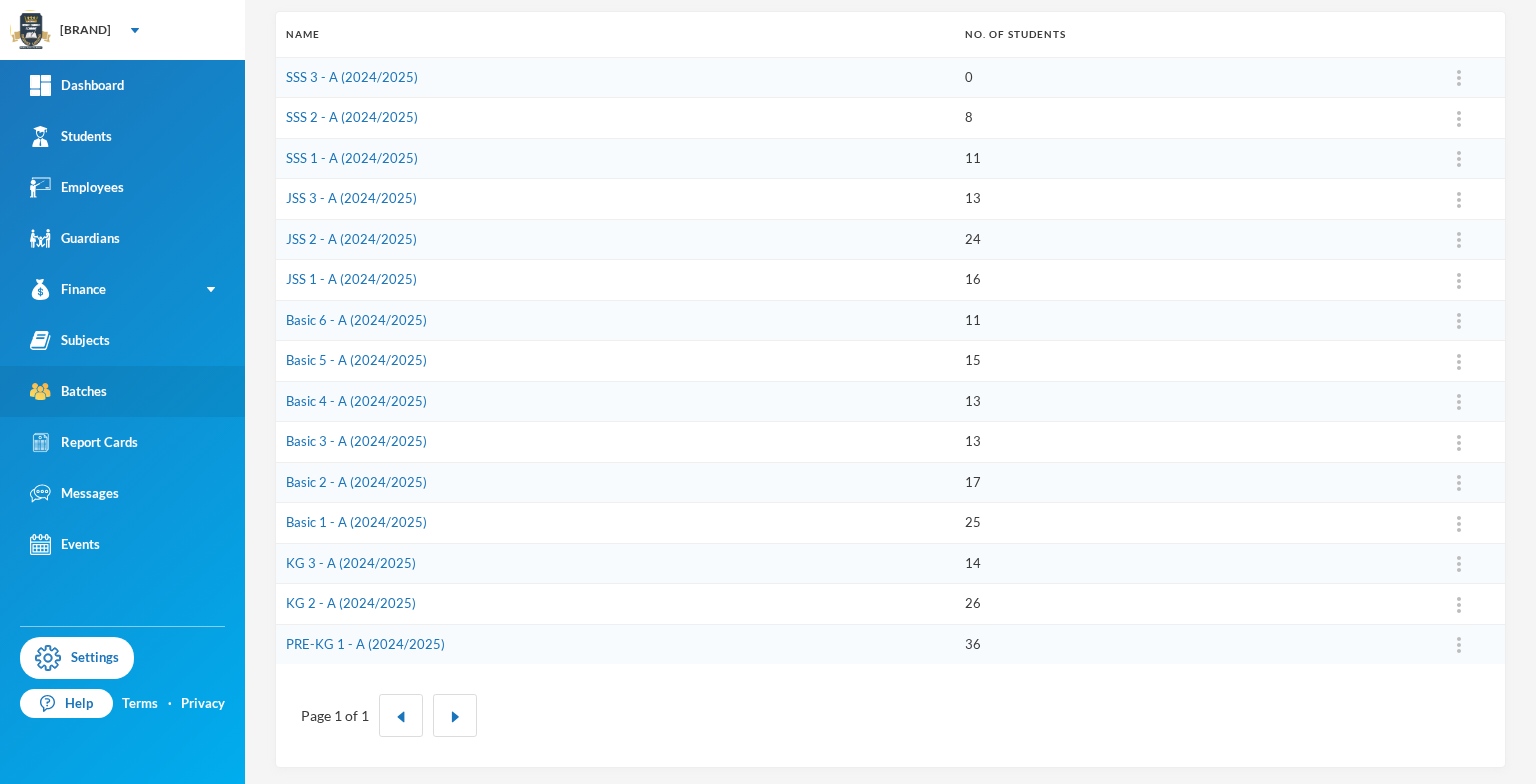 click on "Batches" at bounding box center (68, 391) 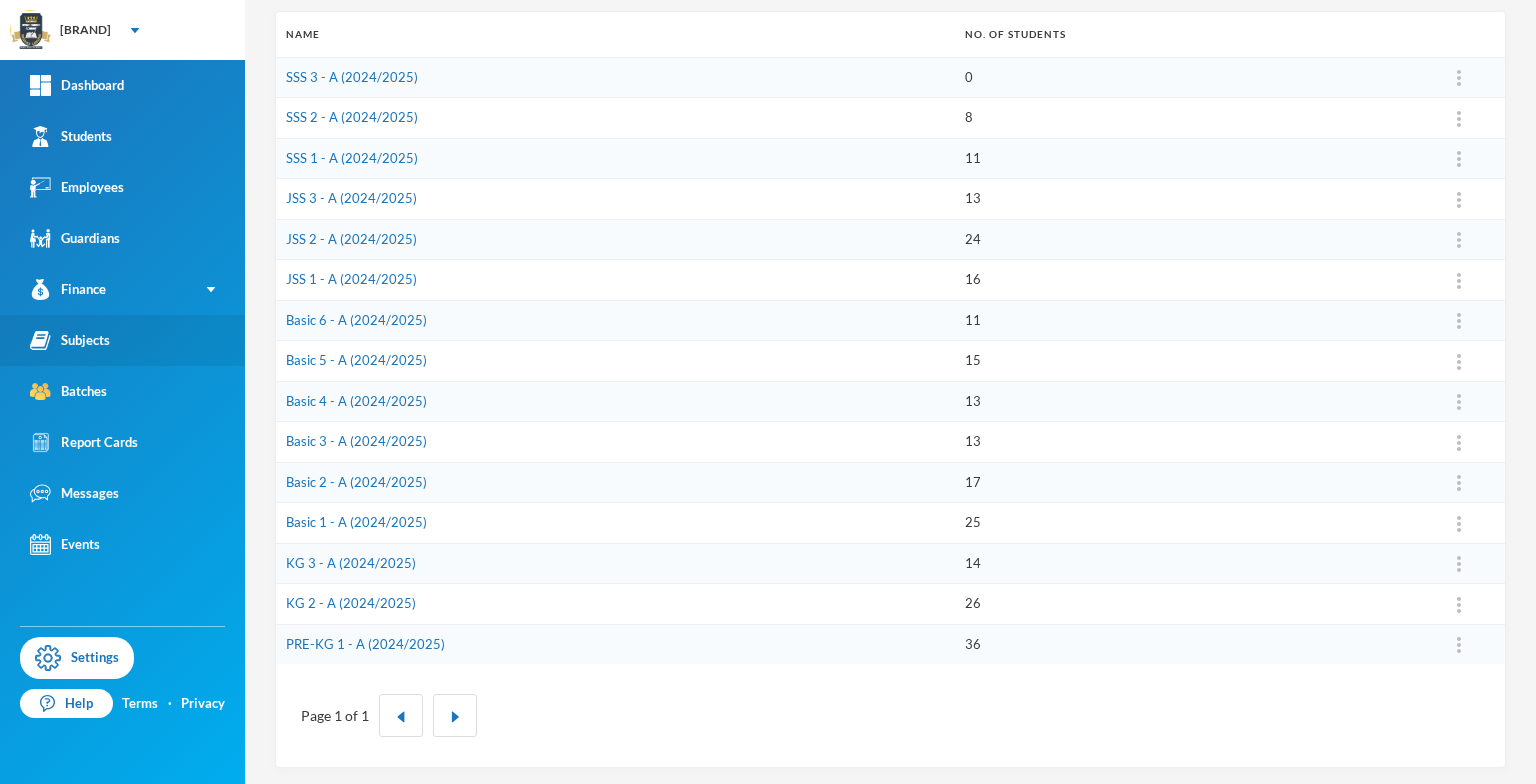 click on "Subjects" at bounding box center (70, 340) 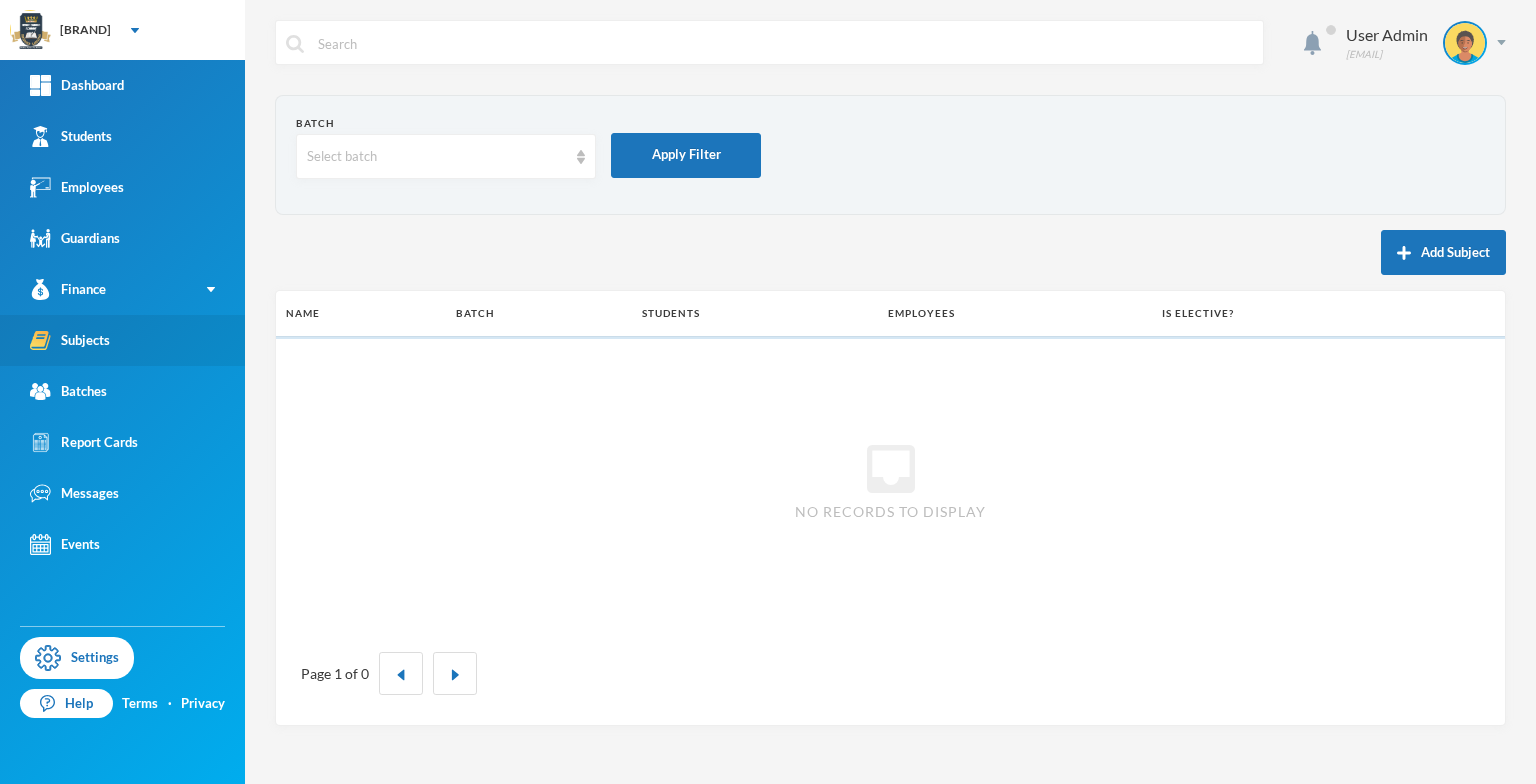 scroll, scrollTop: 0, scrollLeft: 0, axis: both 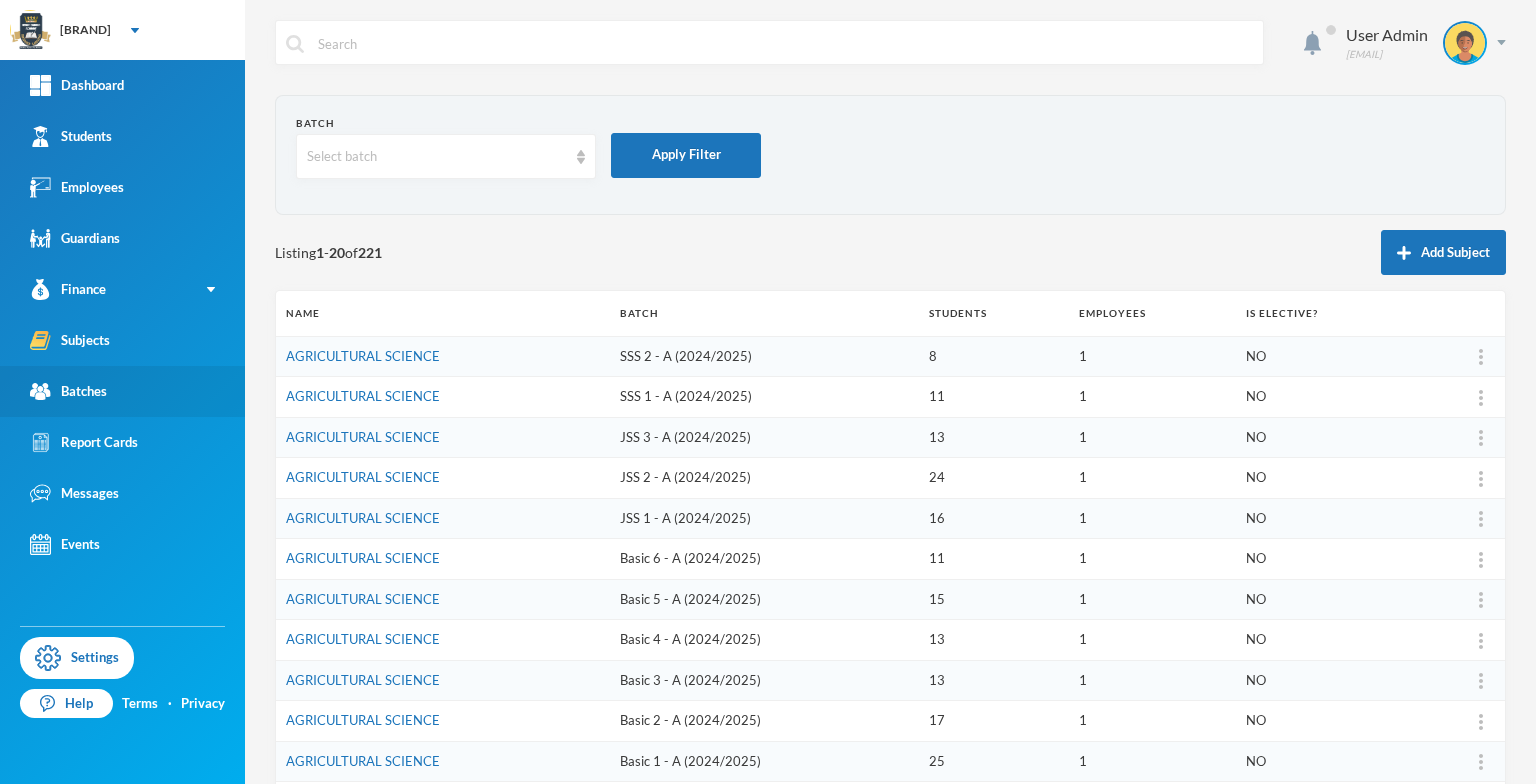 click on "Batches" at bounding box center [68, 391] 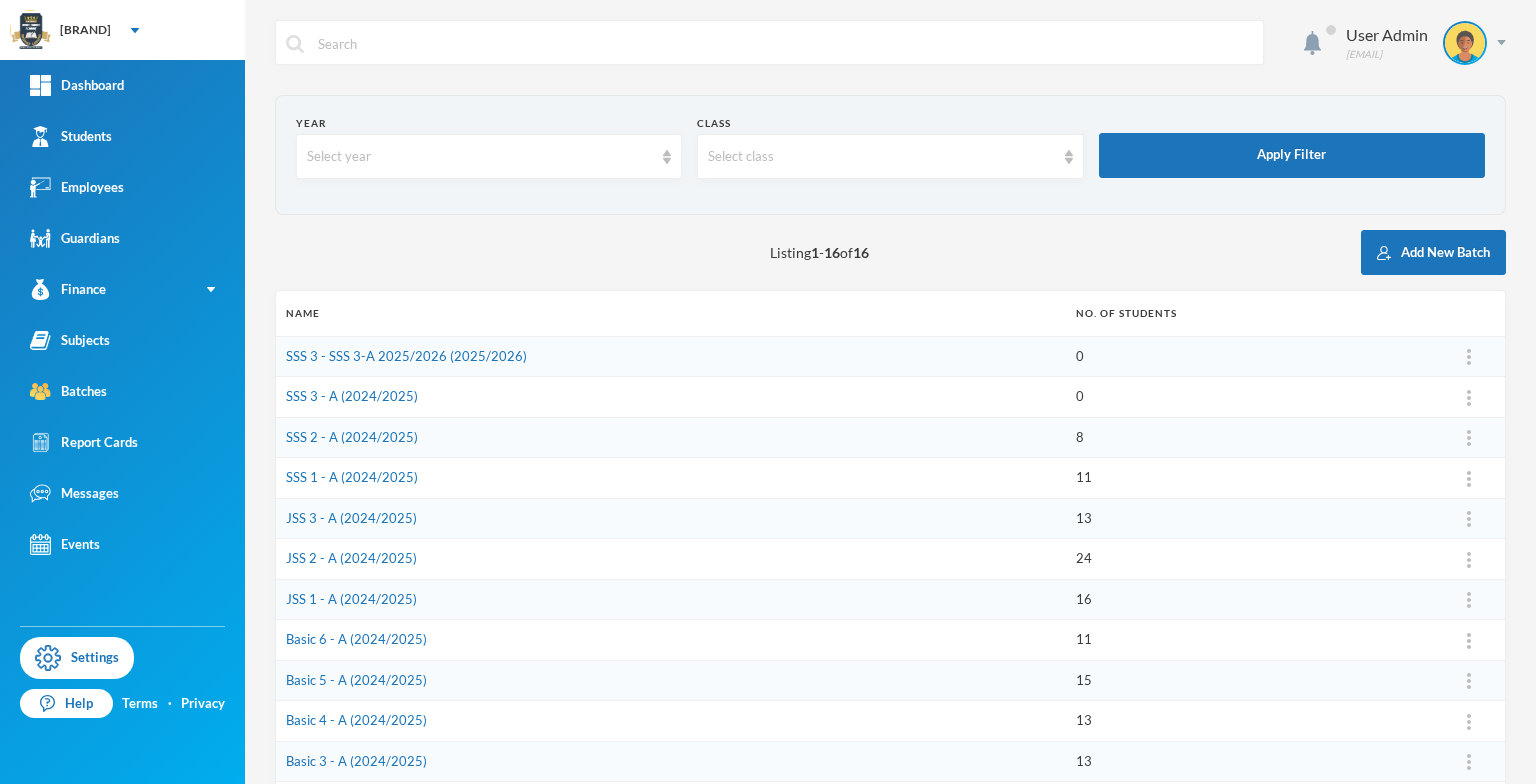 click on "SSS 3 - SSS 3-A 2025/2026 (2025/2026)" at bounding box center [671, 356] 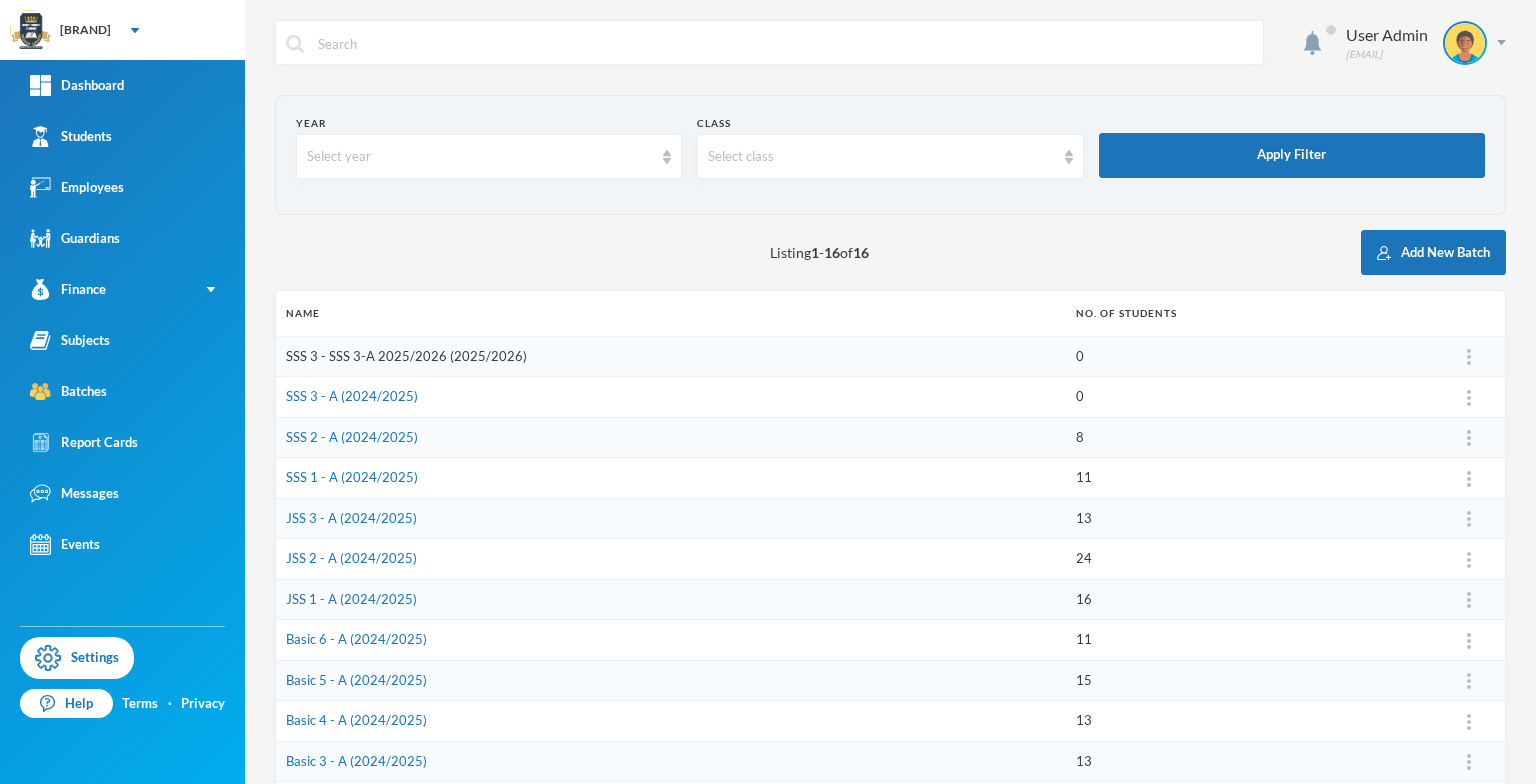 click on "SSS 3 - SSS 3-A 2025/2026 (2025/2026)" at bounding box center [406, 356] 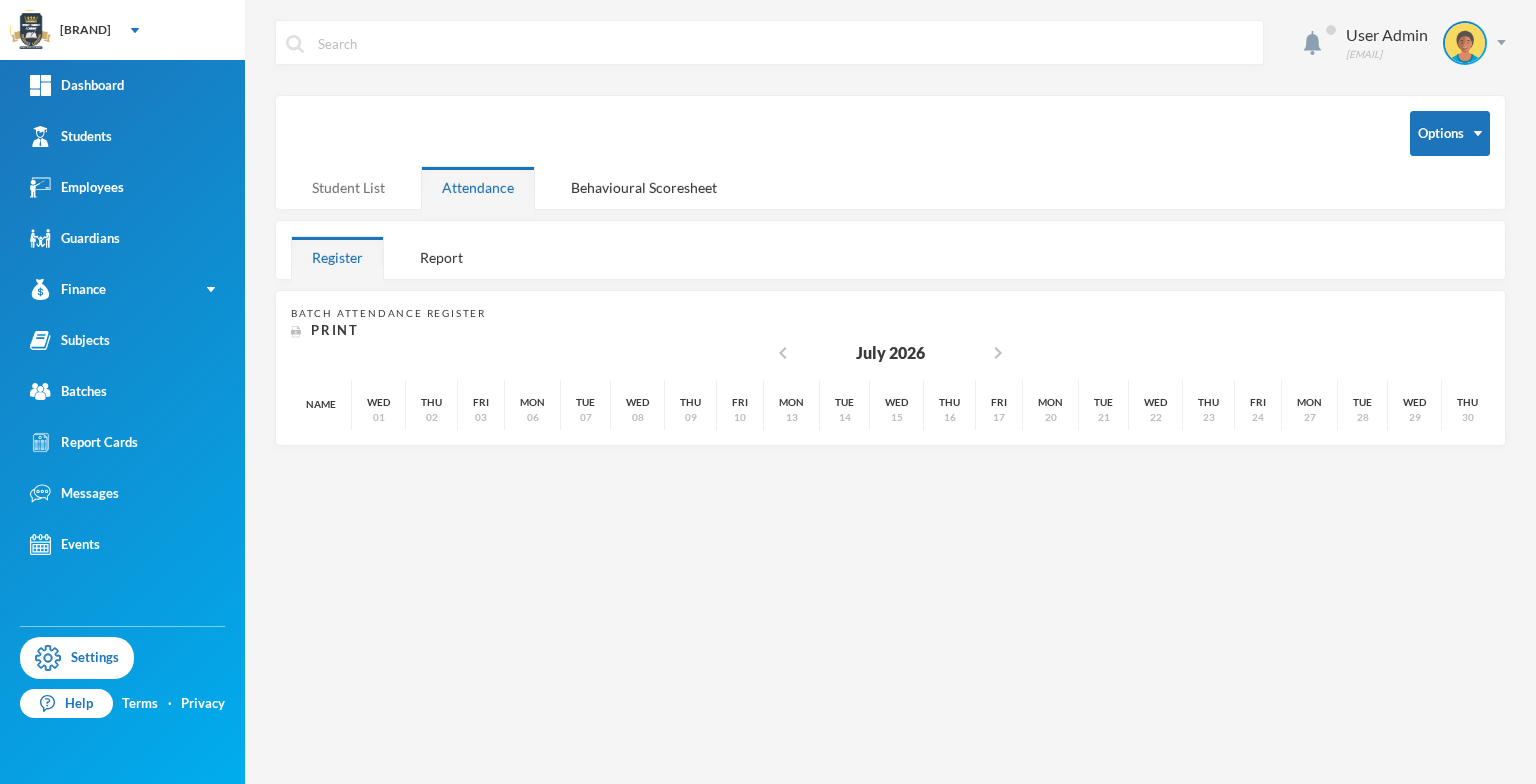 click on "Student List" at bounding box center [348, 187] 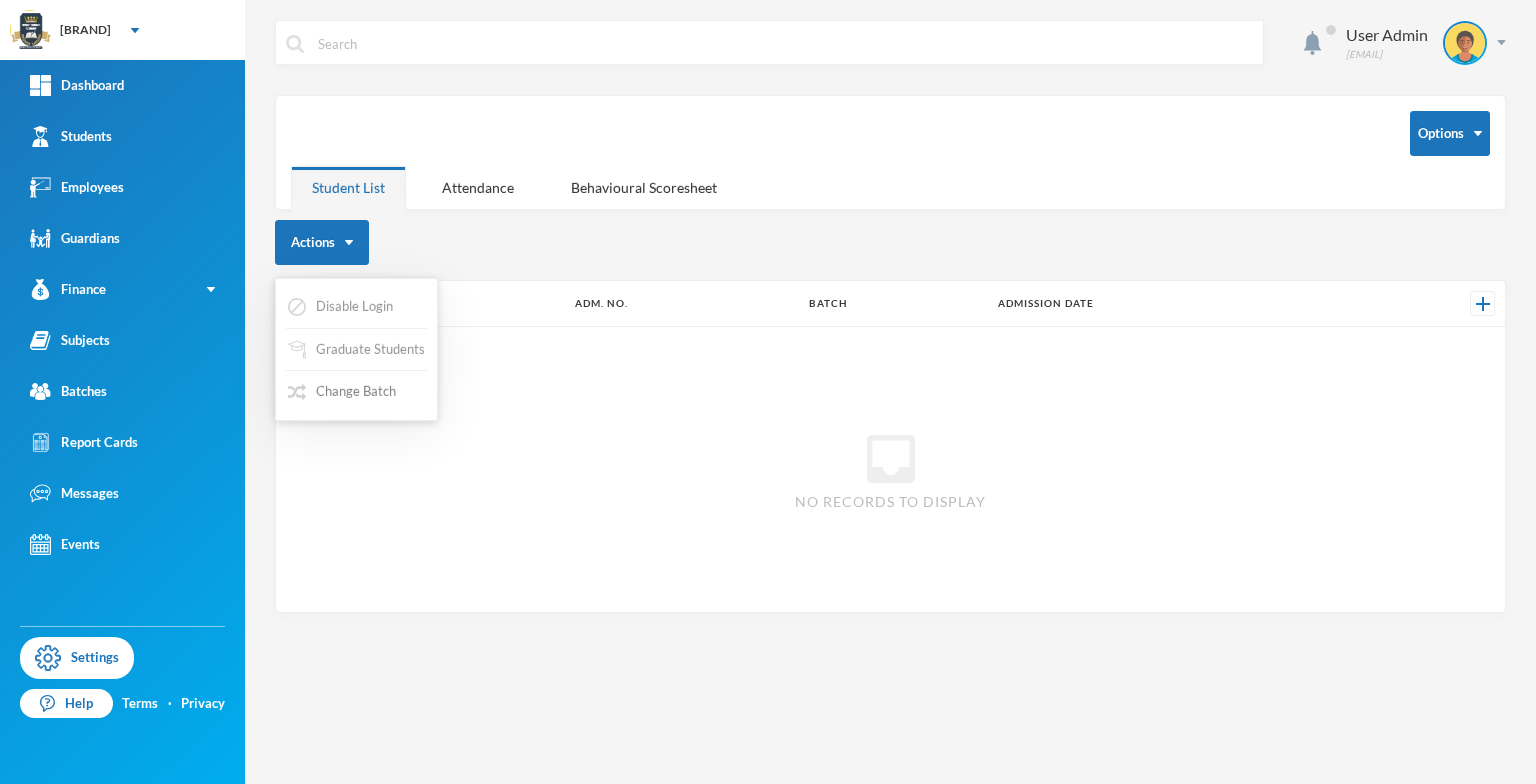 click on "Change Batch" at bounding box center [342, 392] 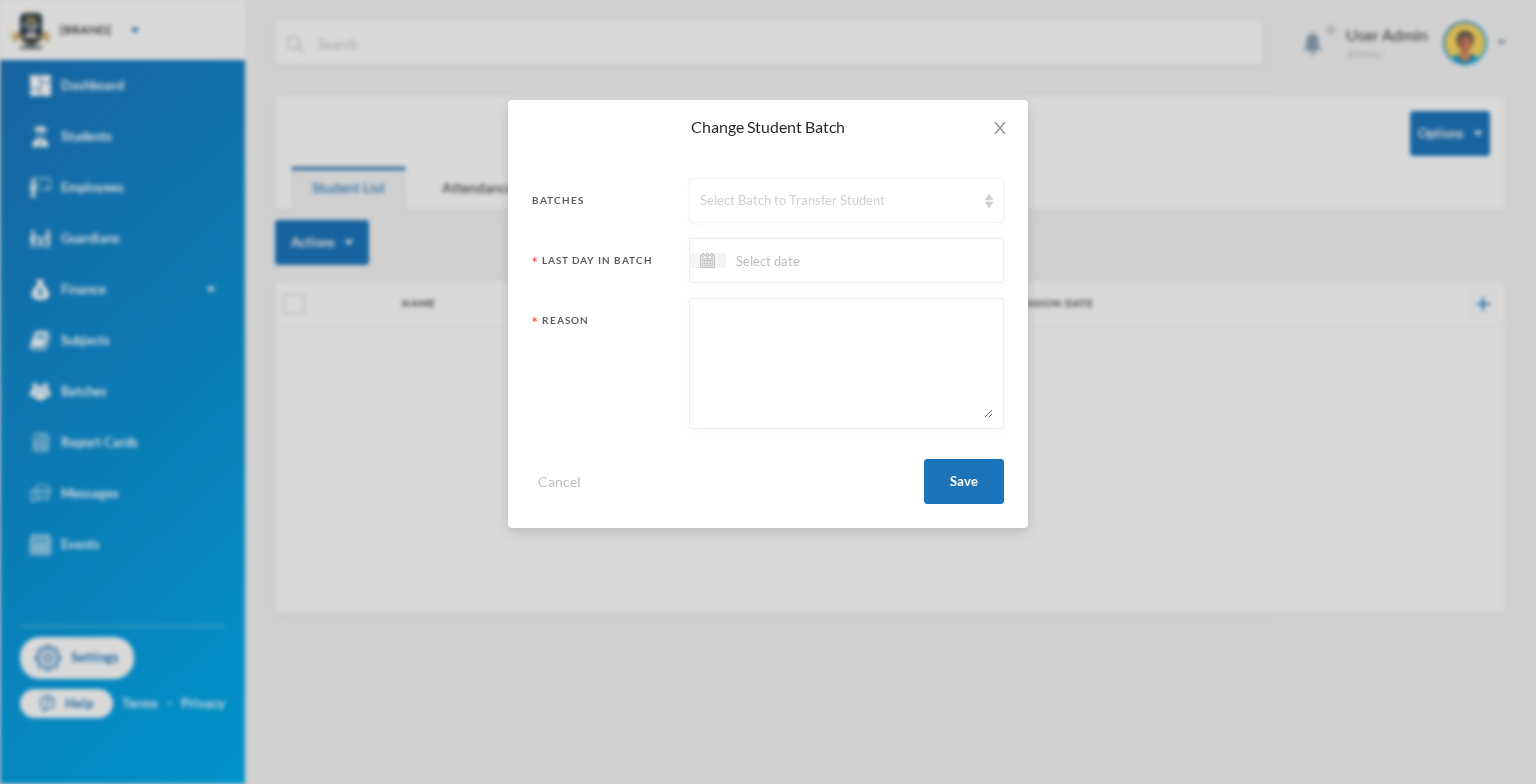 click at bounding box center [989, 201] 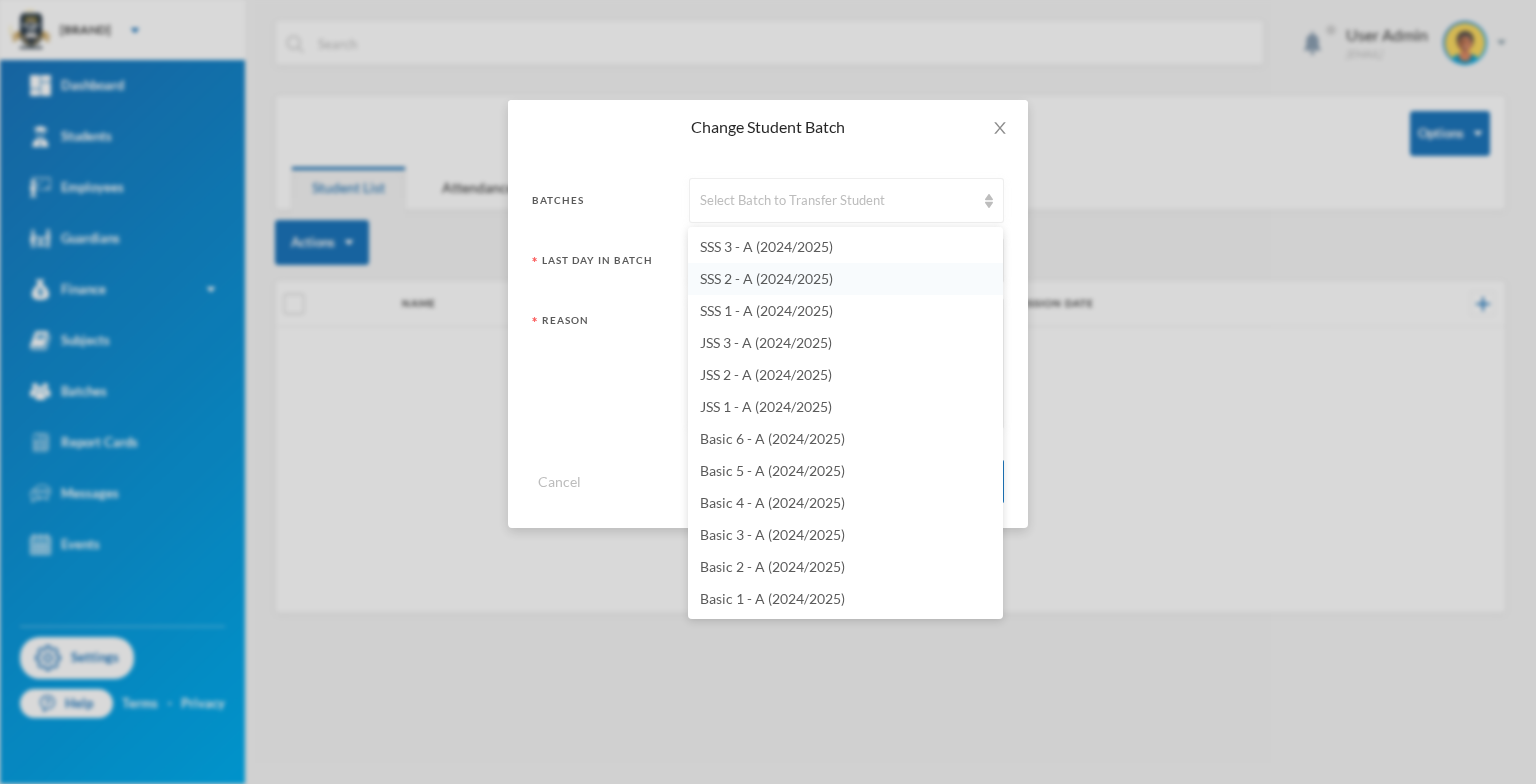 click on "SSS 2 - A (2024/2025)" at bounding box center [766, 278] 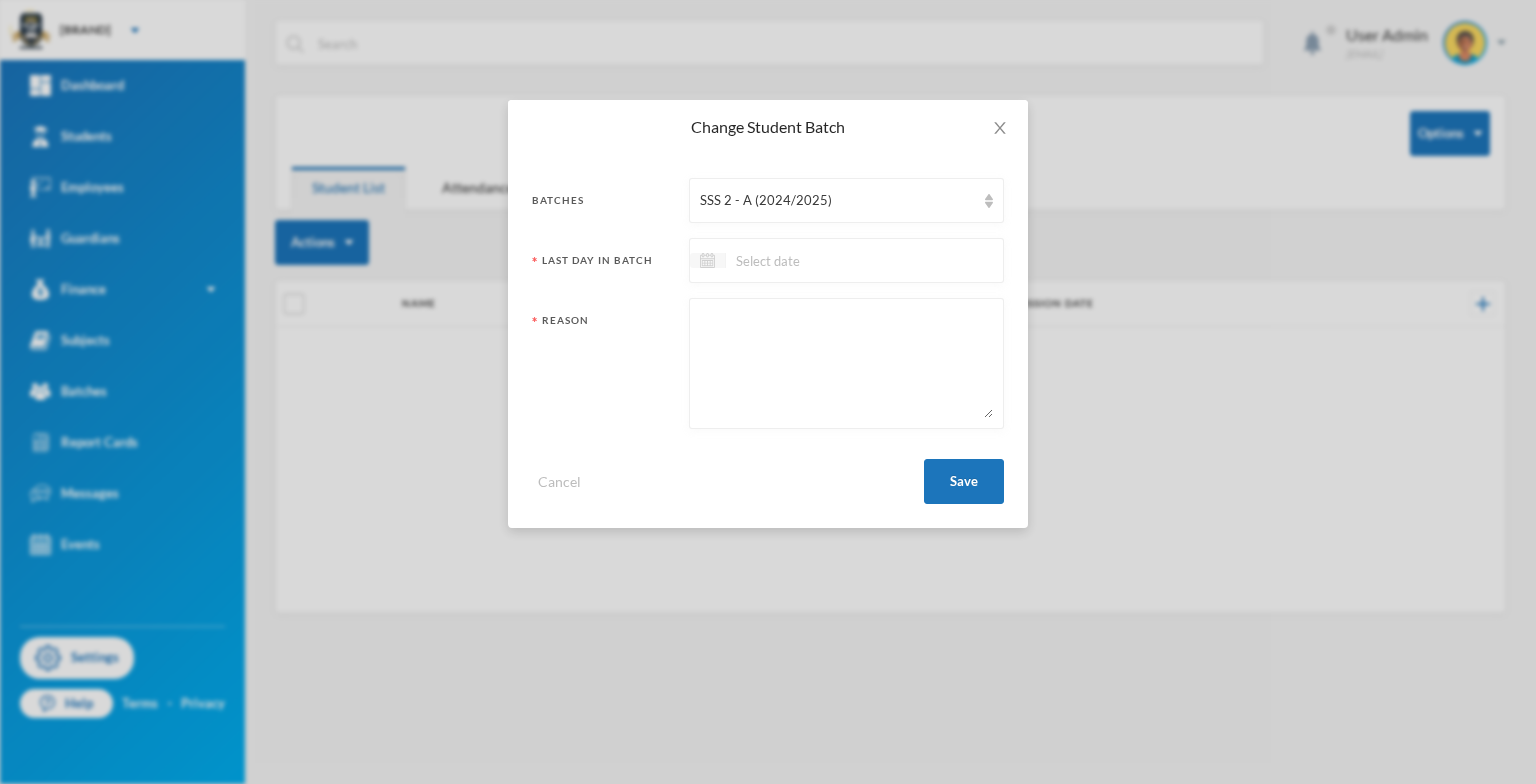 click at bounding box center [707, 260] 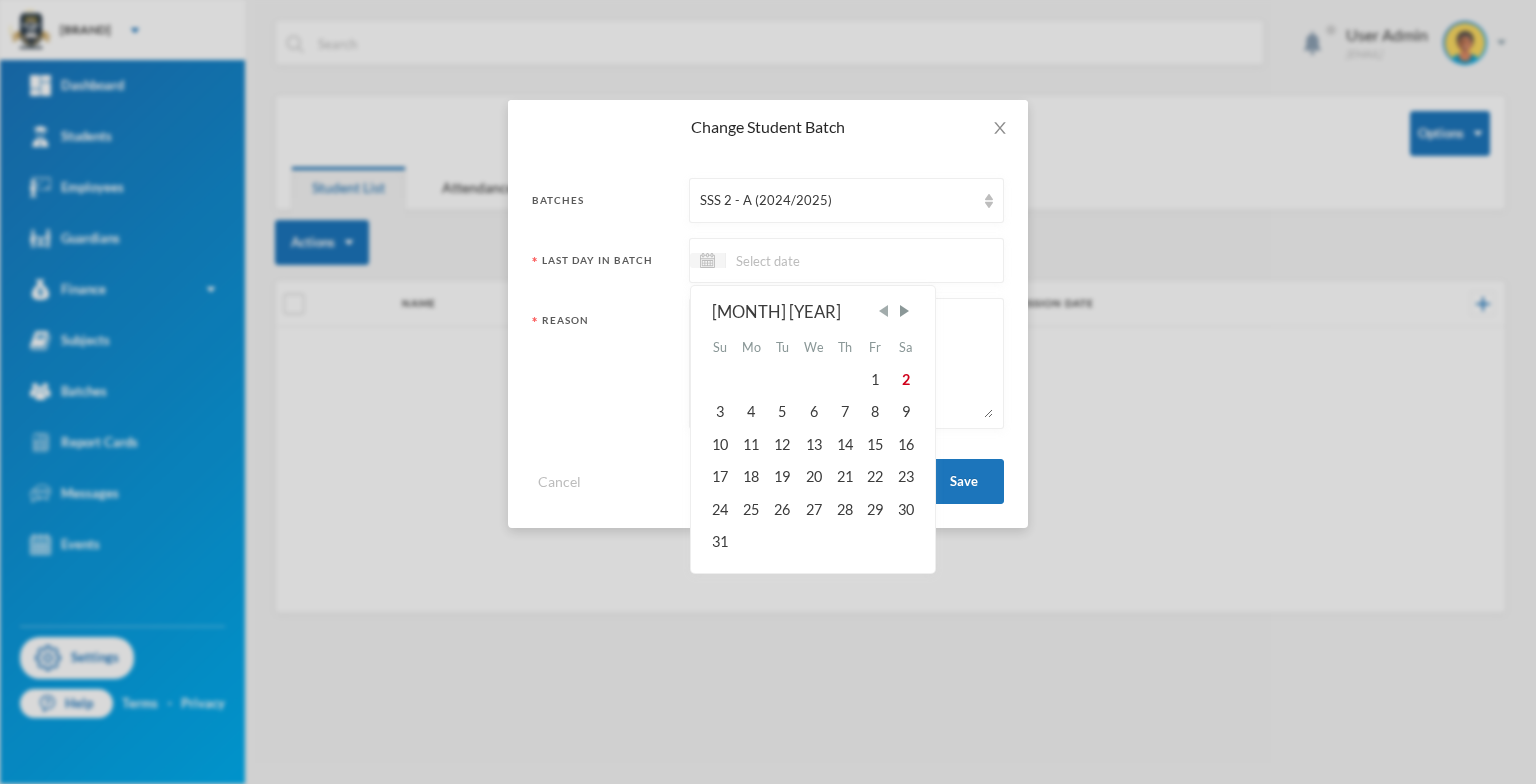 click at bounding box center [883, 311] 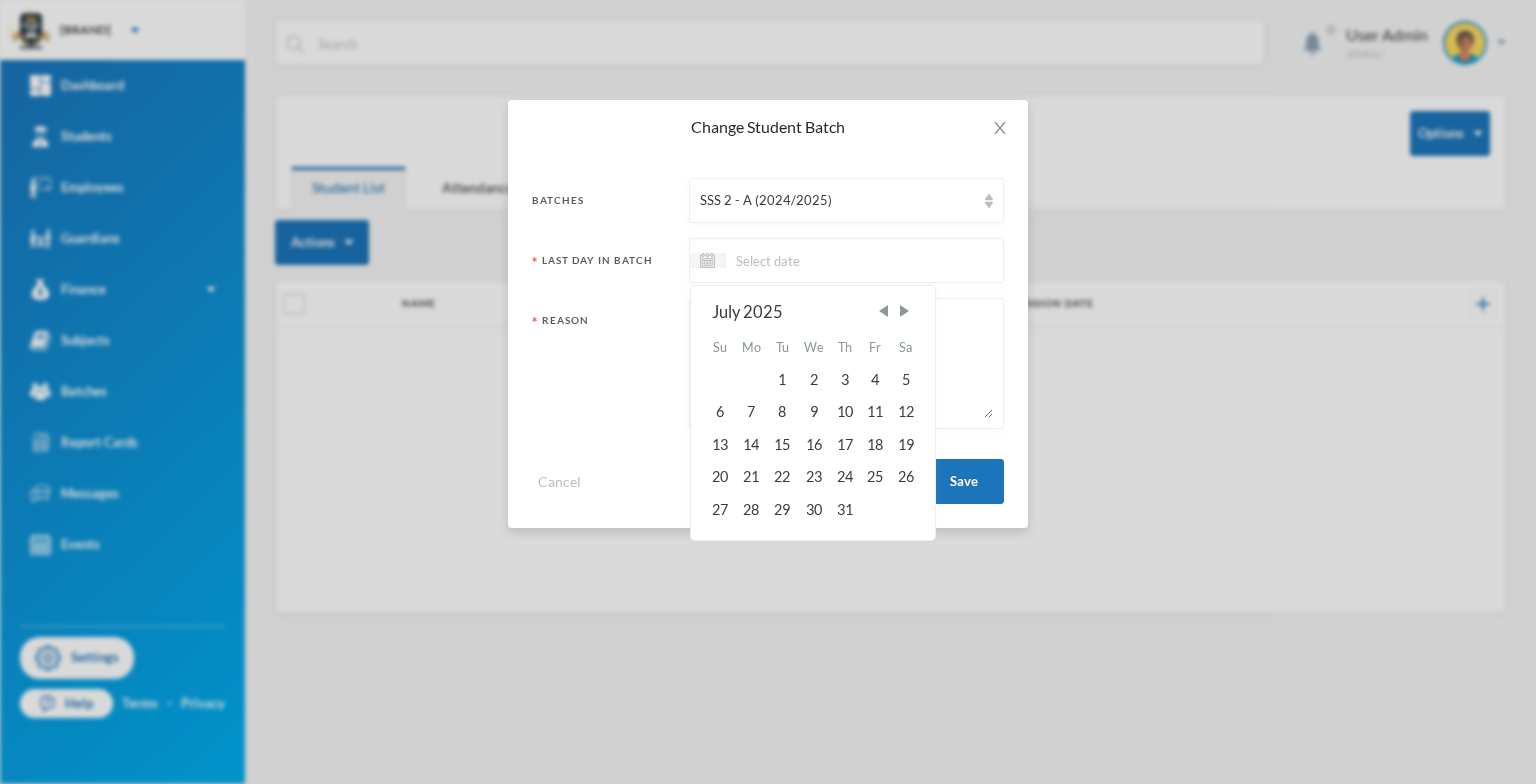click on "31" at bounding box center (845, 509) 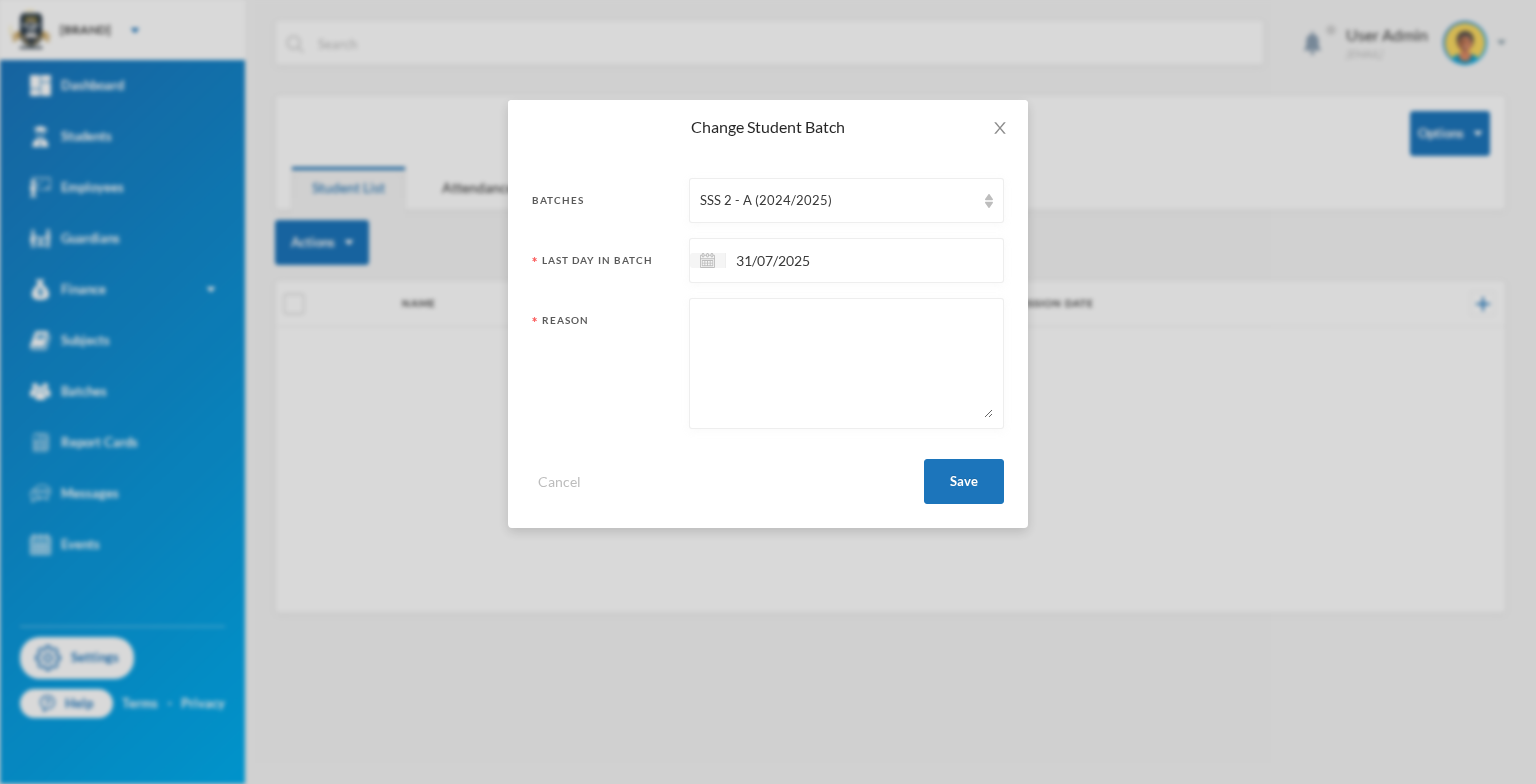 click at bounding box center [846, 363] 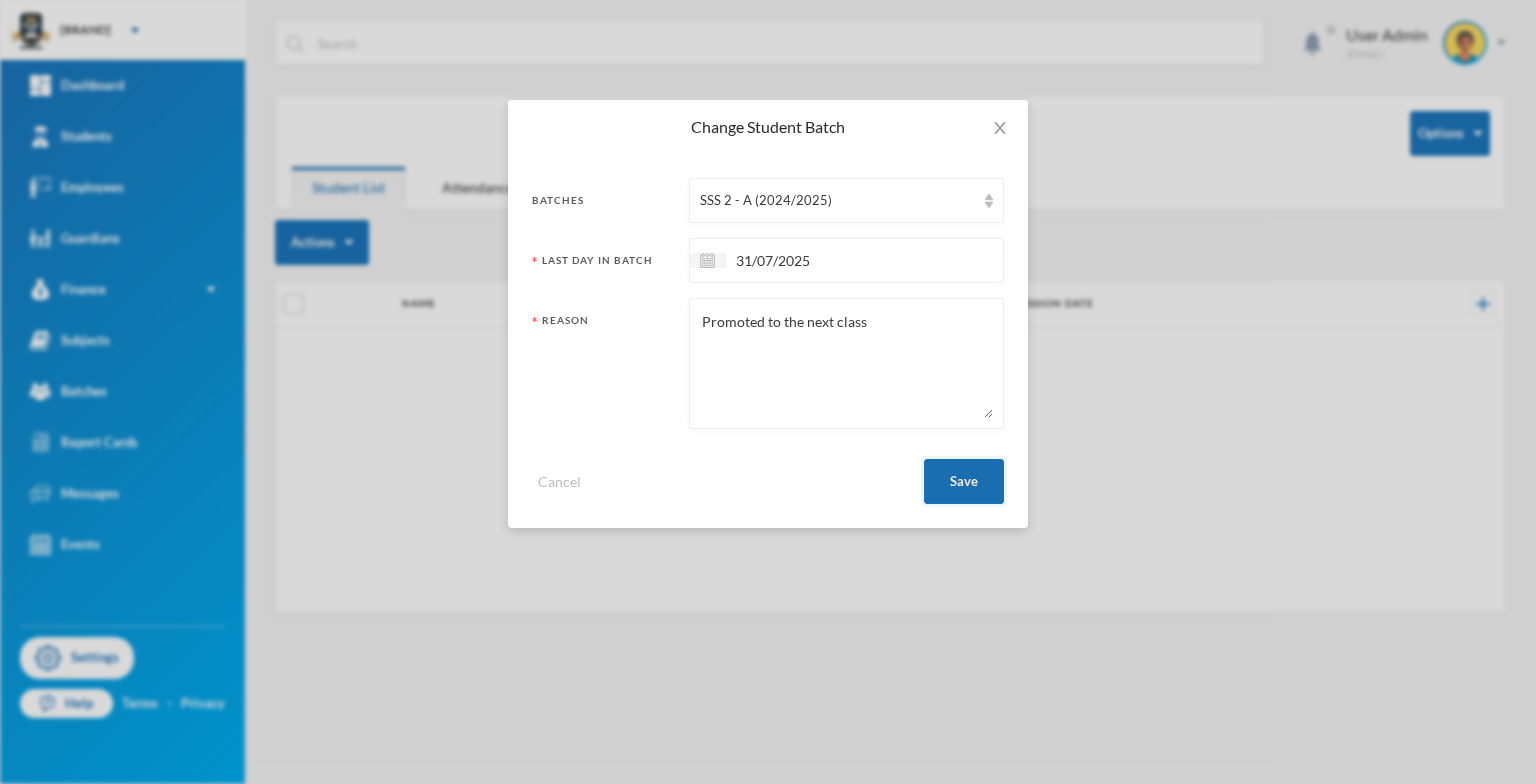 type on "Promoted to the next class" 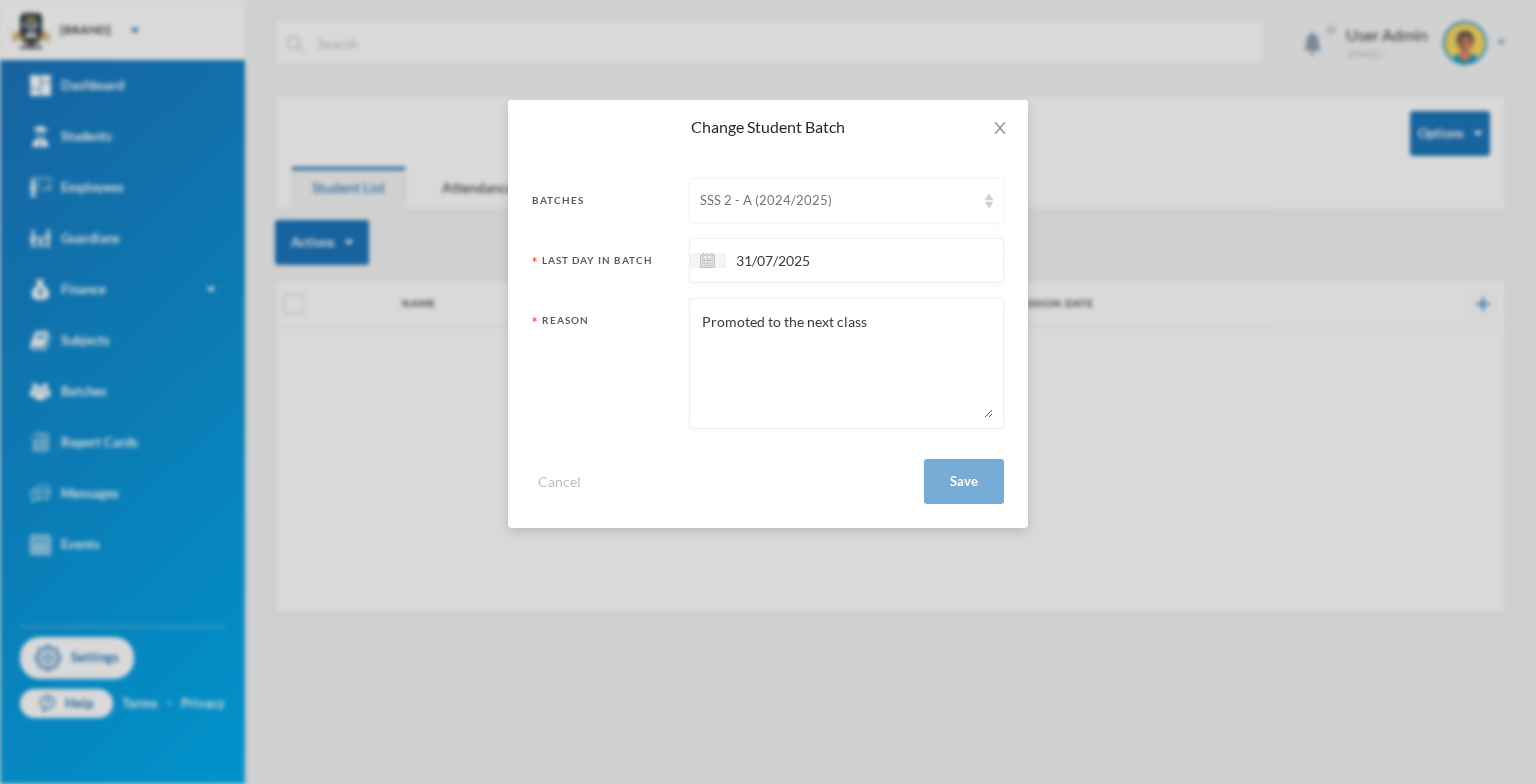 click at bounding box center [989, 201] 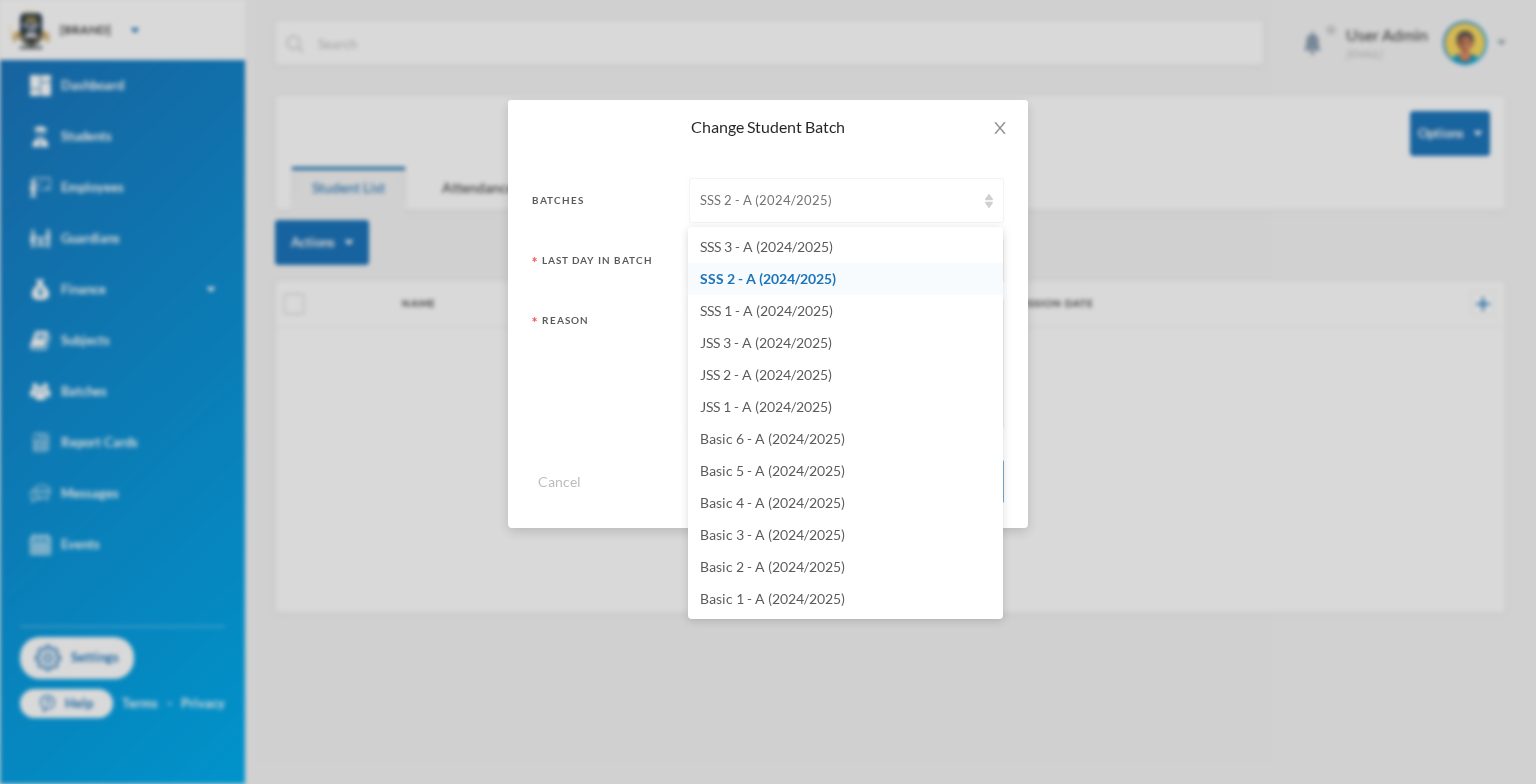 click on "SSS 2 - A (2024/2025)" at bounding box center (846, 200) 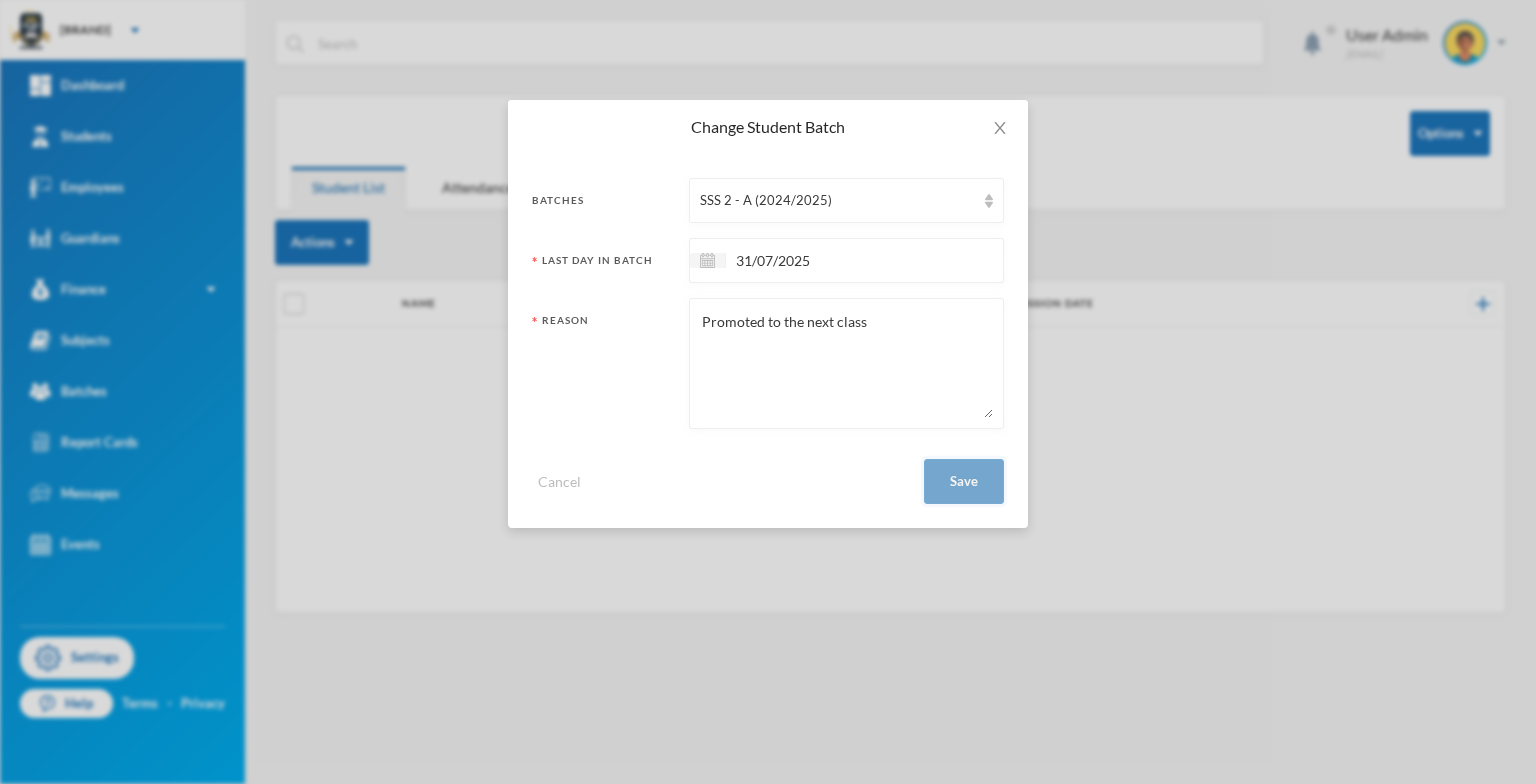 click on "Save" at bounding box center [964, 481] 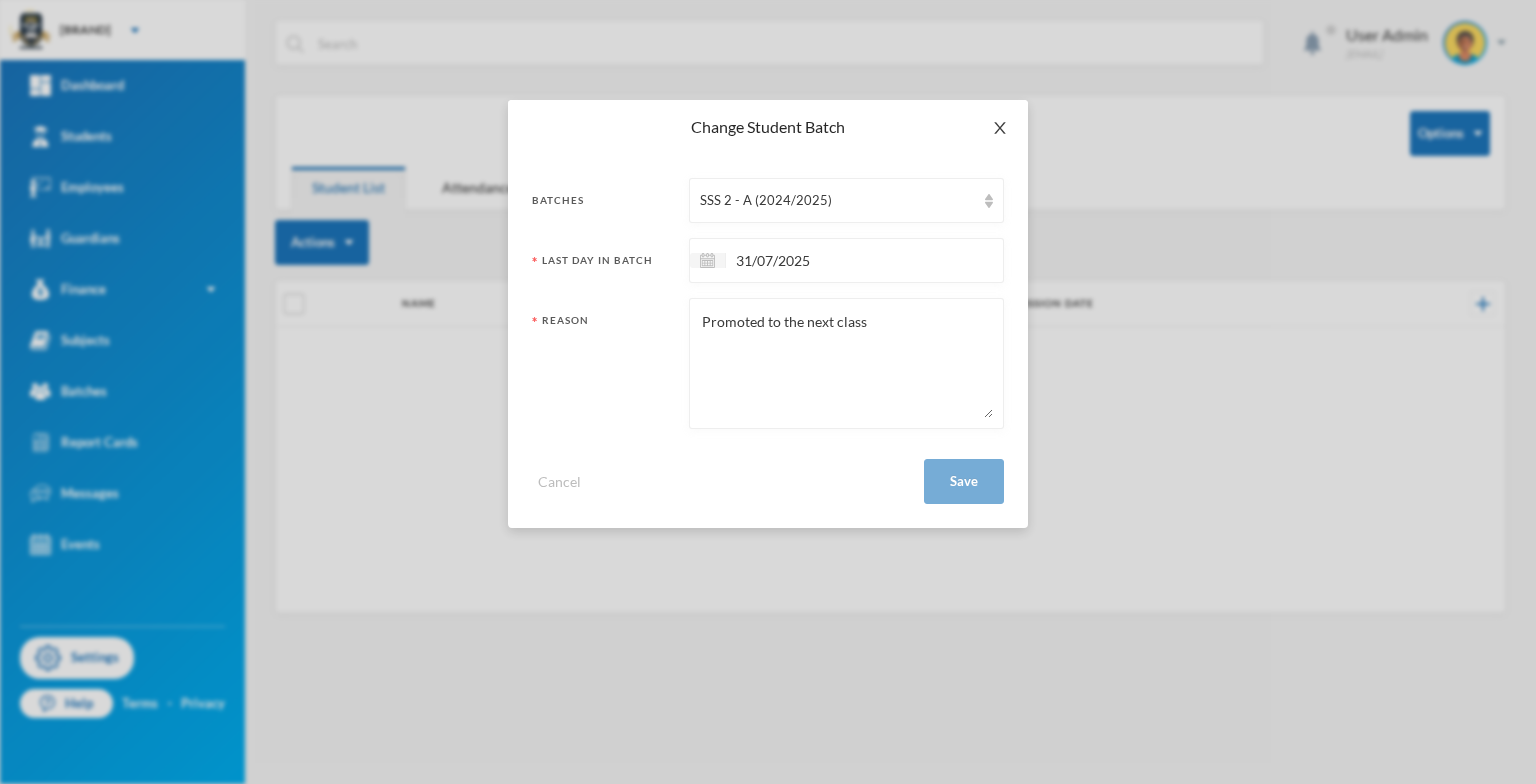 click 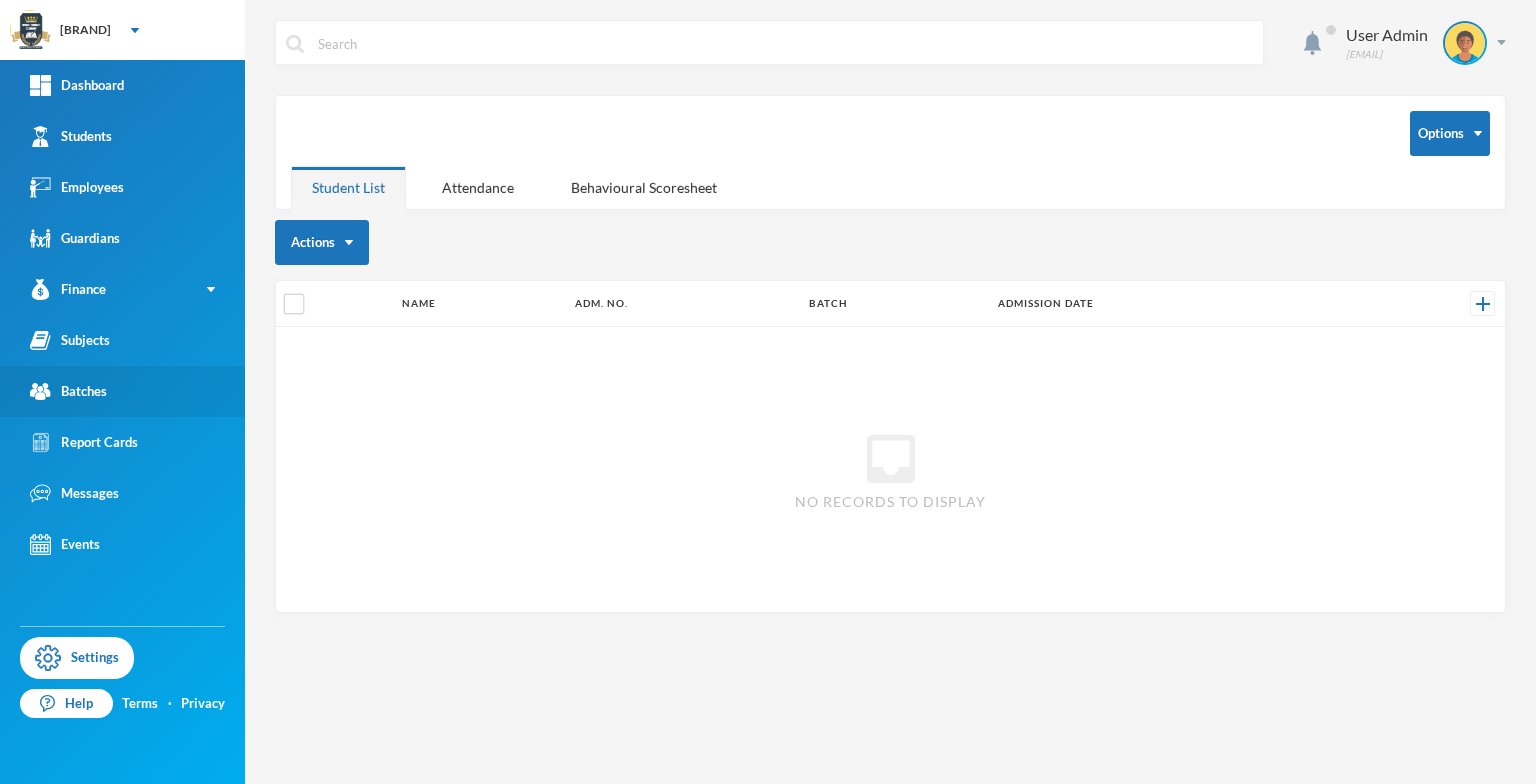 click on "Batches" at bounding box center (68, 391) 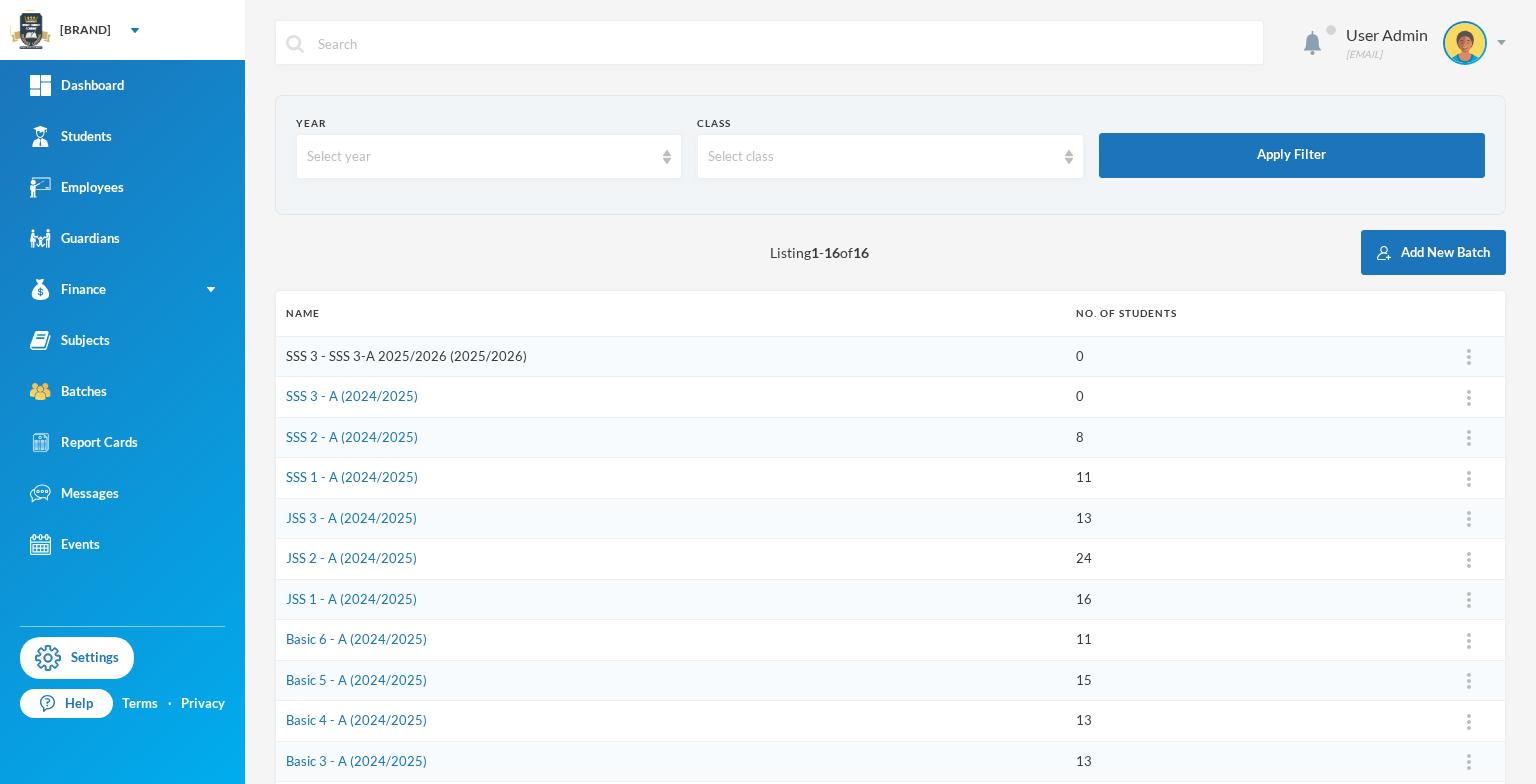 click on "SSS 3 - SSS 3-A 2025/2026 (2025/2026)" at bounding box center [406, 356] 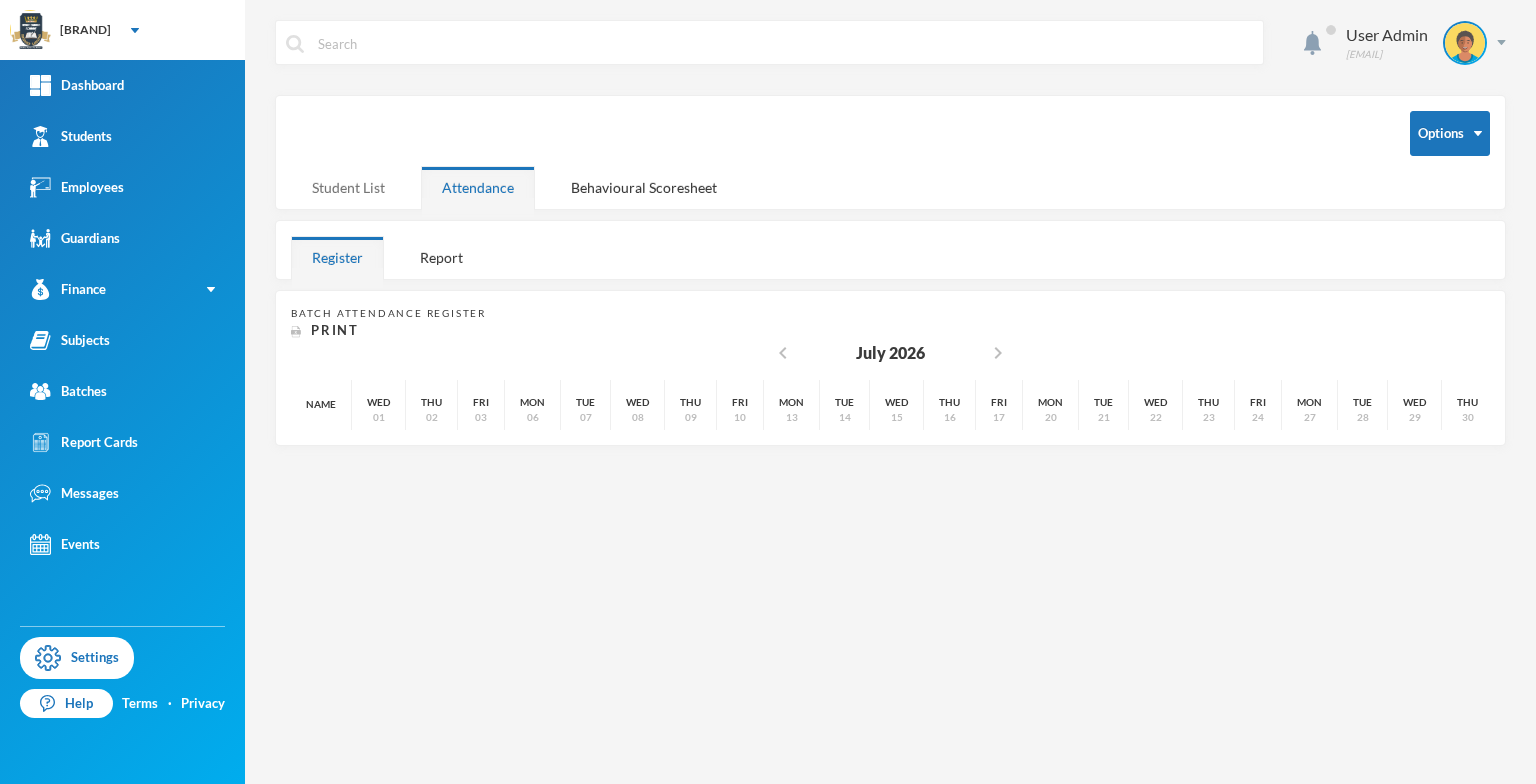 click on "Student List" at bounding box center (348, 187) 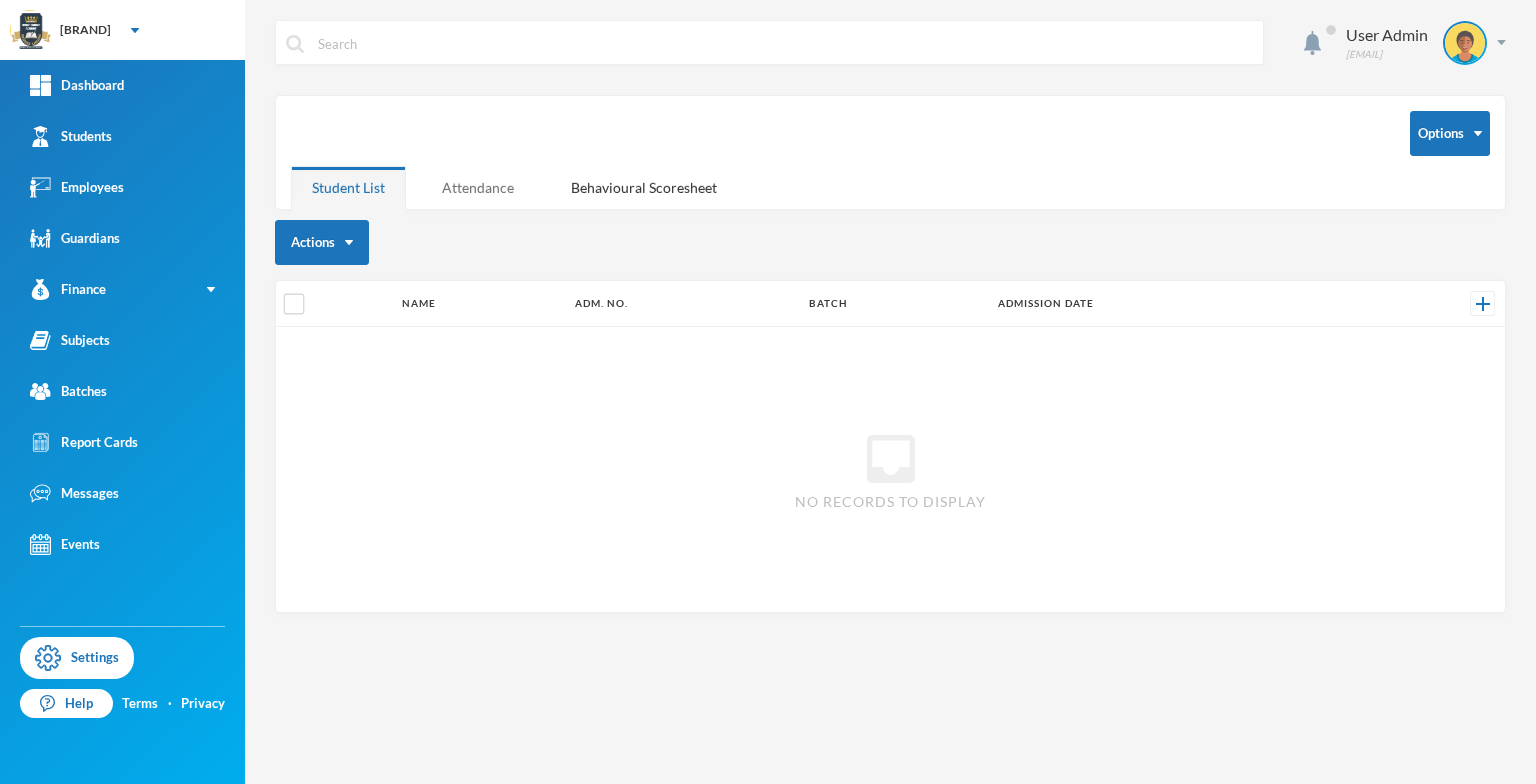 click on "Attendance" at bounding box center (478, 187) 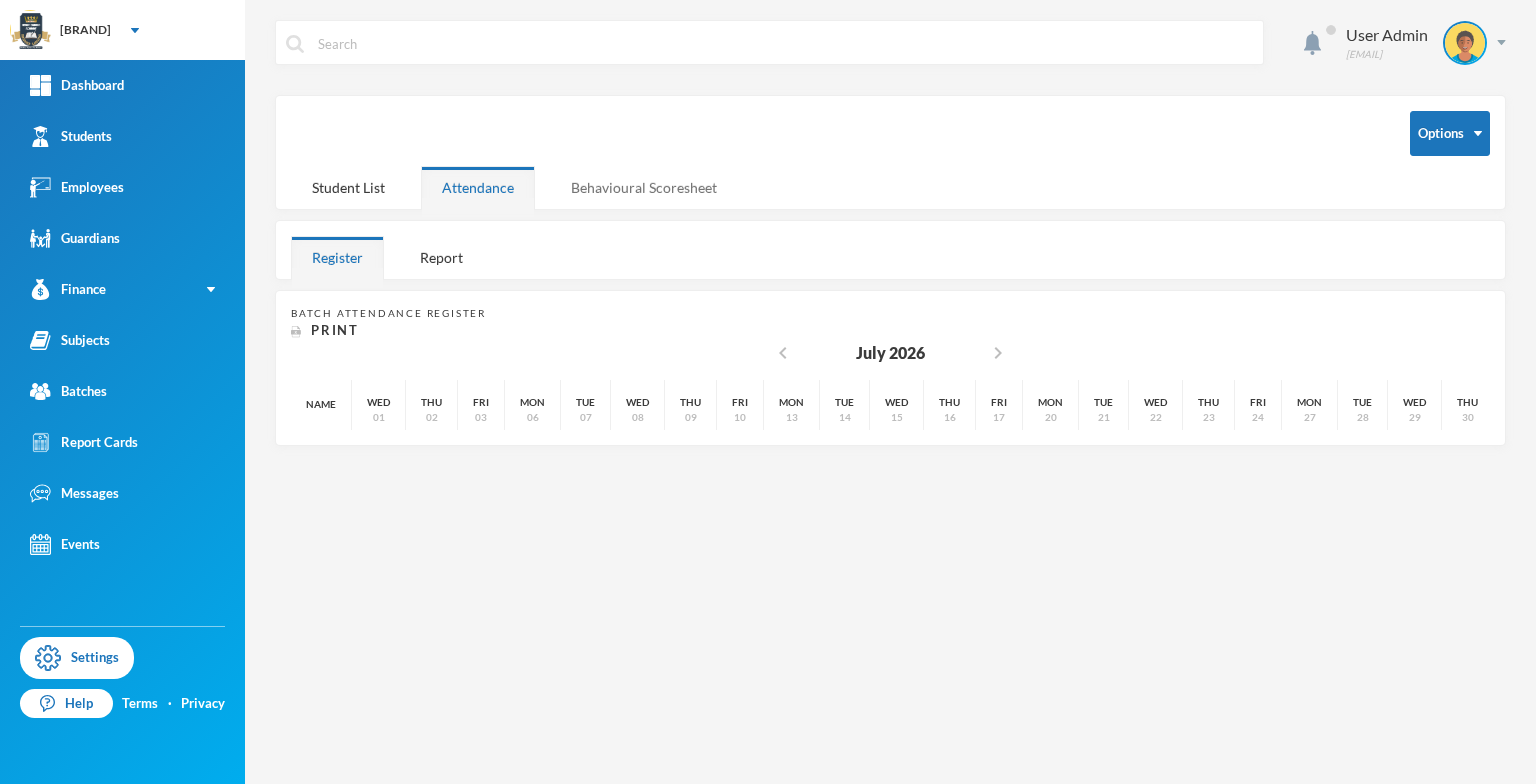 click on "Behavioural Scoresheet" at bounding box center (644, 187) 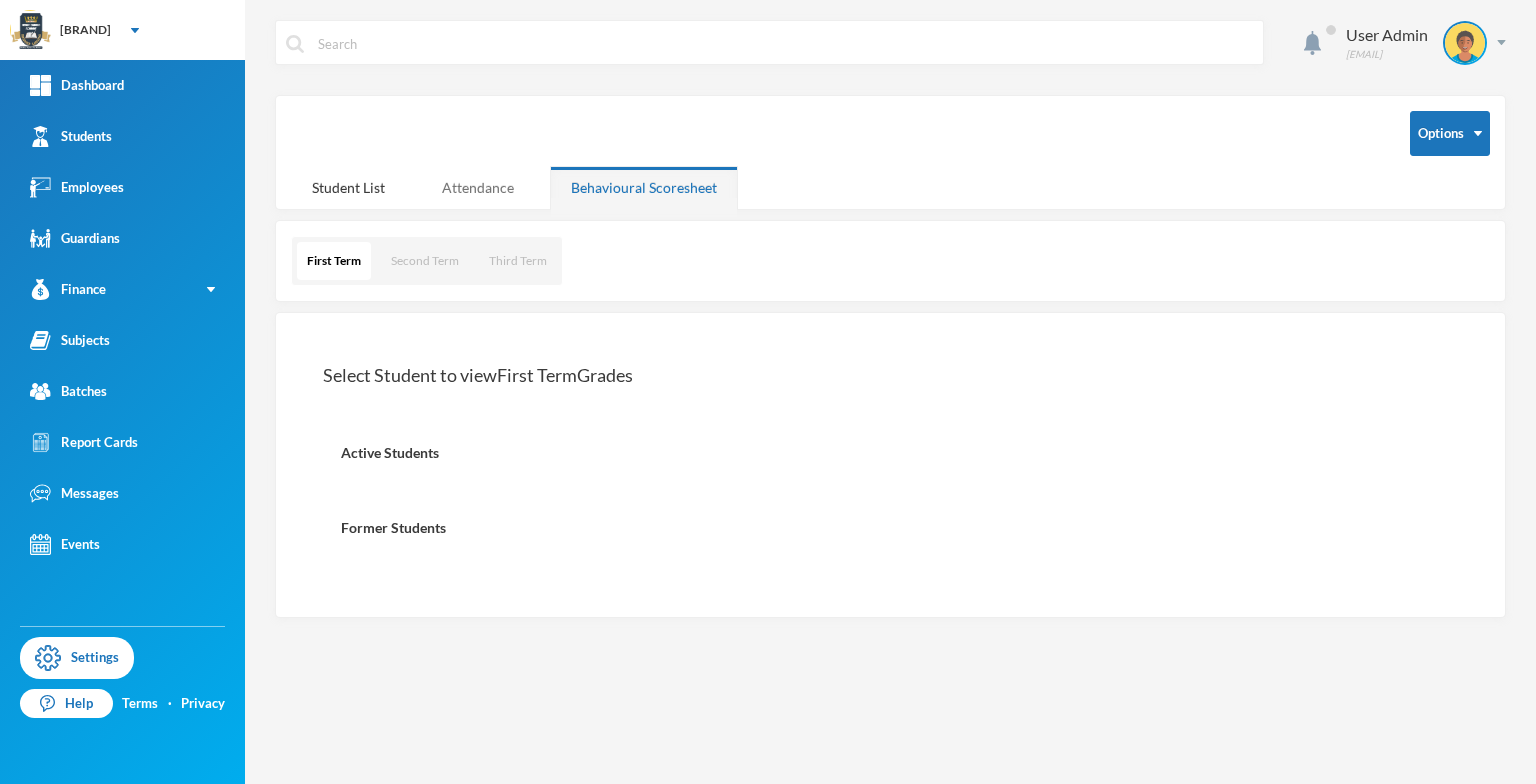 click on "Attendance" at bounding box center [478, 187] 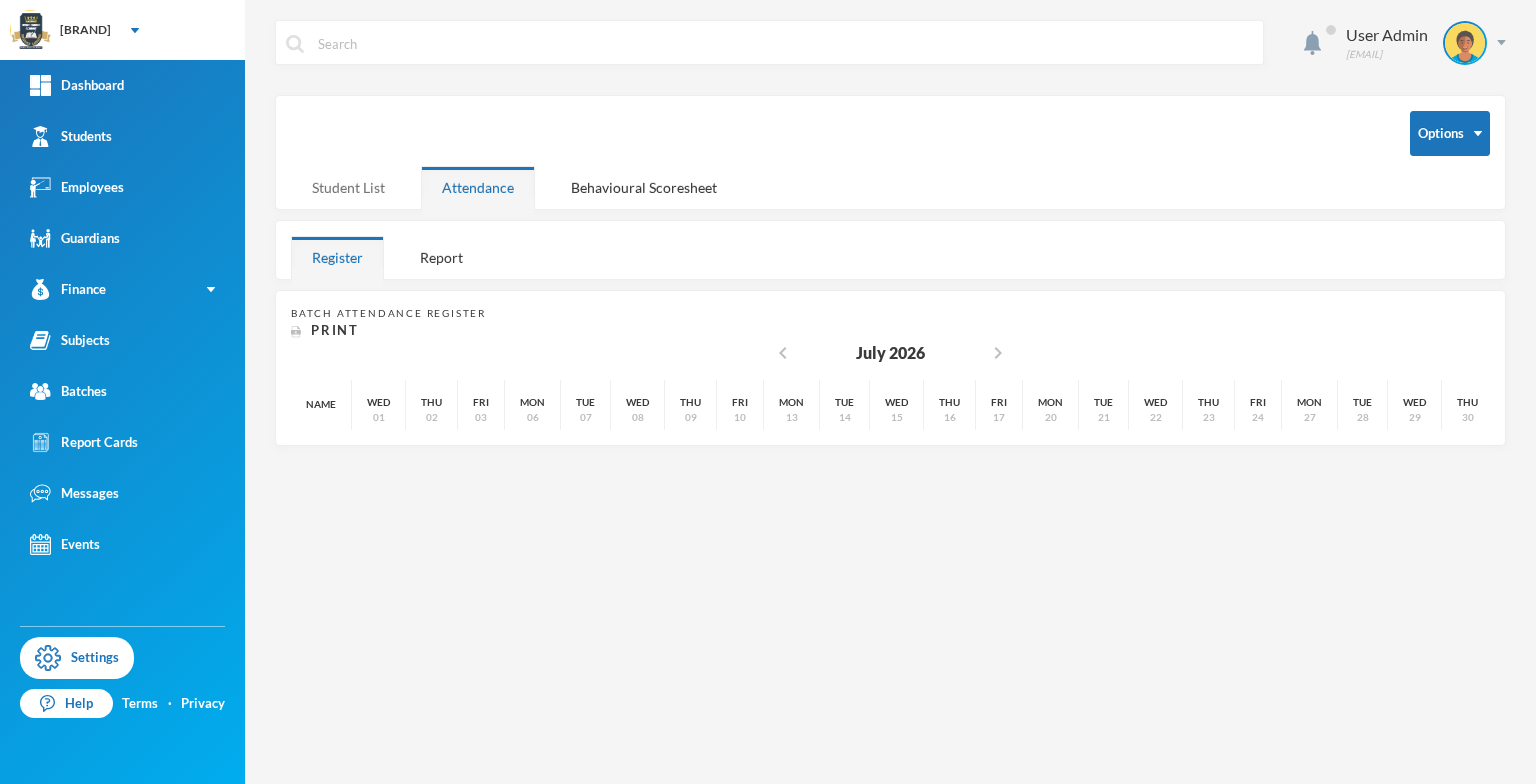 click on "Student List" at bounding box center (348, 187) 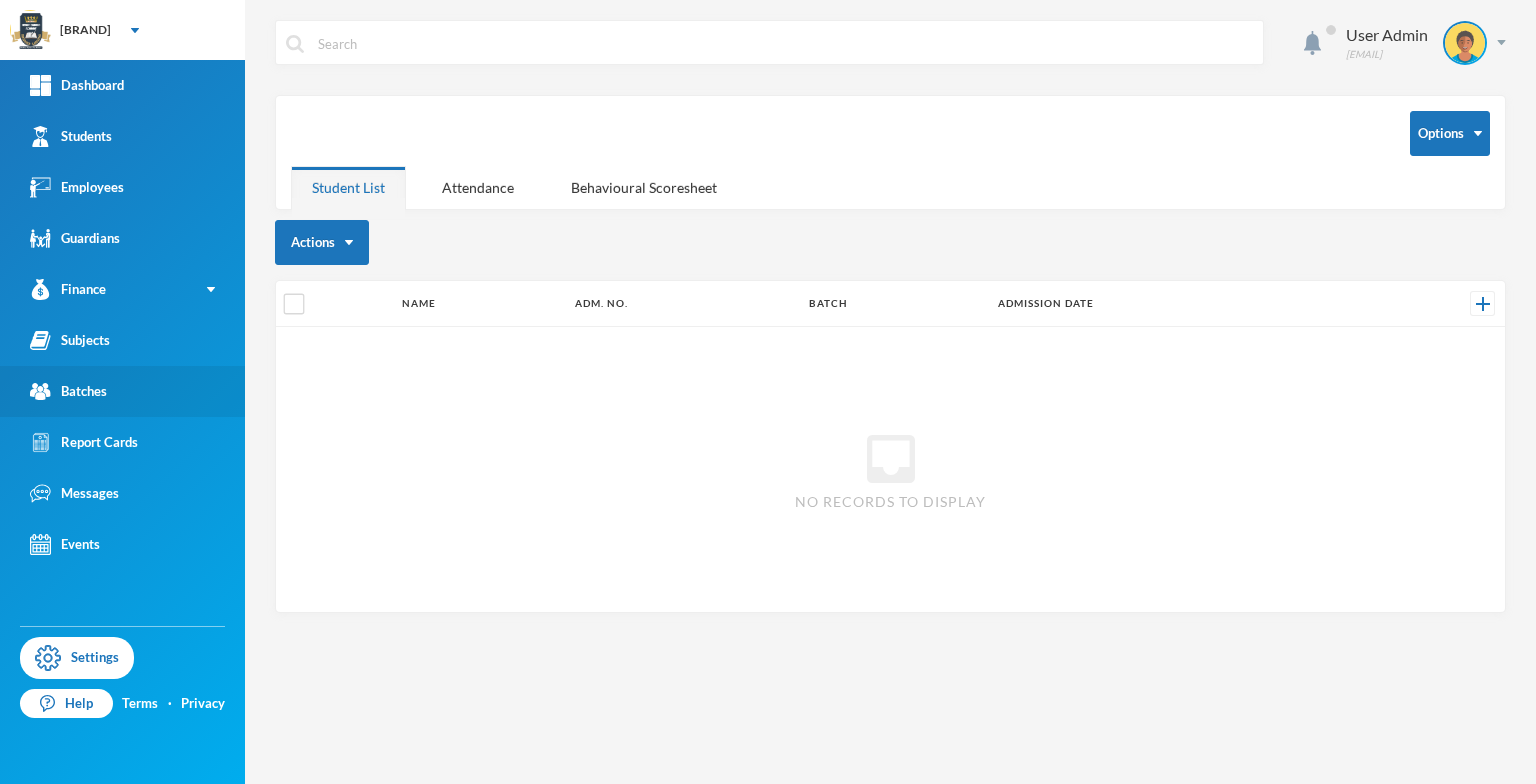 click on "Batches" at bounding box center [68, 391] 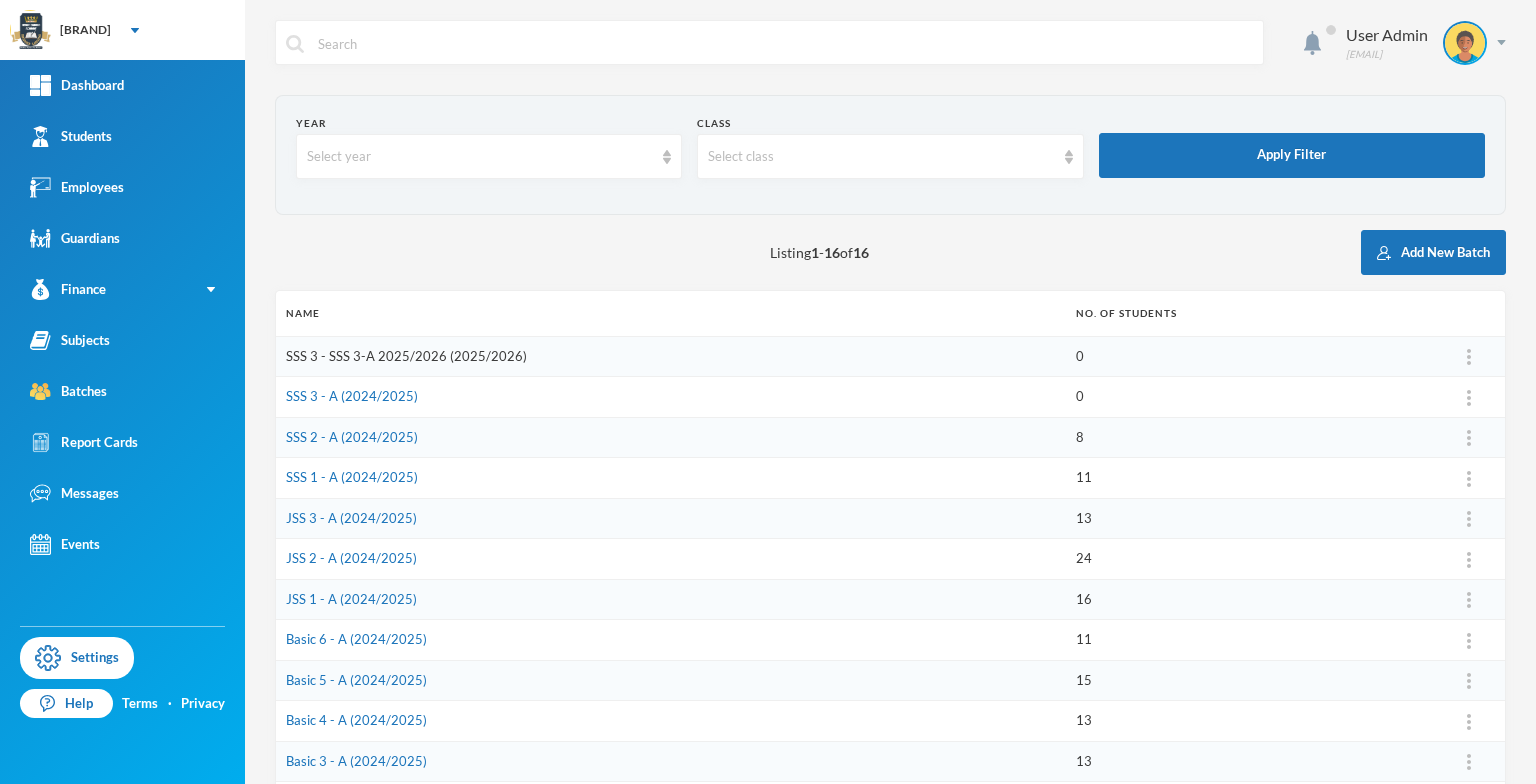 click on "SSS 3 - SSS 3-A 2025/2026 (2025/2026)" at bounding box center (406, 356) 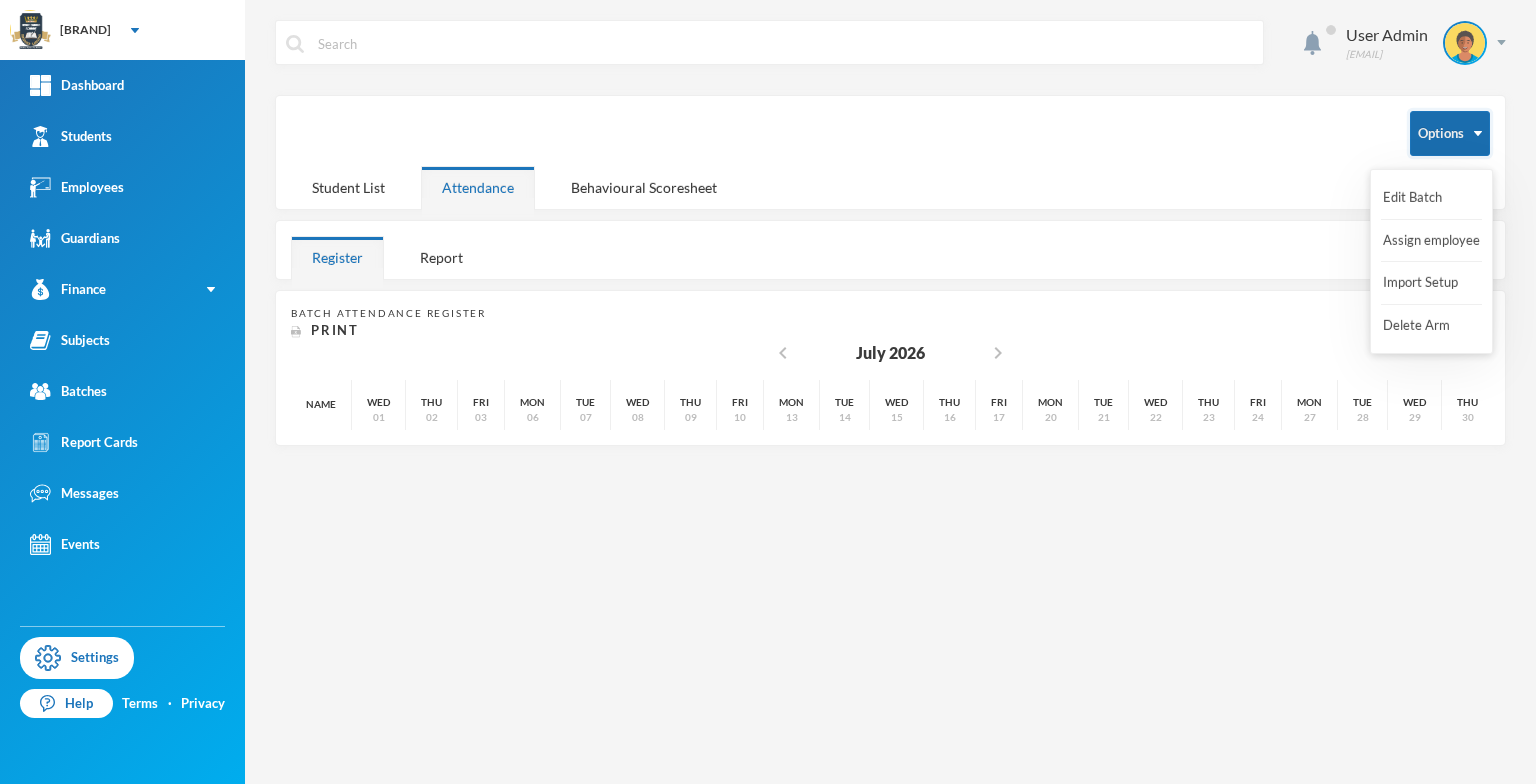 click on "Options" at bounding box center (1450, 133) 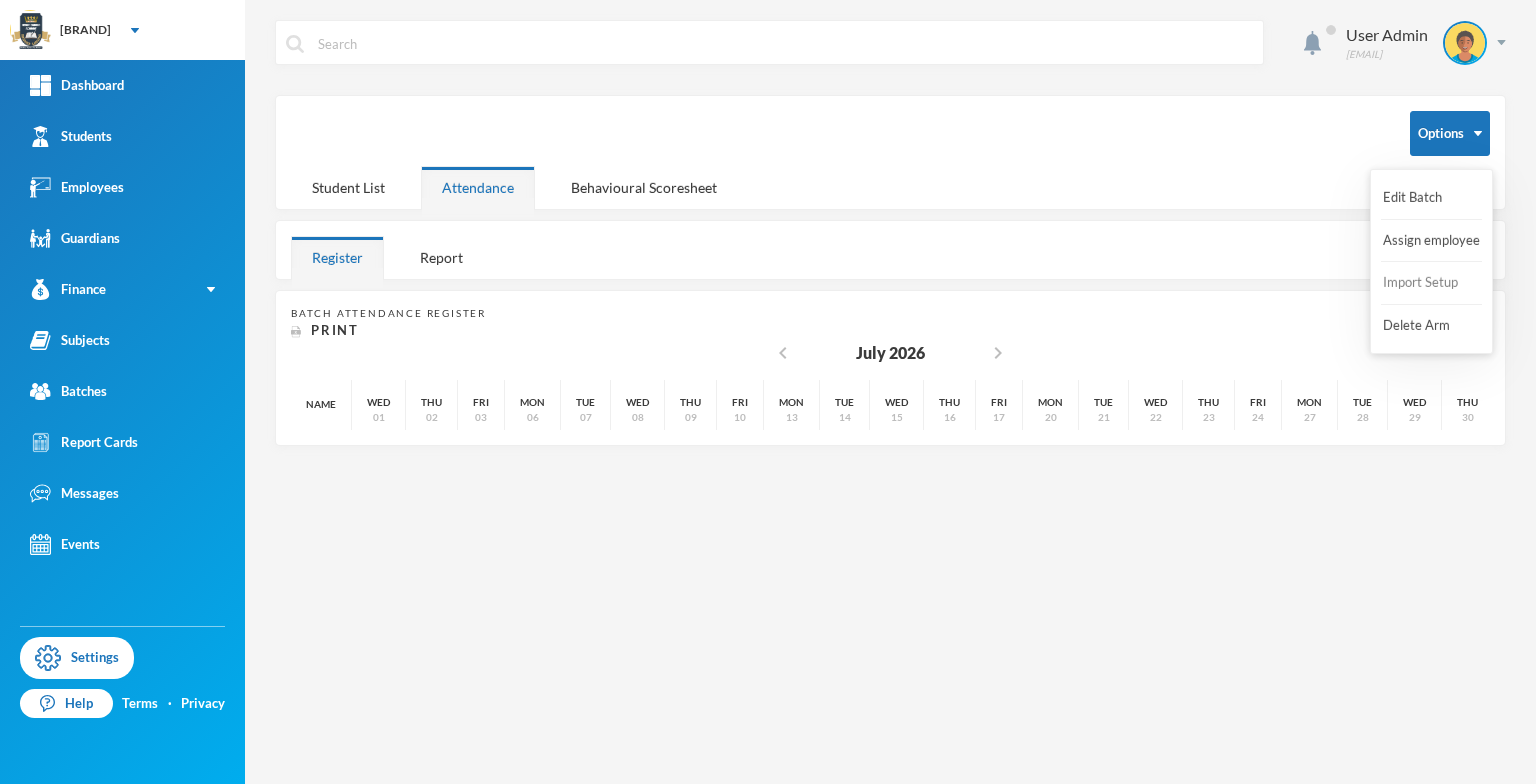 click on "Import Setup" at bounding box center [1421, 283] 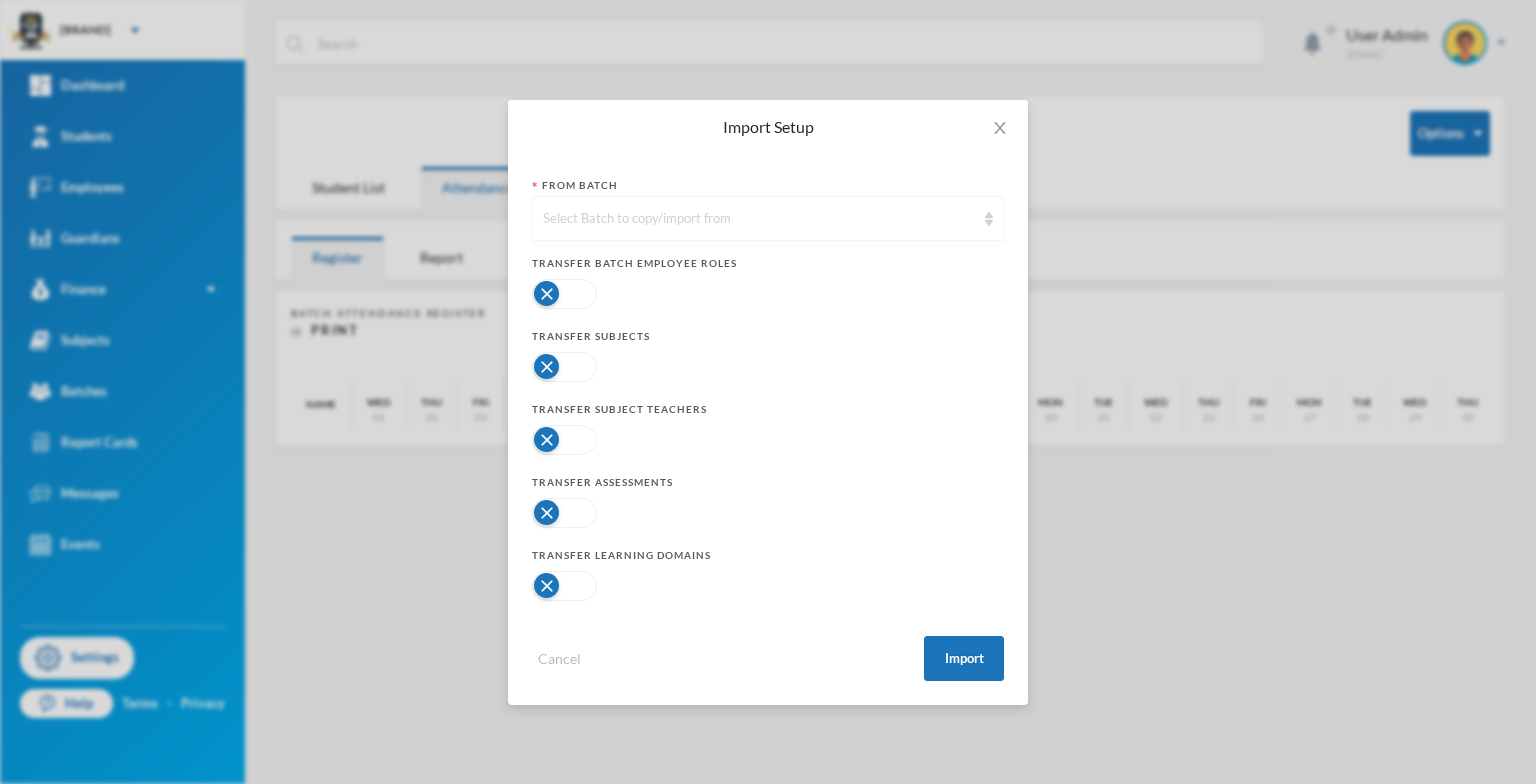 click on "Select Batch to copy/import from" at bounding box center [768, 218] 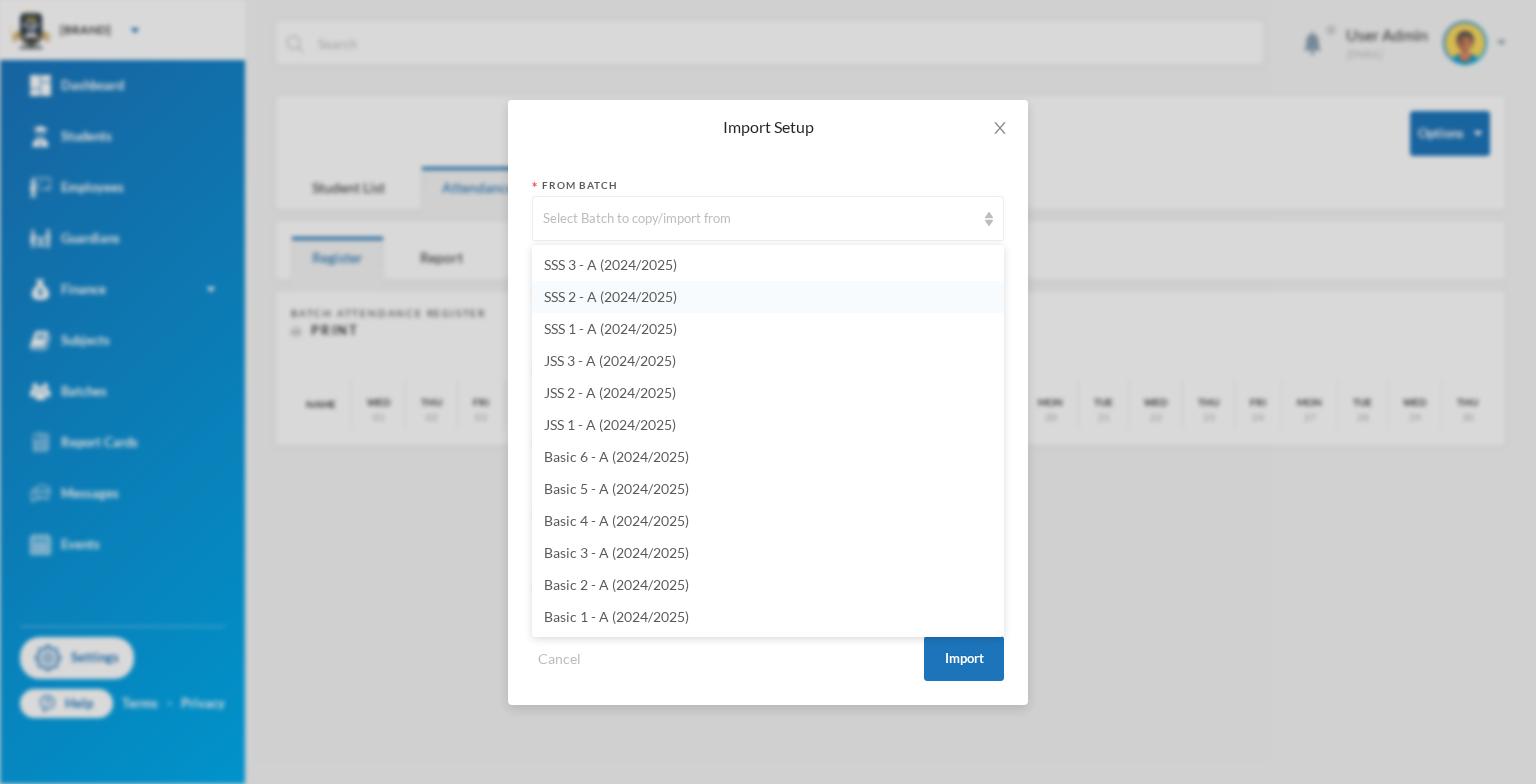 click on "SSS 2 - A (2024/2025)" at bounding box center [610, 296] 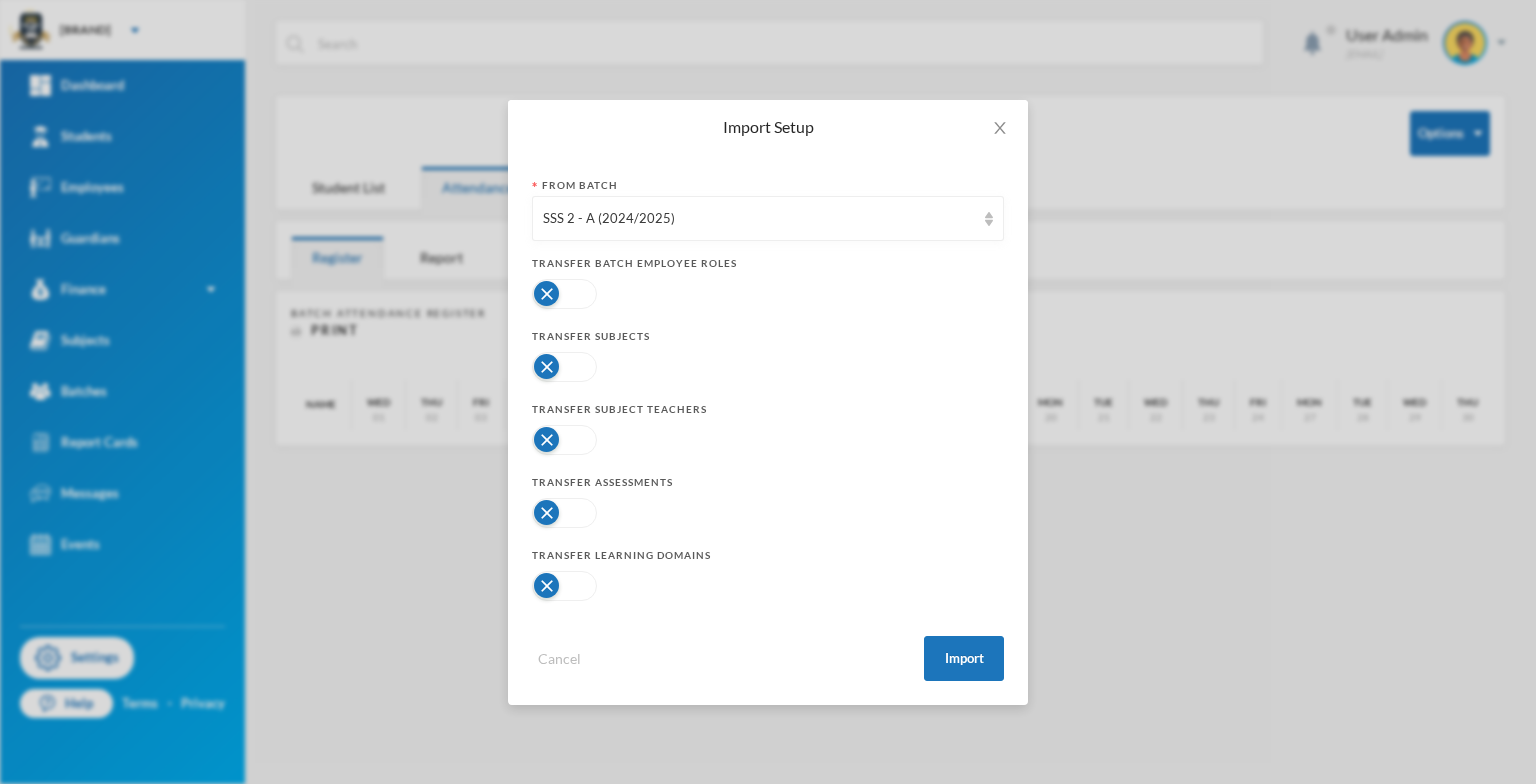 click at bounding box center [564, 294] 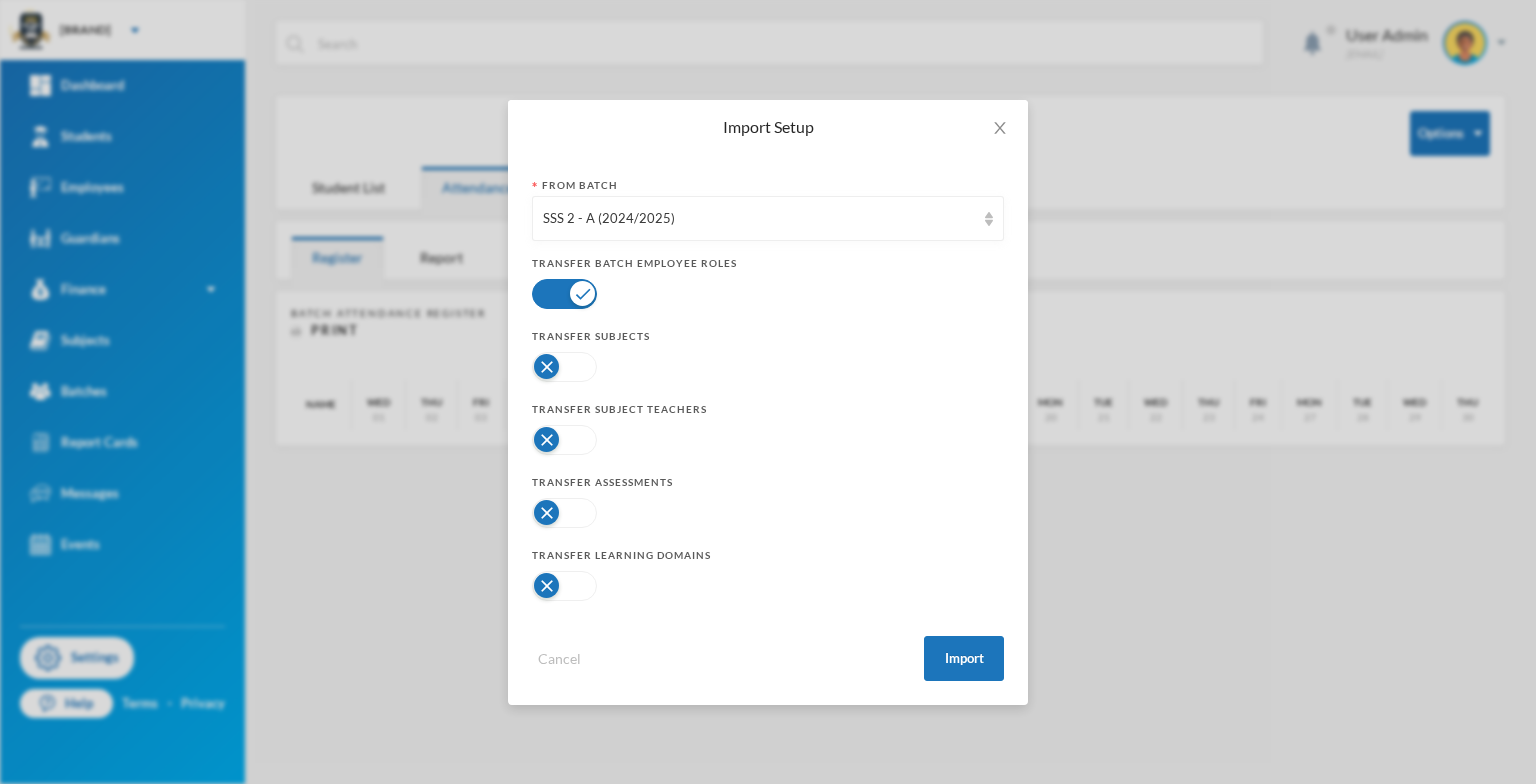 click at bounding box center (564, 367) 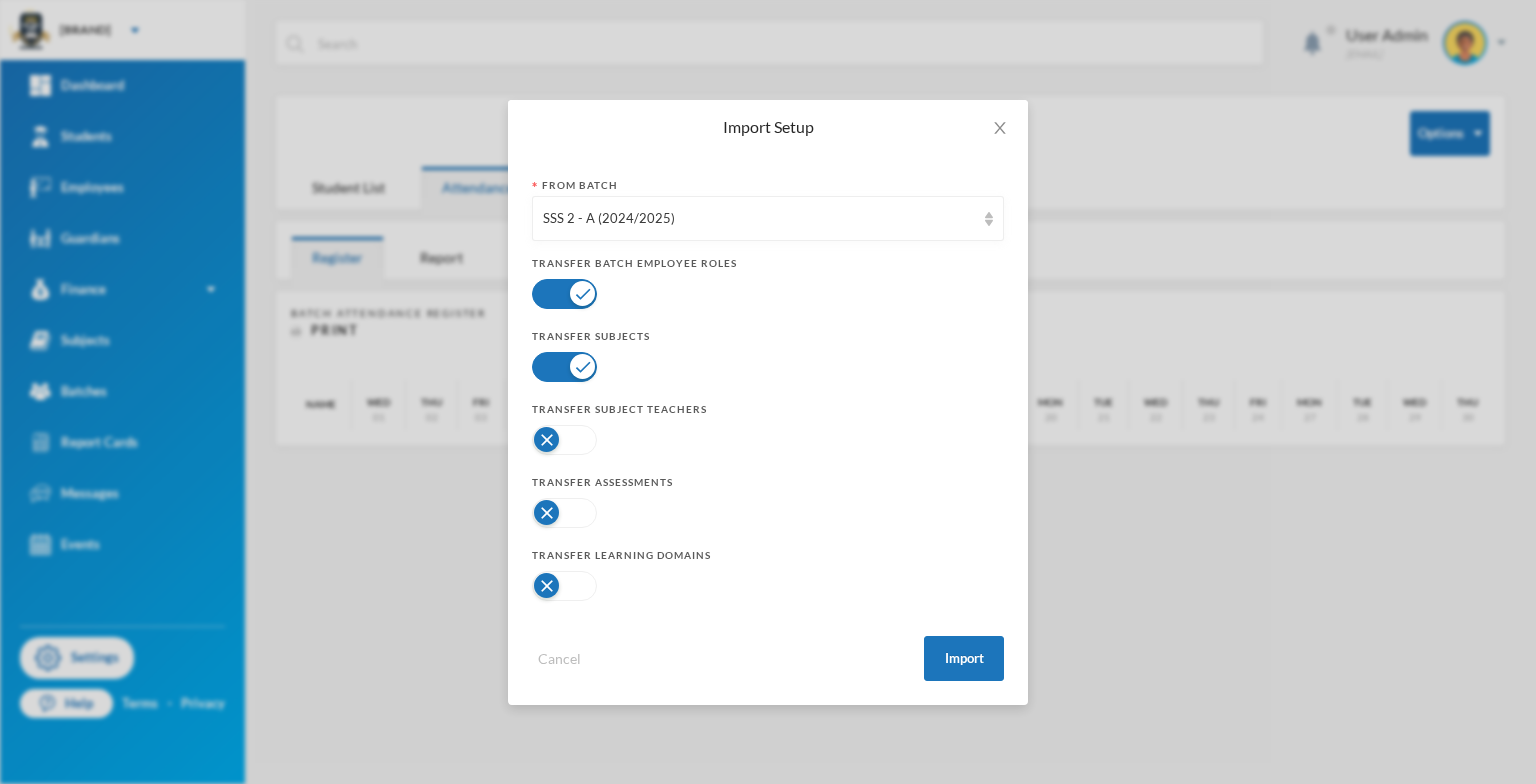 click at bounding box center (564, 440) 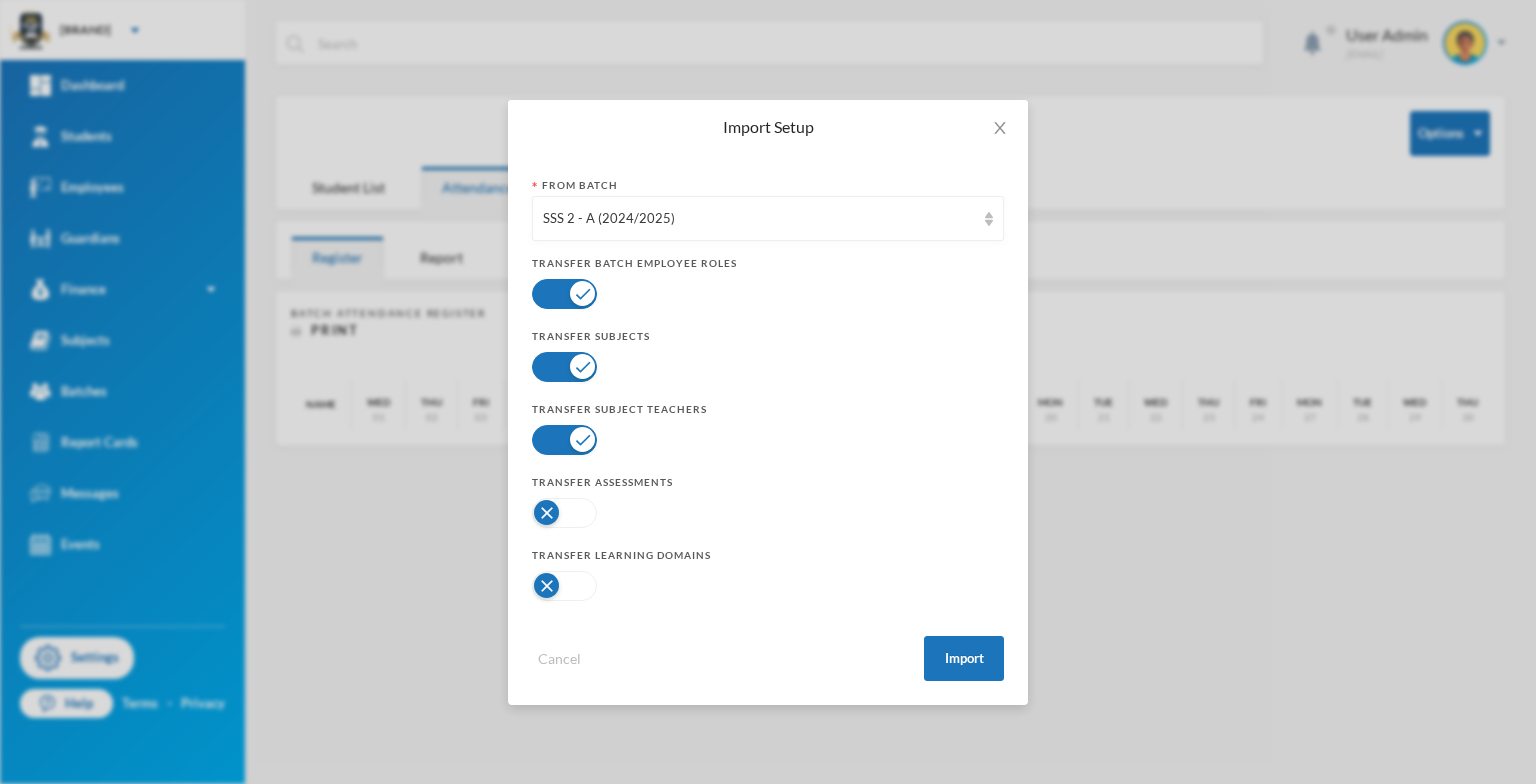 click at bounding box center (564, 440) 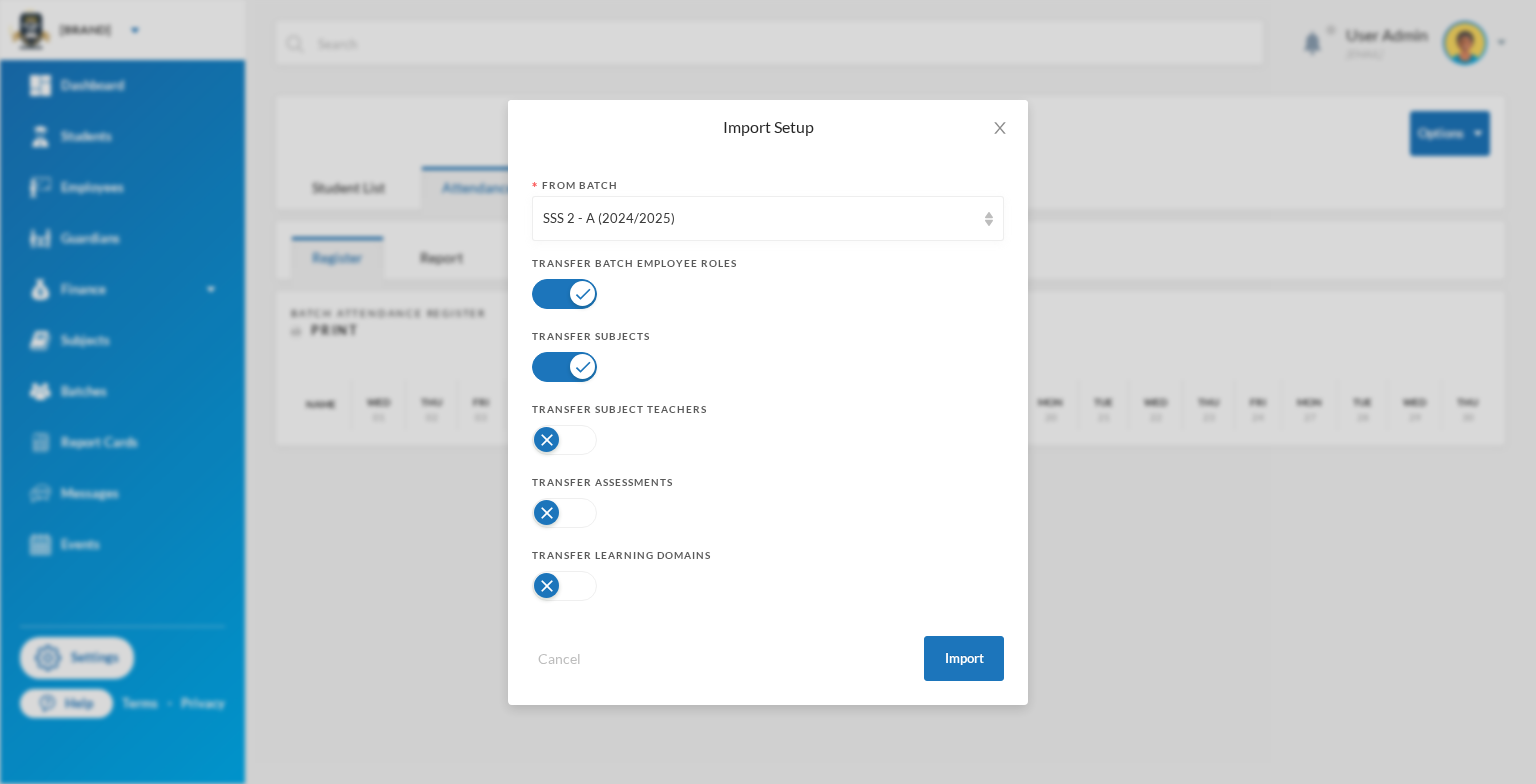 click at bounding box center (564, 513) 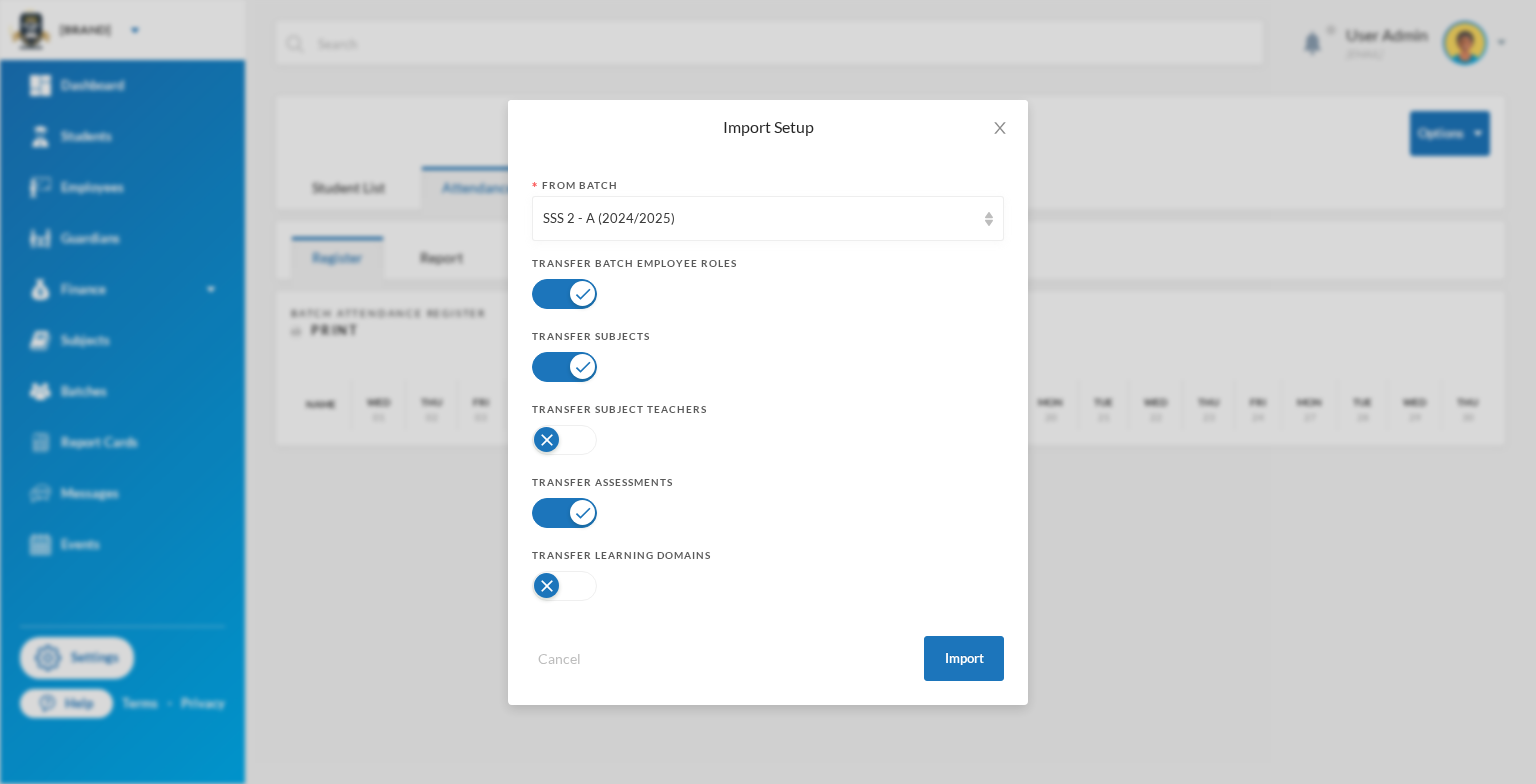 click at bounding box center (564, 586) 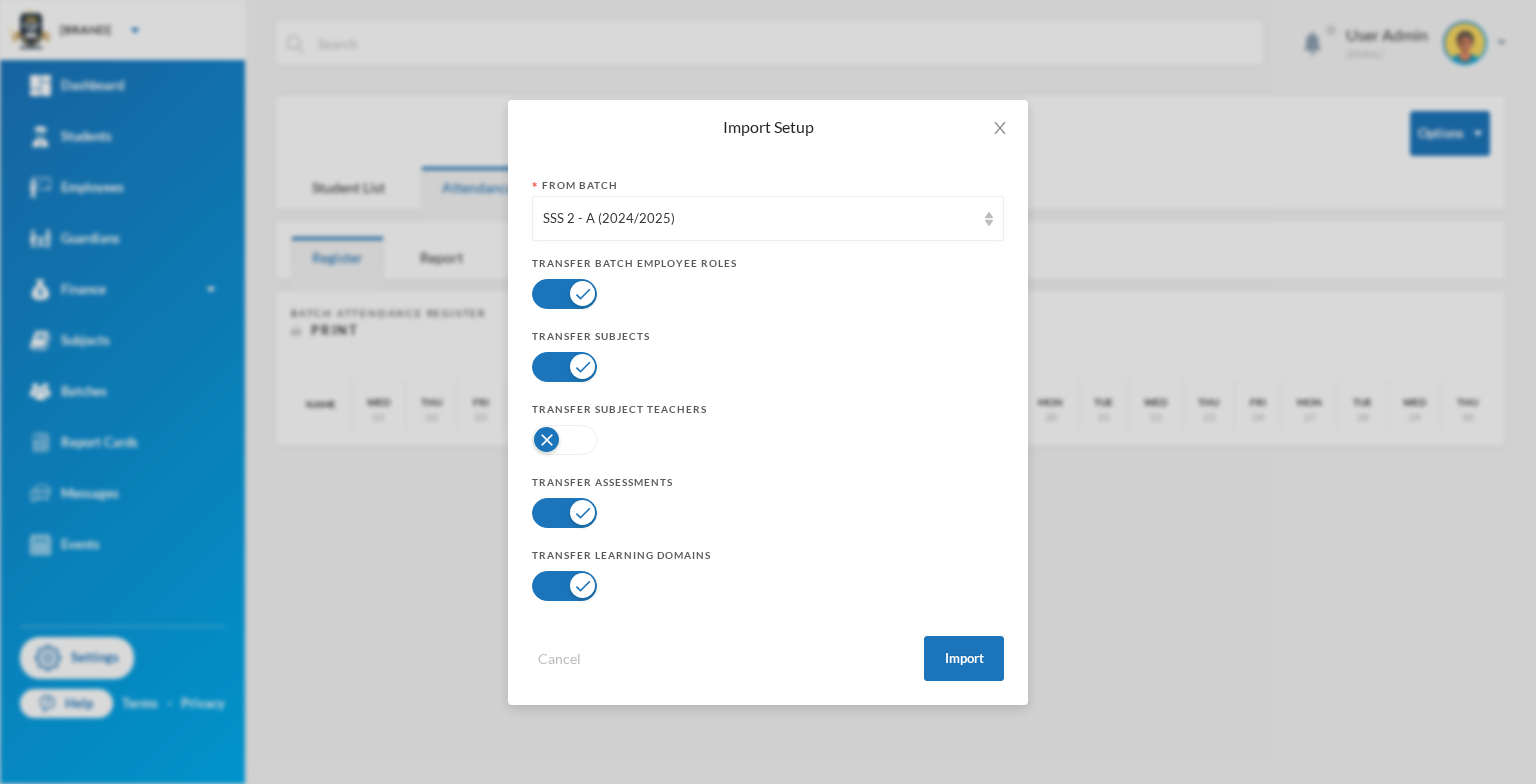 click at bounding box center (564, 513) 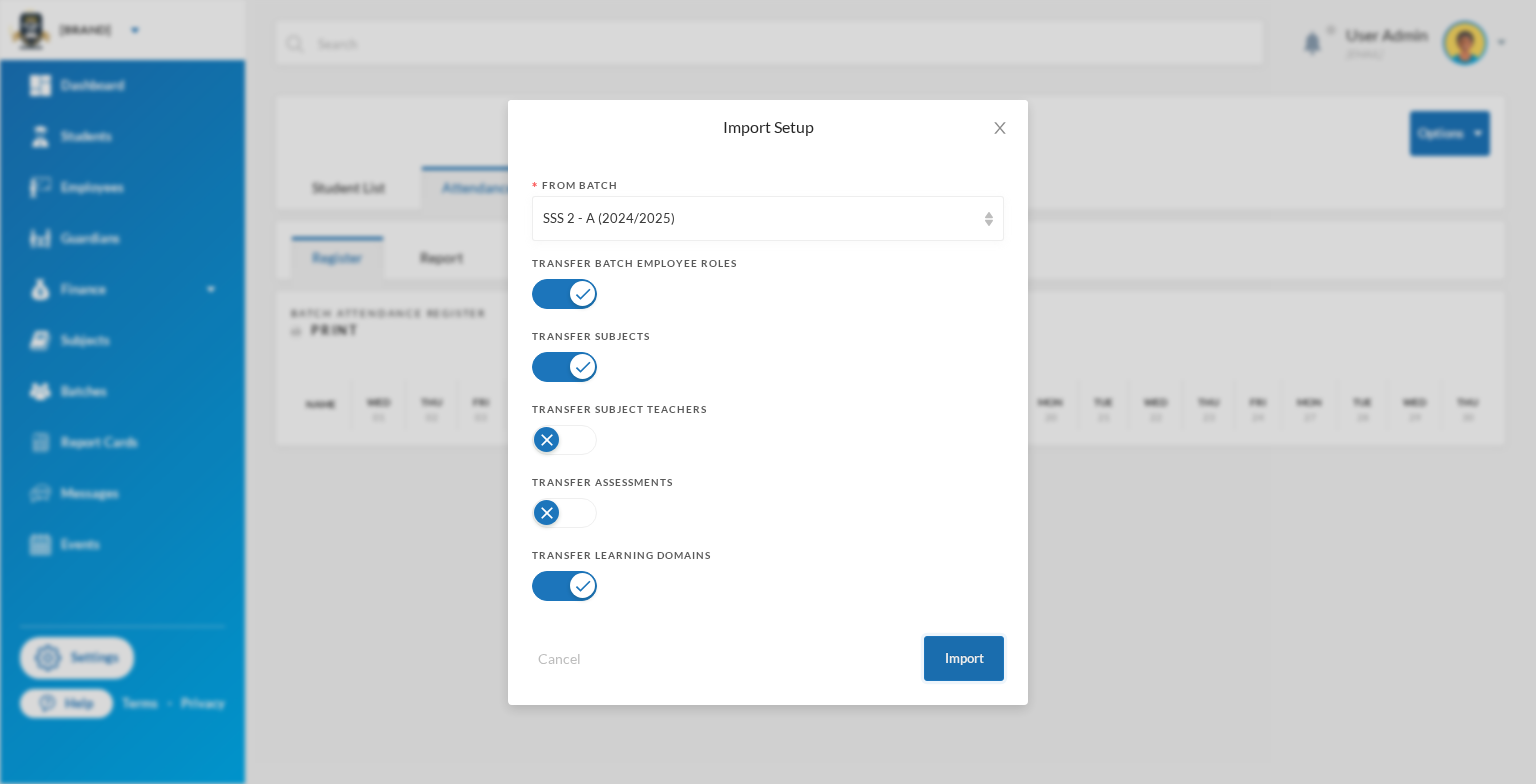 click on "Import" at bounding box center [964, 658] 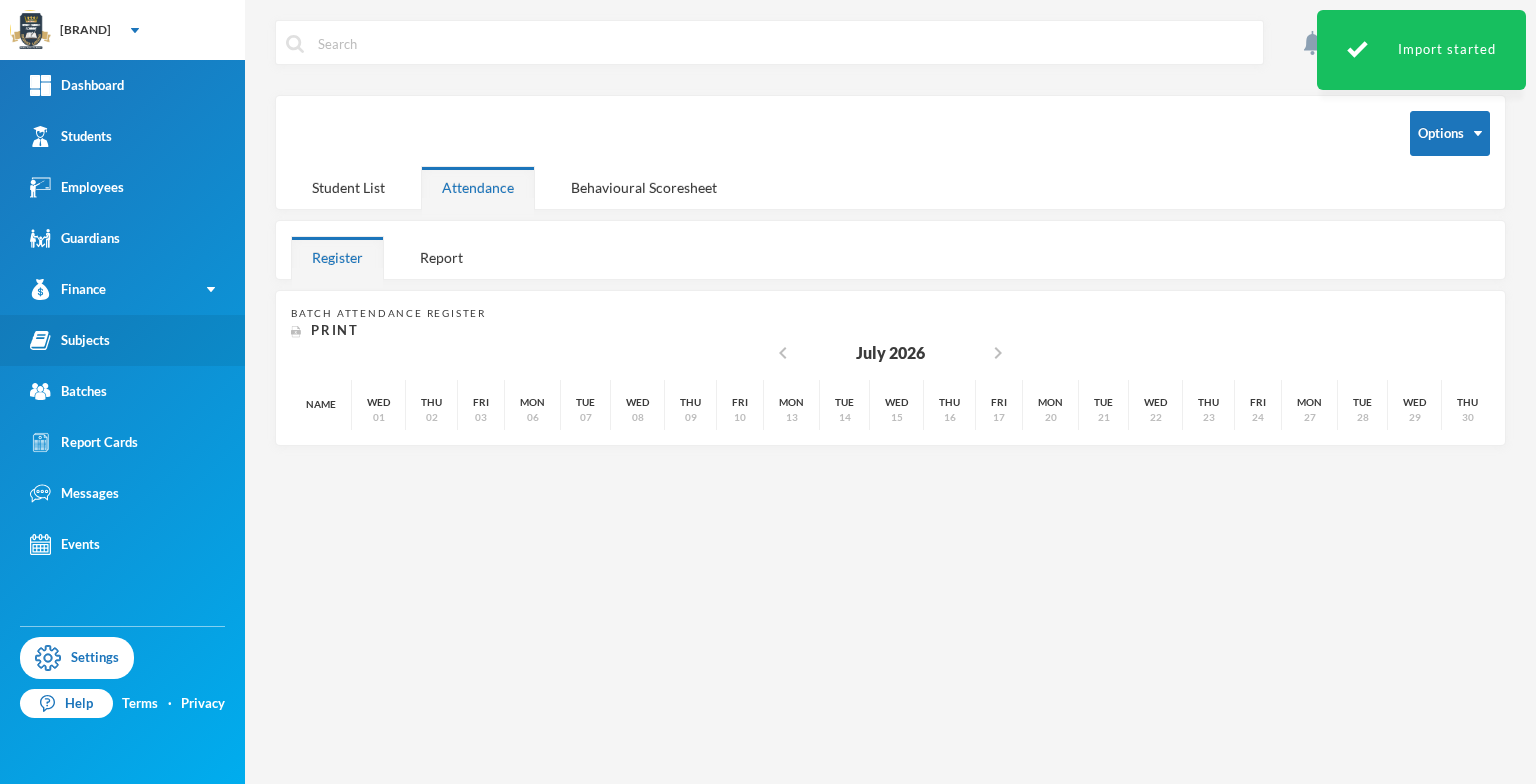 click on "Subjects" at bounding box center [70, 340] 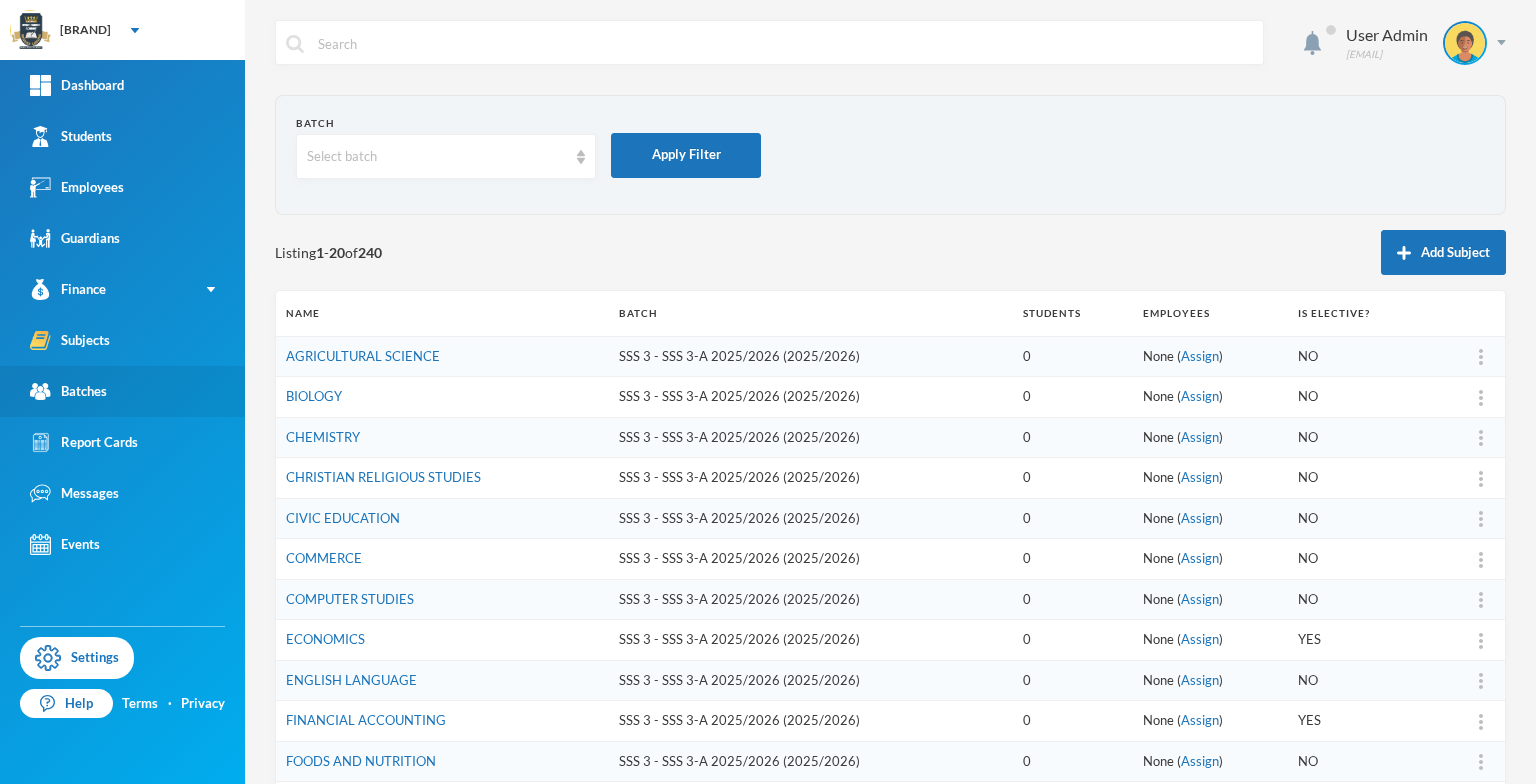 click on "Batches" at bounding box center (68, 391) 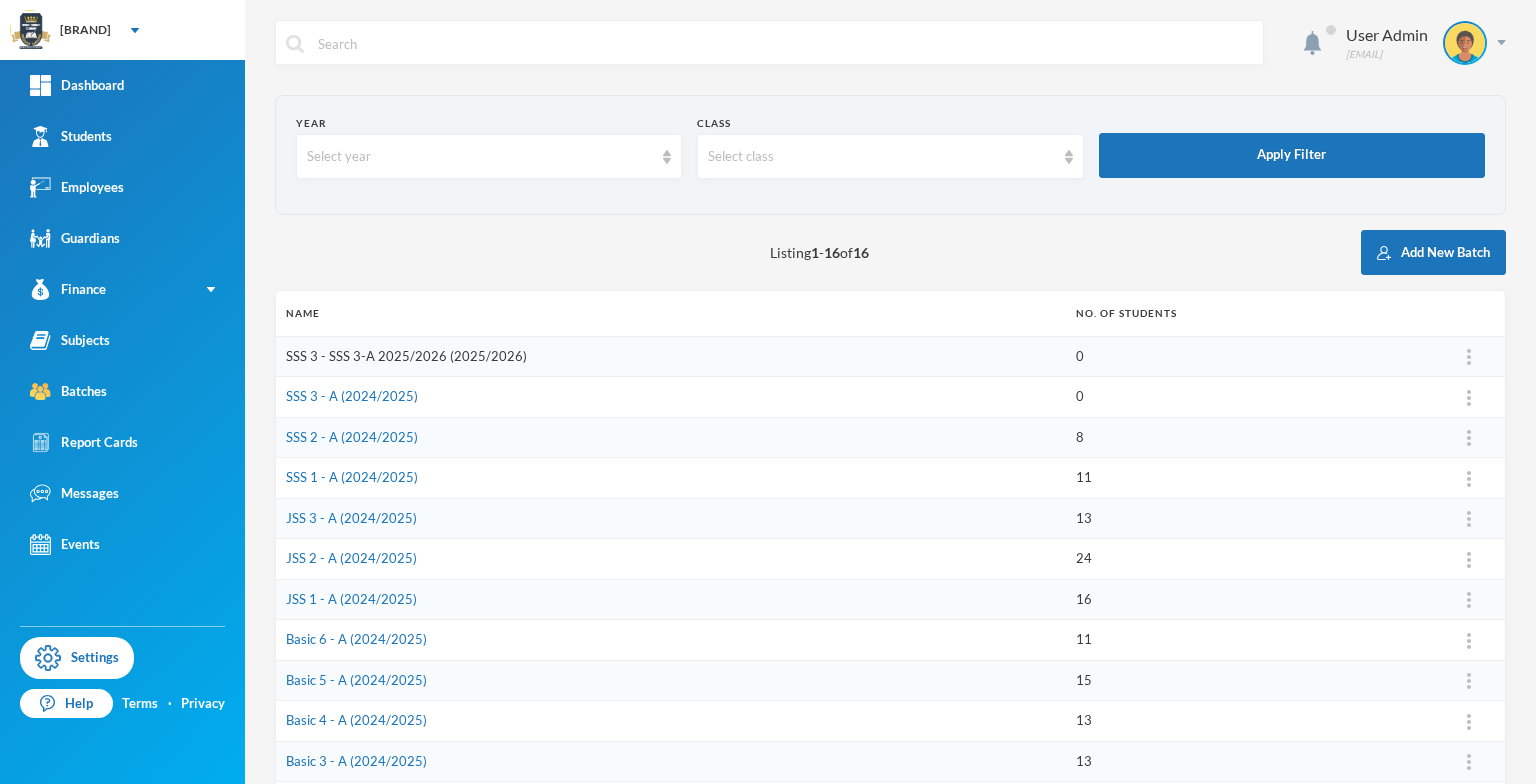 click on "SSS 3 - SSS 3-A 2025/2026 (2025/2026)" at bounding box center (406, 356) 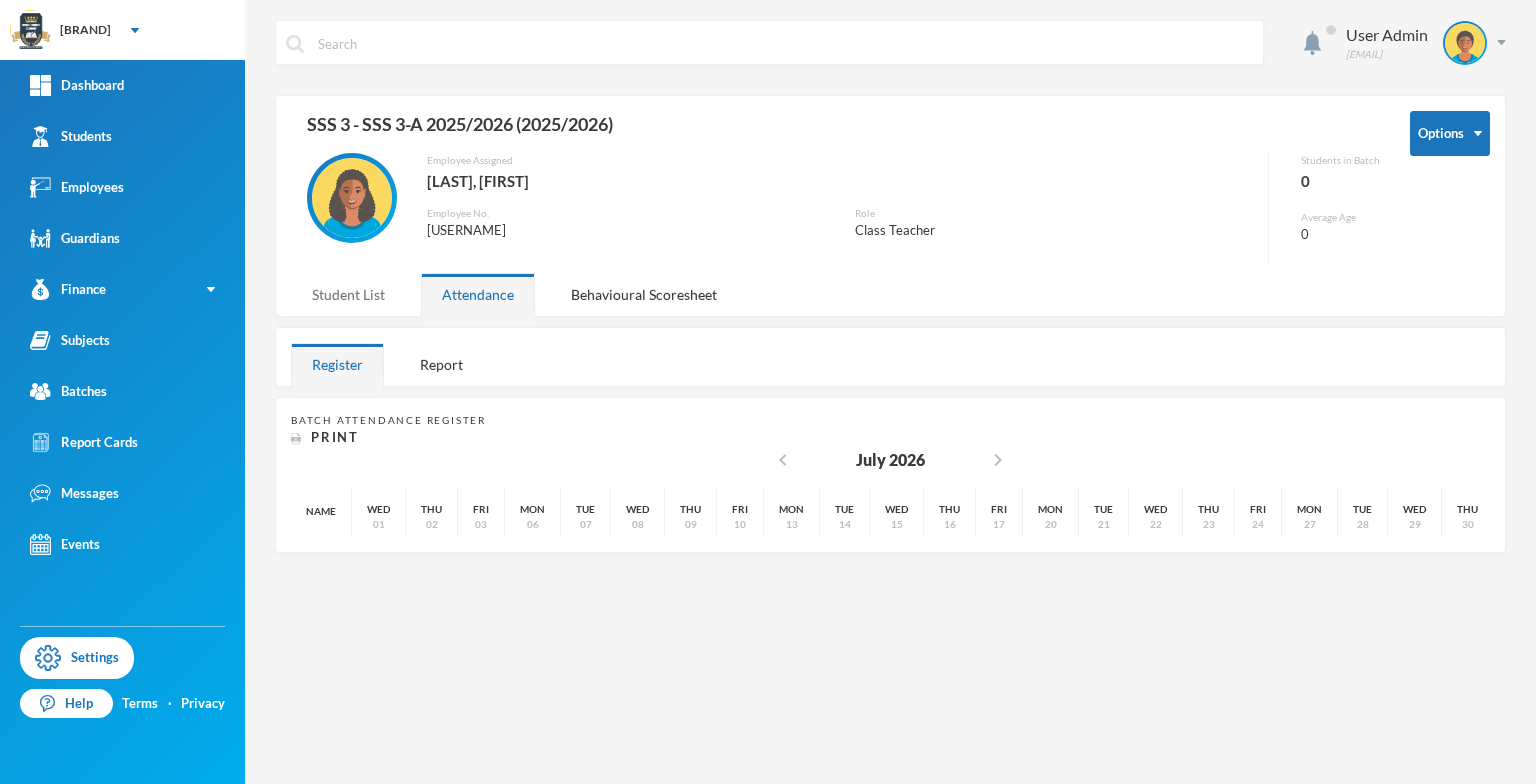 click on "Student List" at bounding box center (348, 294) 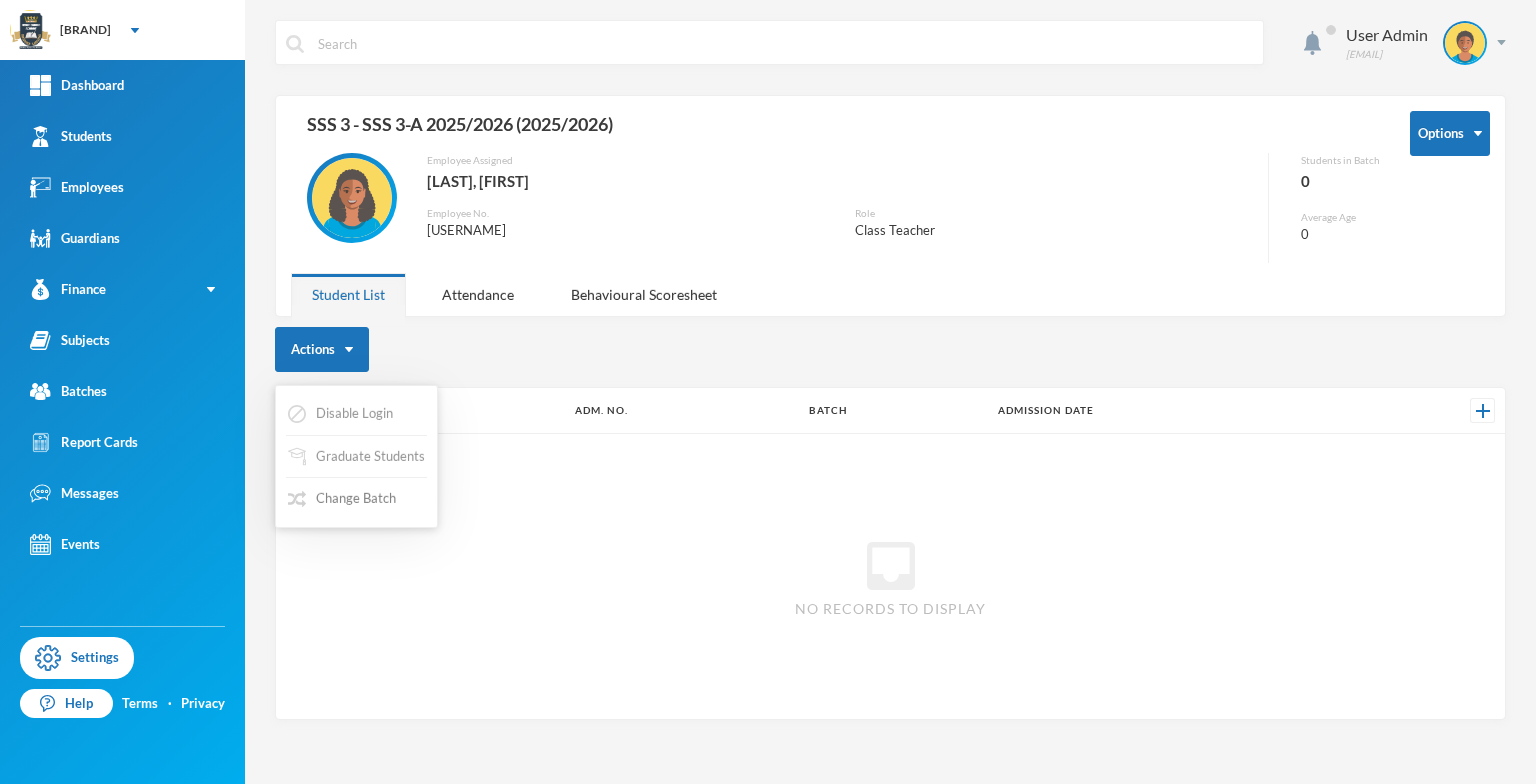 click on "Change Batch" at bounding box center [342, 499] 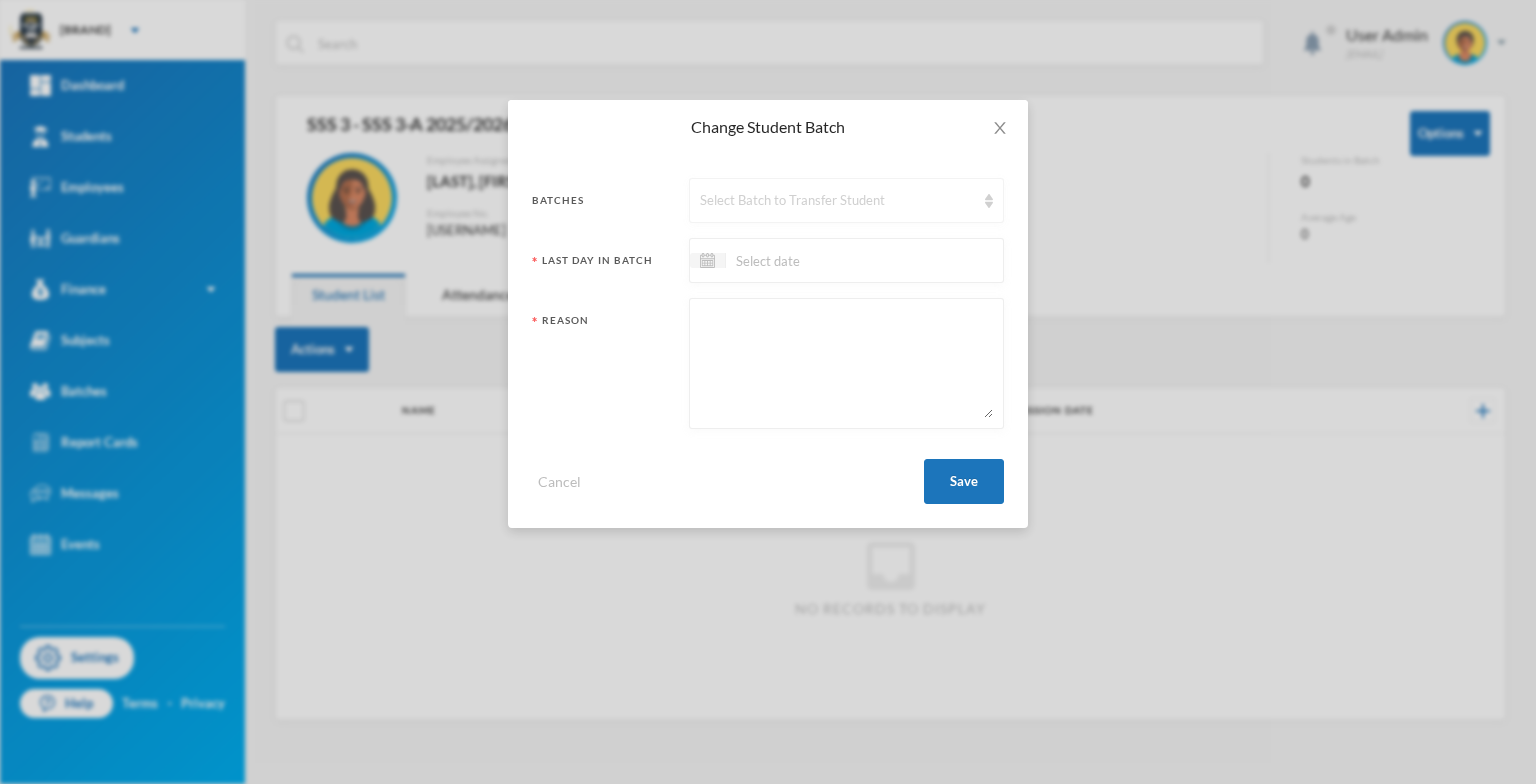 click at bounding box center (989, 201) 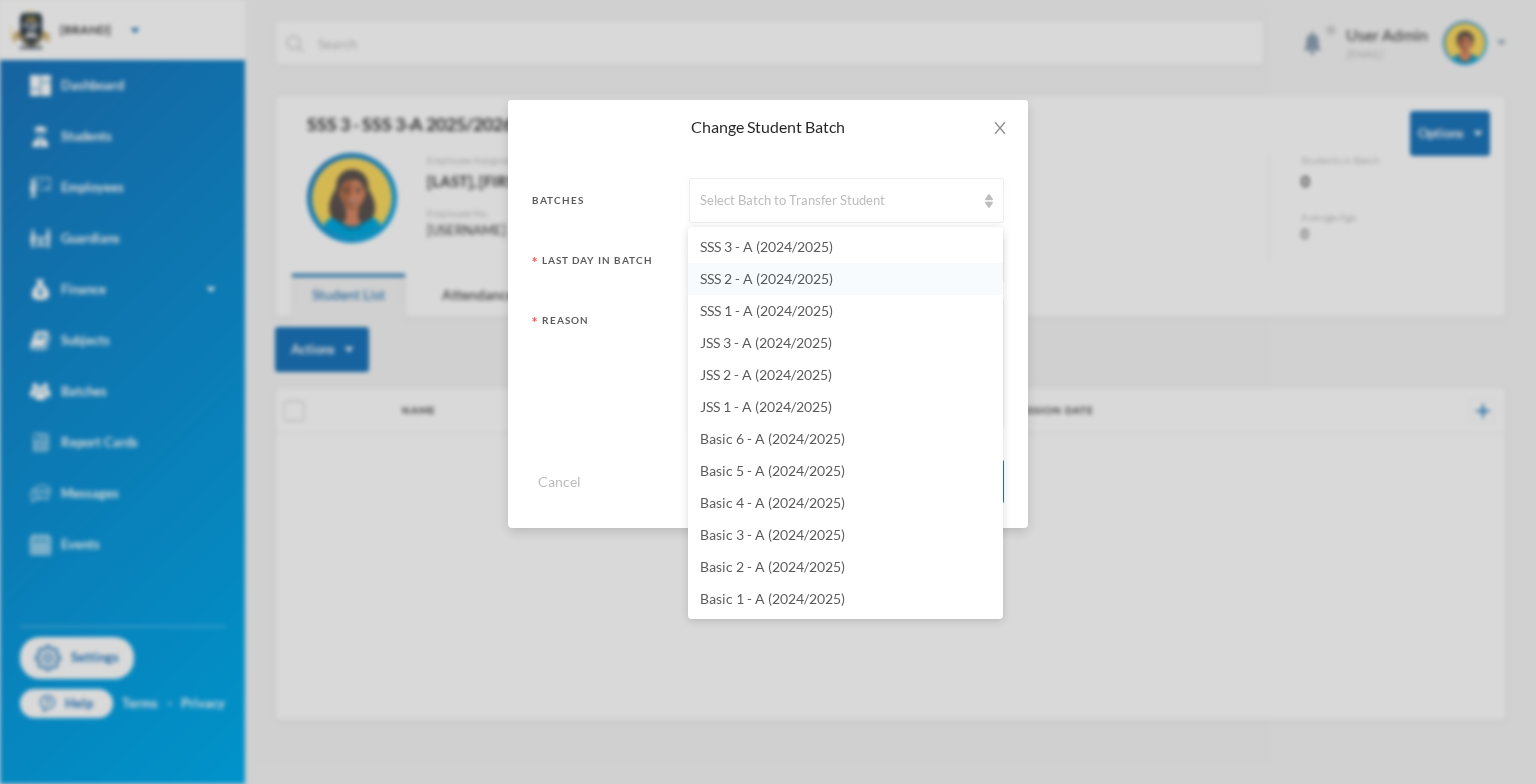 click on "SSS 2 - A (2024/2025)" at bounding box center (766, 278) 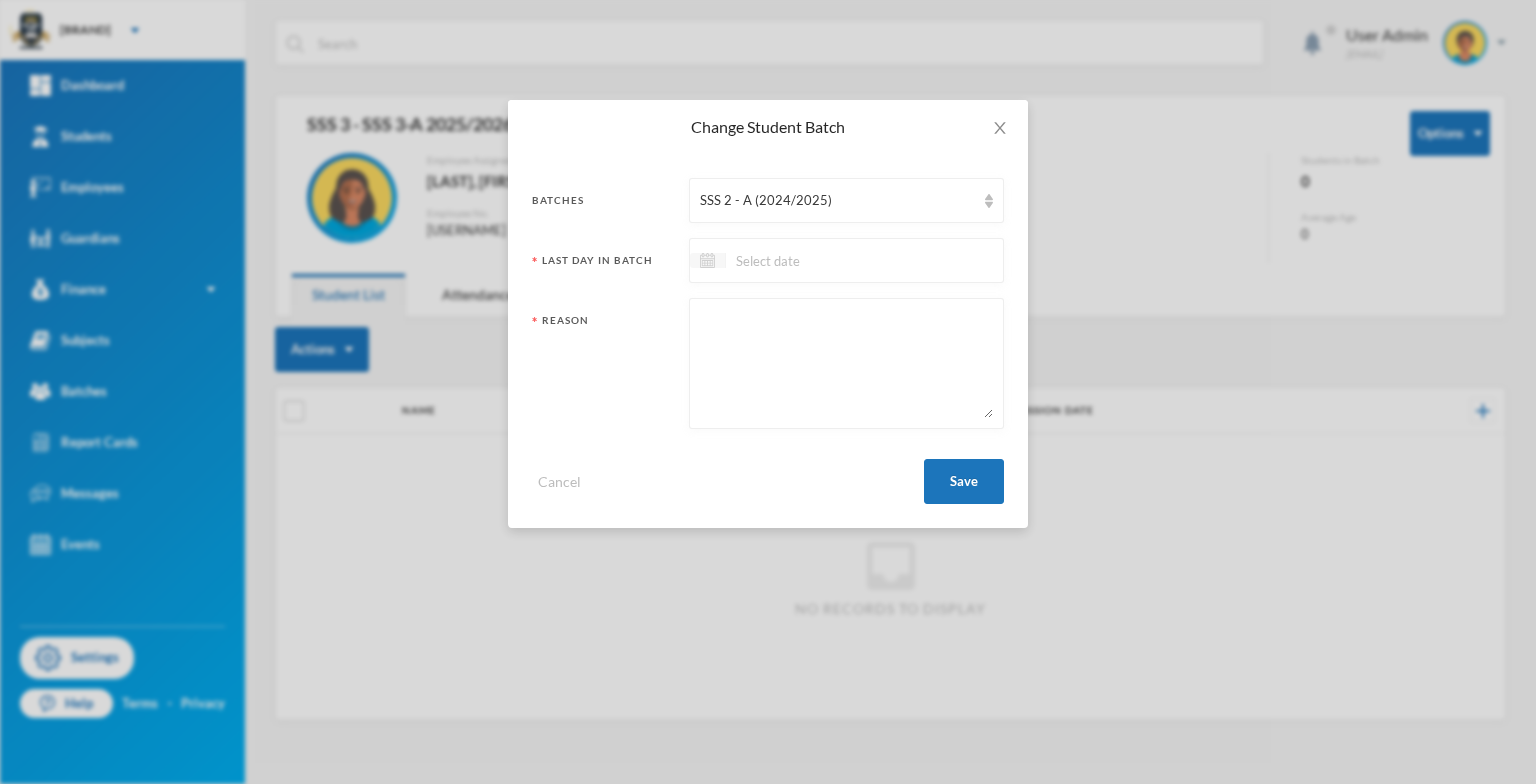 click at bounding box center (707, 260) 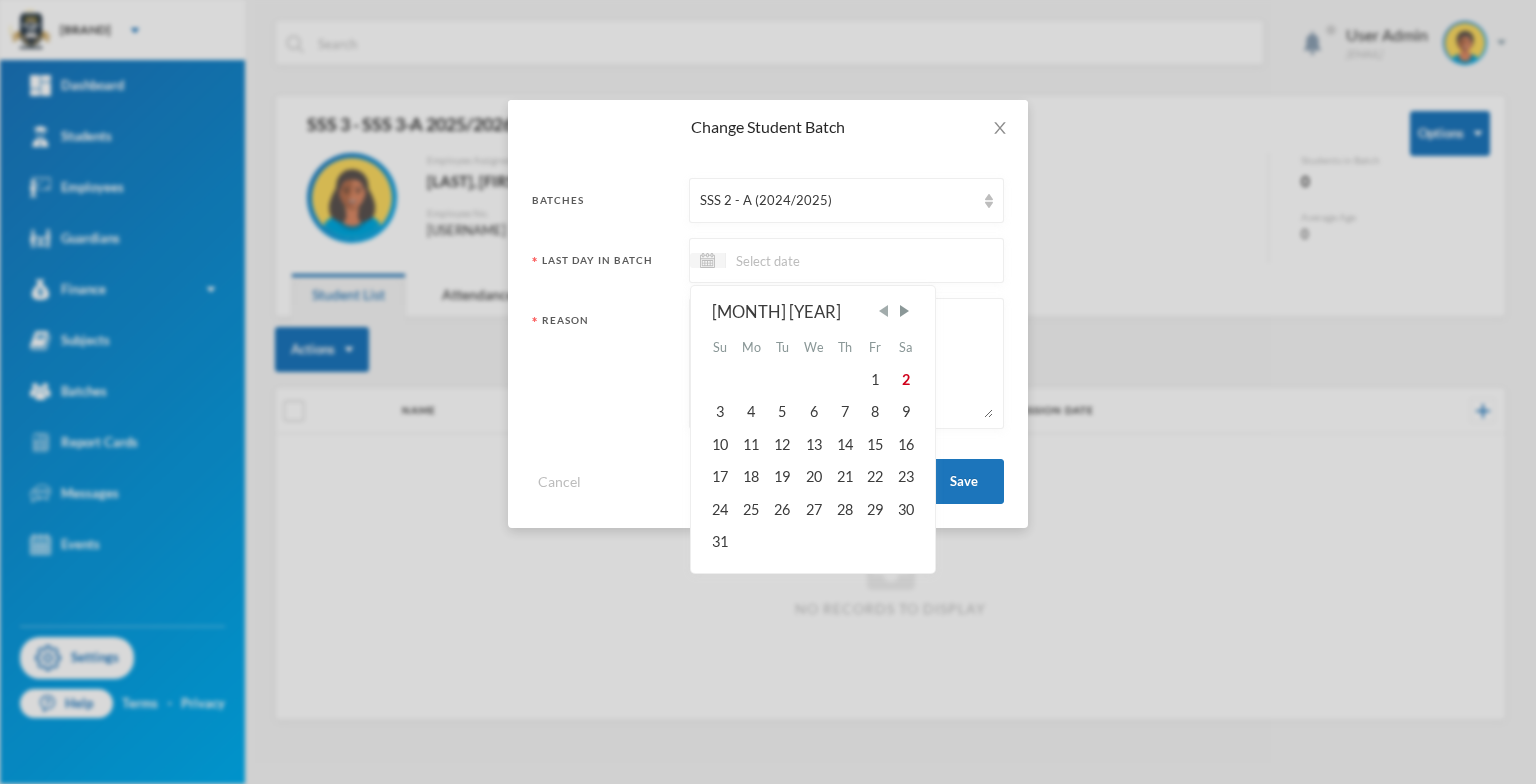 click at bounding box center (883, 311) 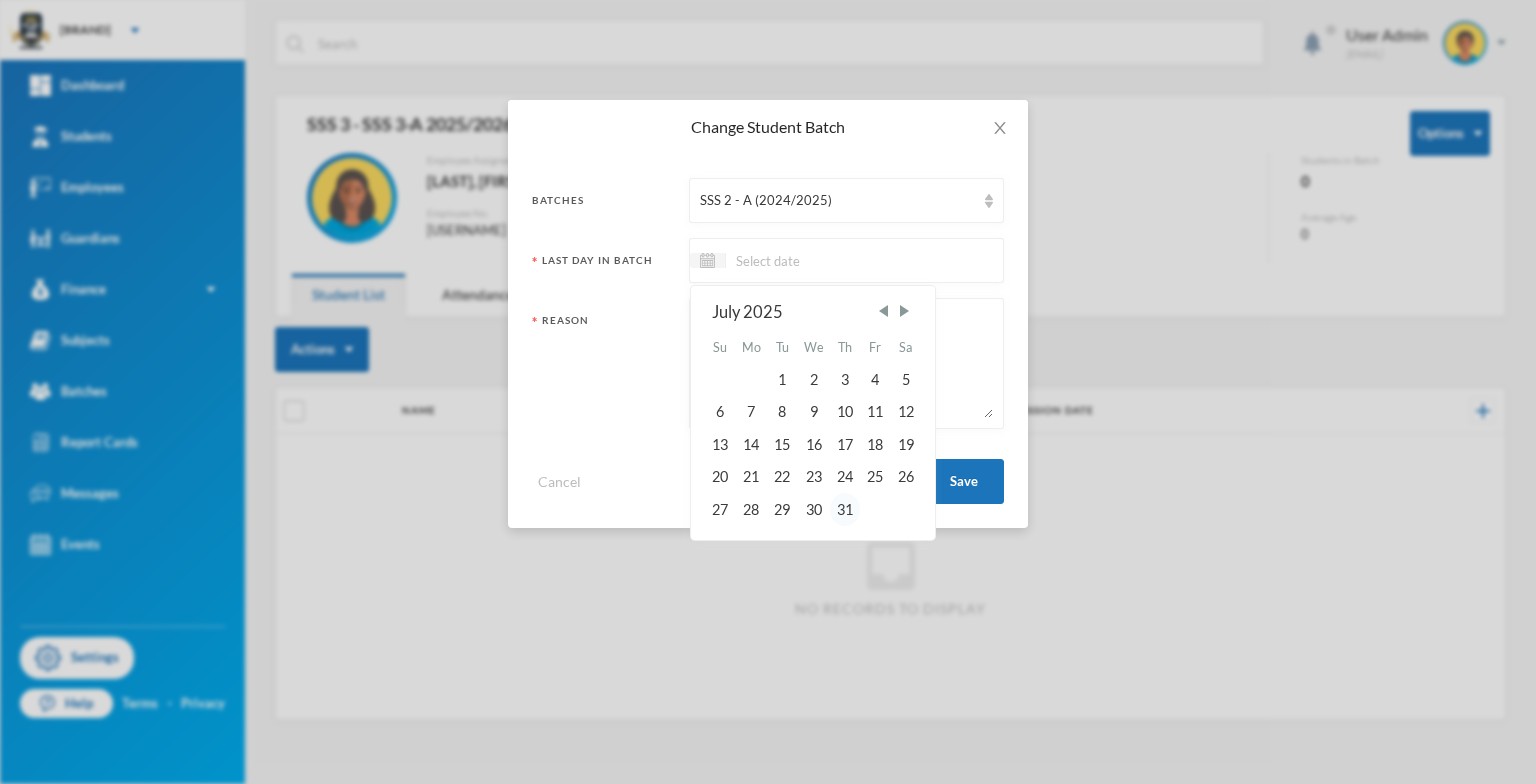 click on "31" at bounding box center [845, 509] 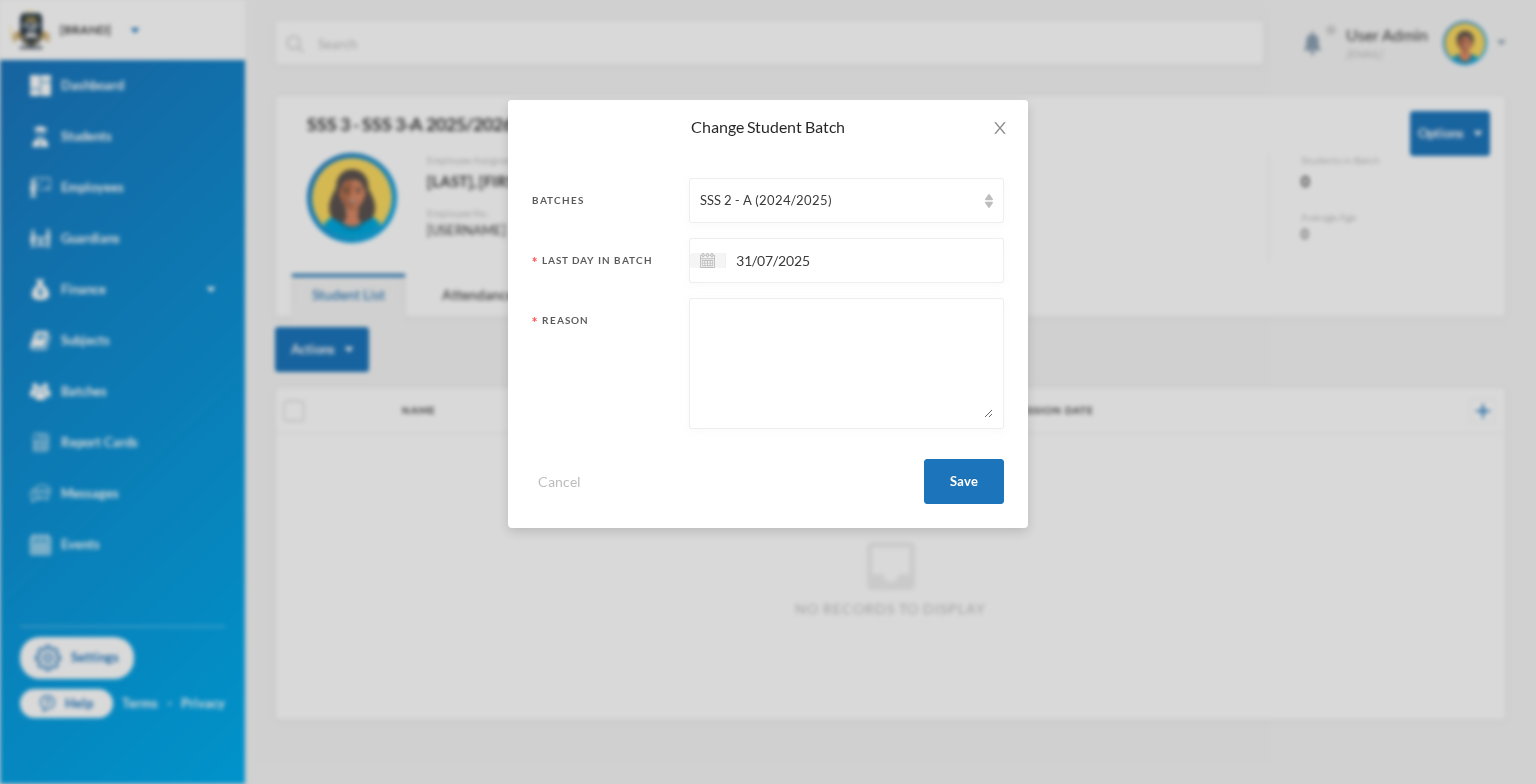 click at bounding box center [846, 363] 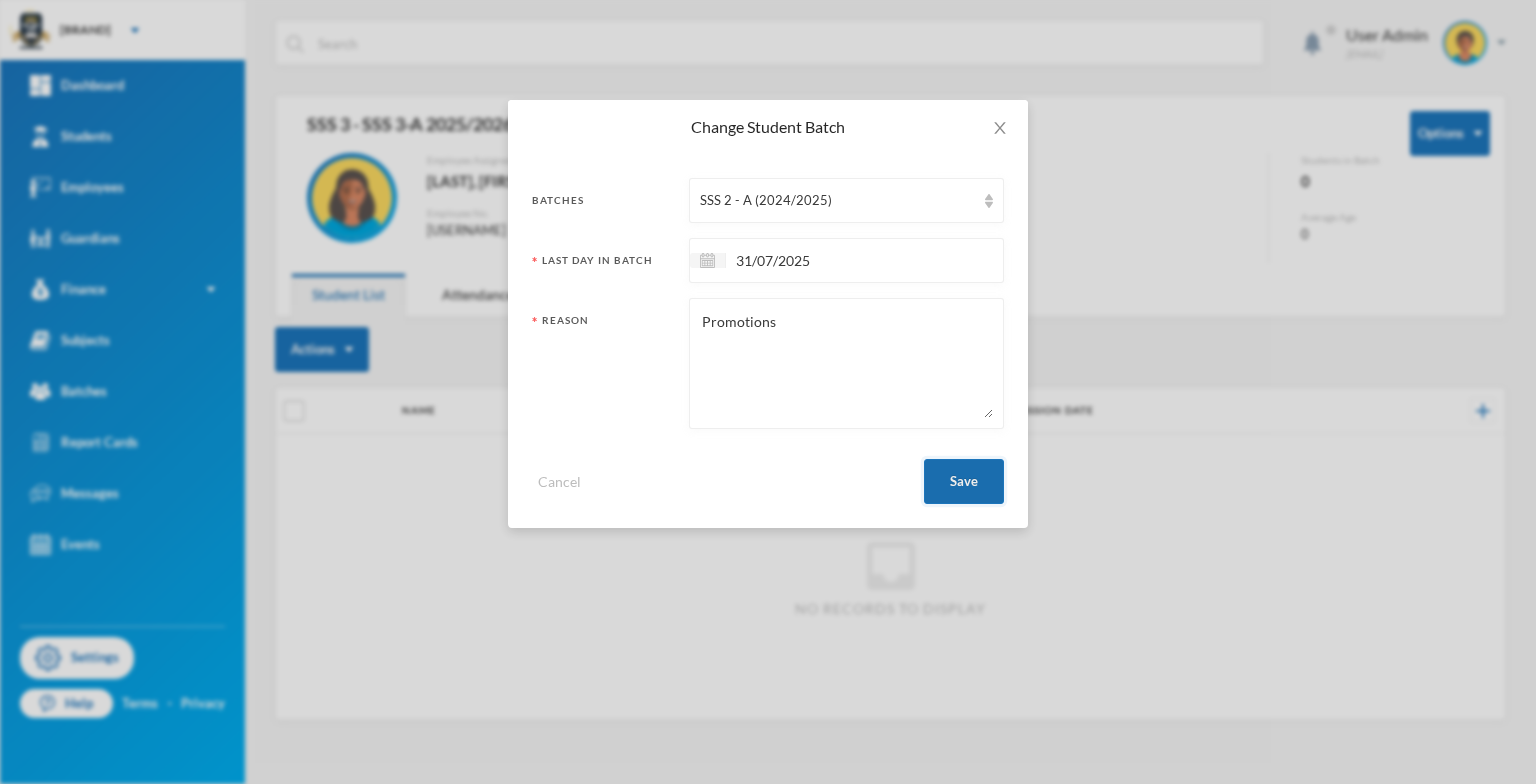 type on "Promotions" 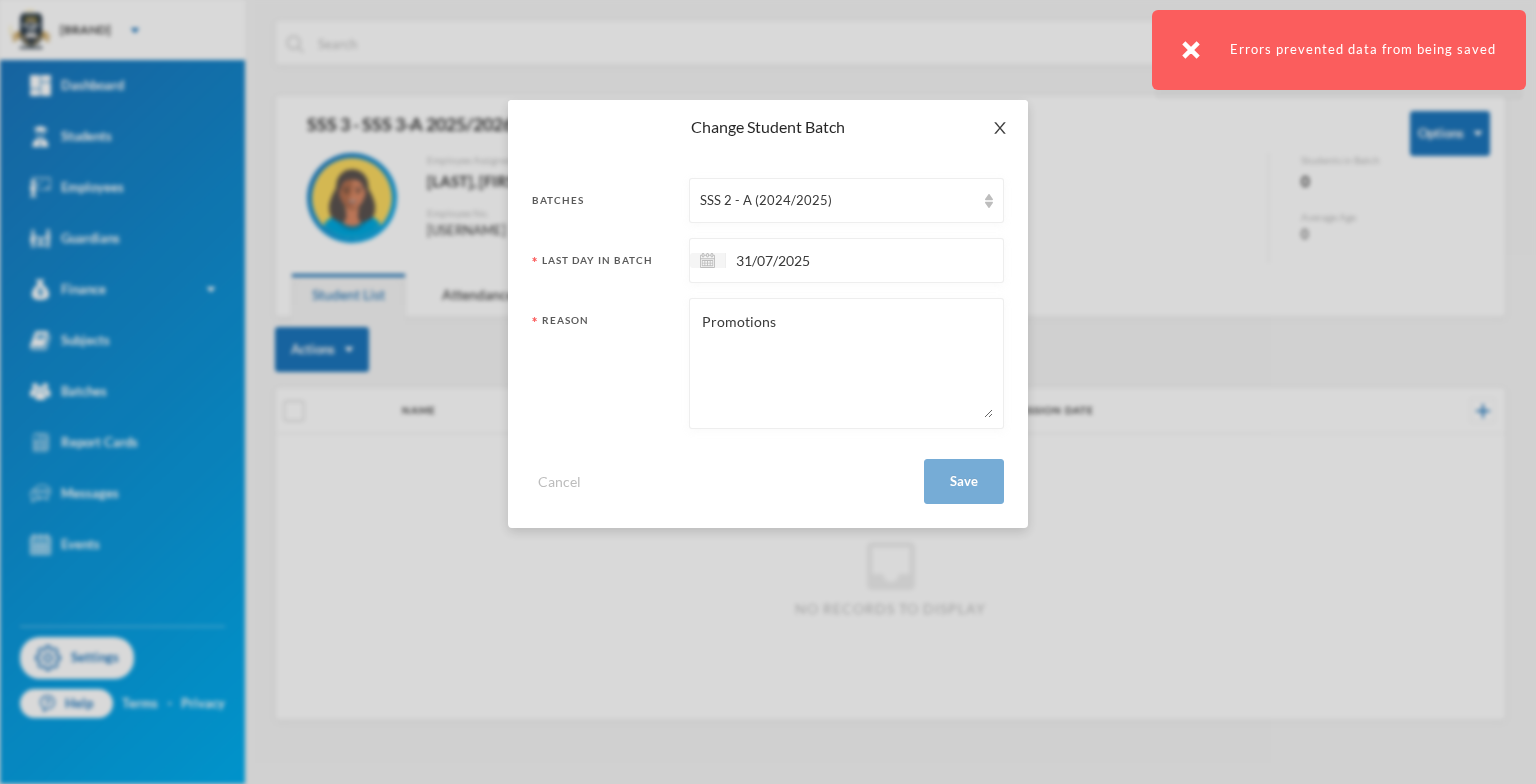 click 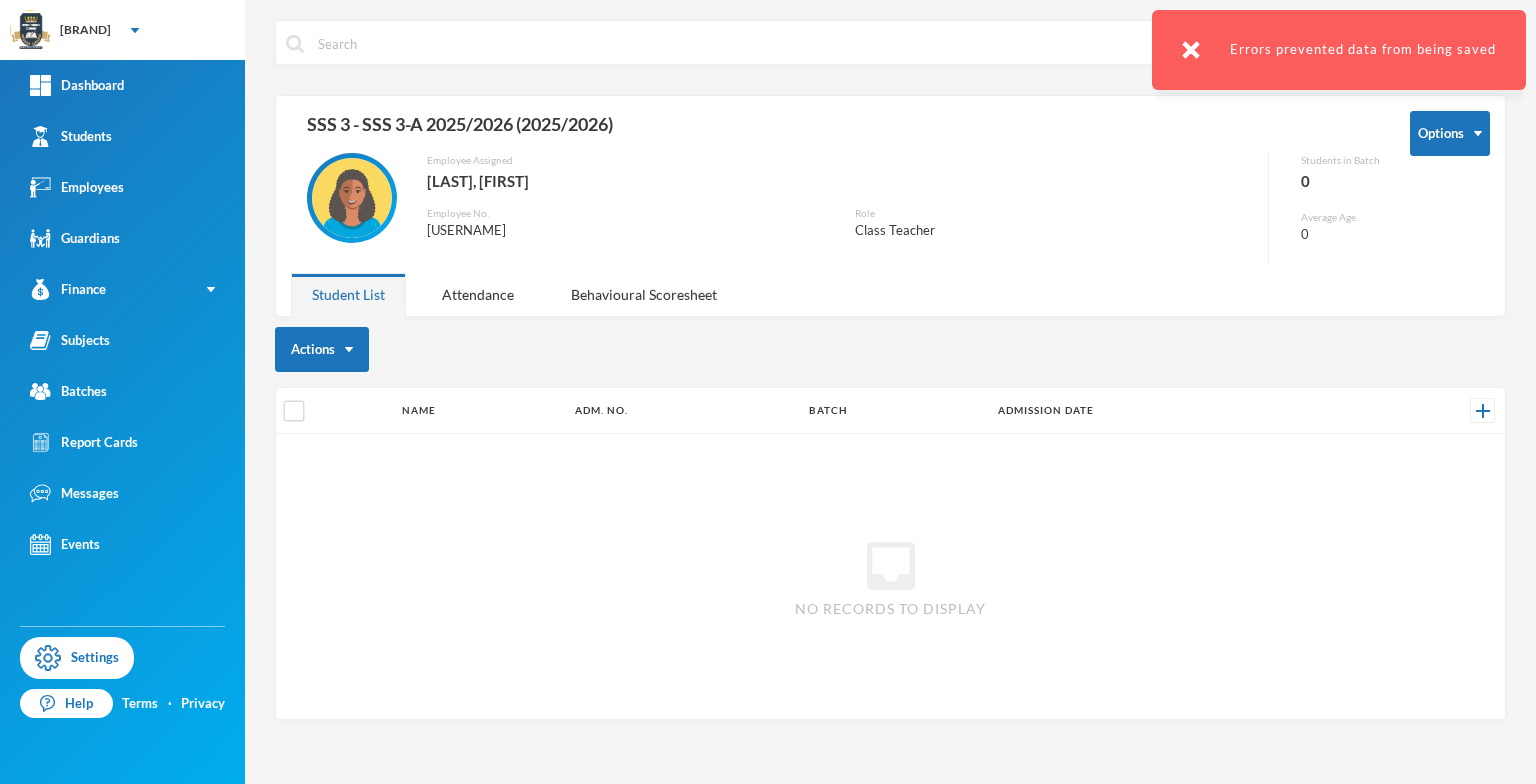 click at bounding box center (1191, 50) 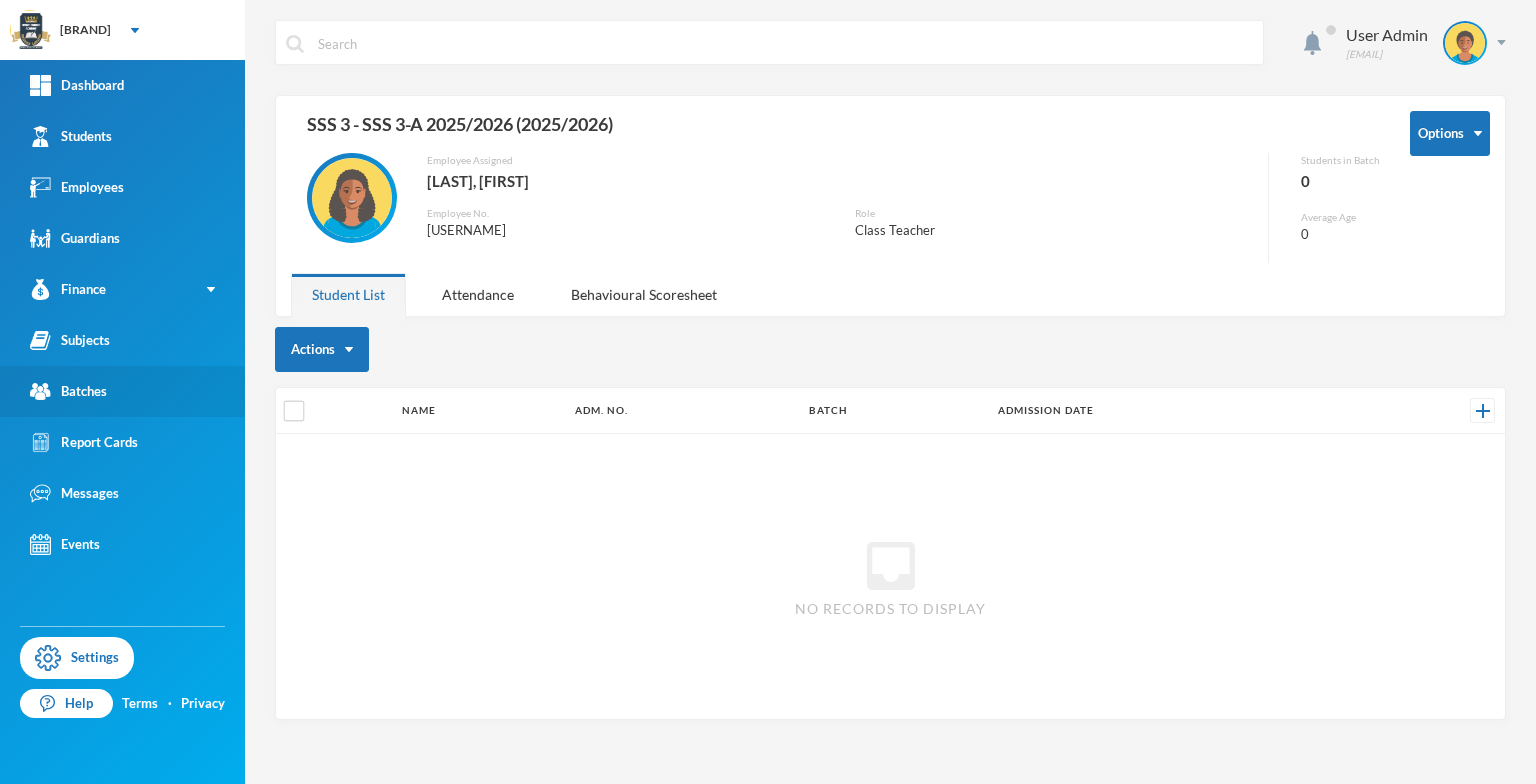 click on "Batches" at bounding box center [68, 391] 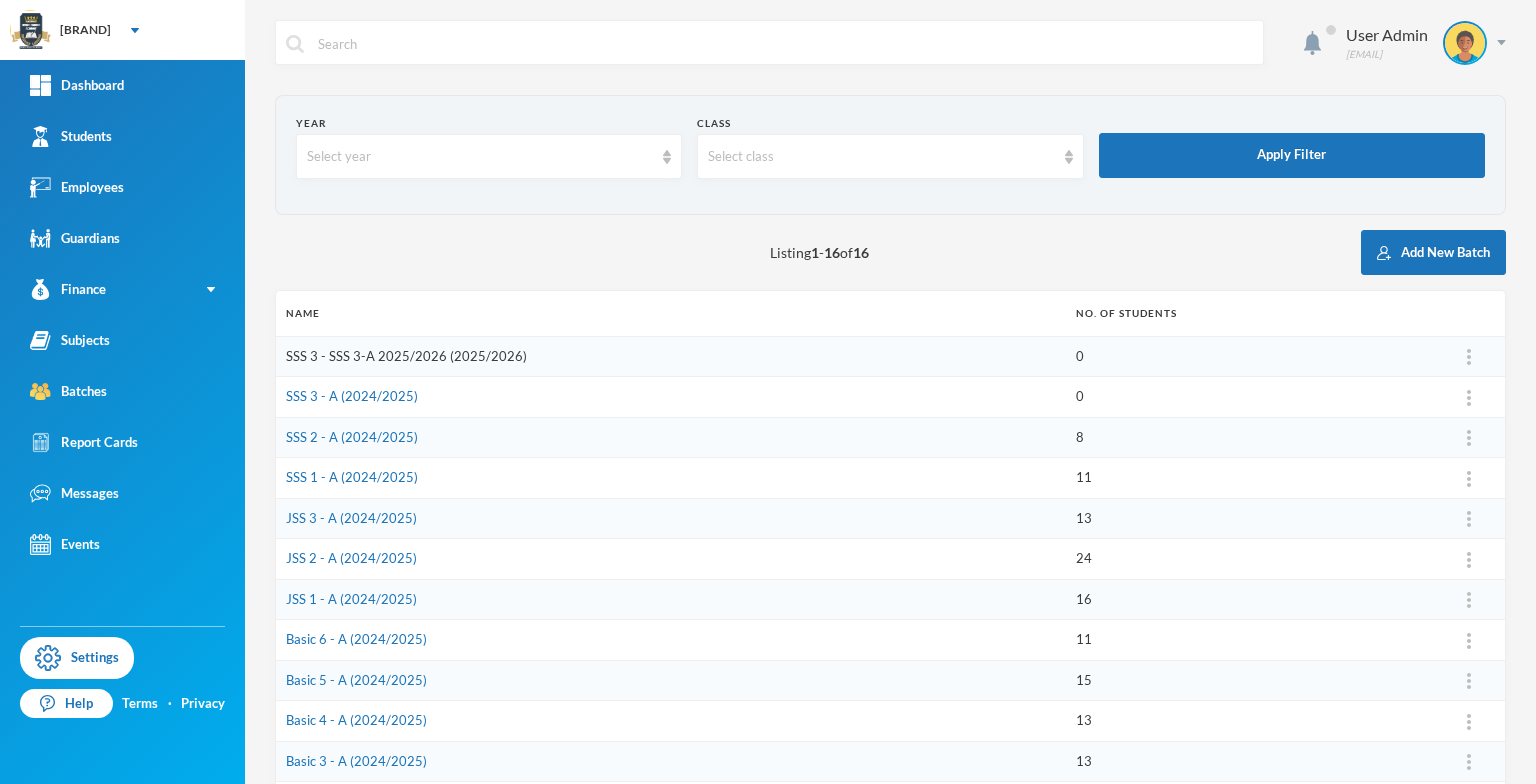 click on "SSS 3 - SSS 3-A 2025/2026 (2025/2026)" at bounding box center (406, 356) 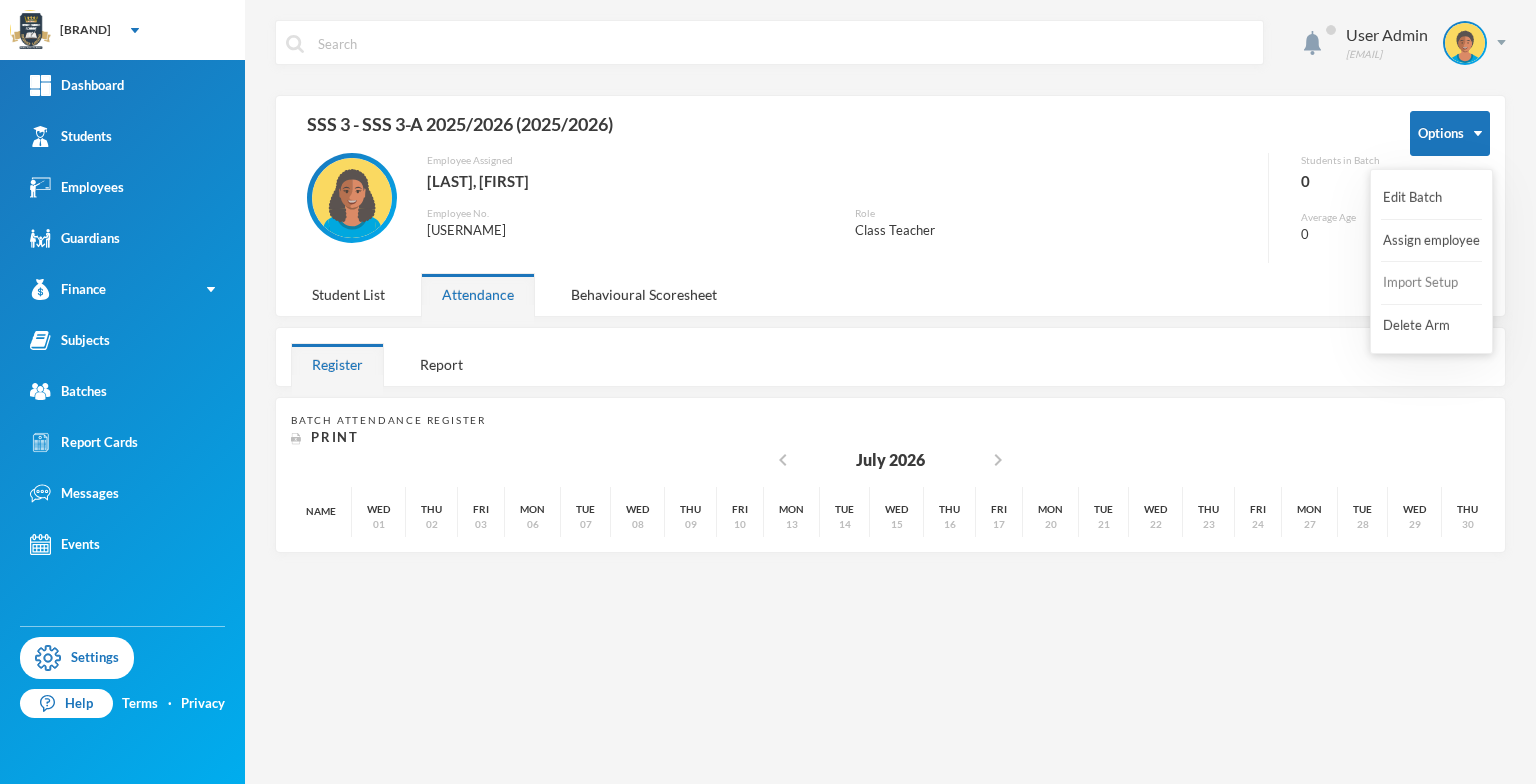 click on "Import Setup" at bounding box center [1421, 283] 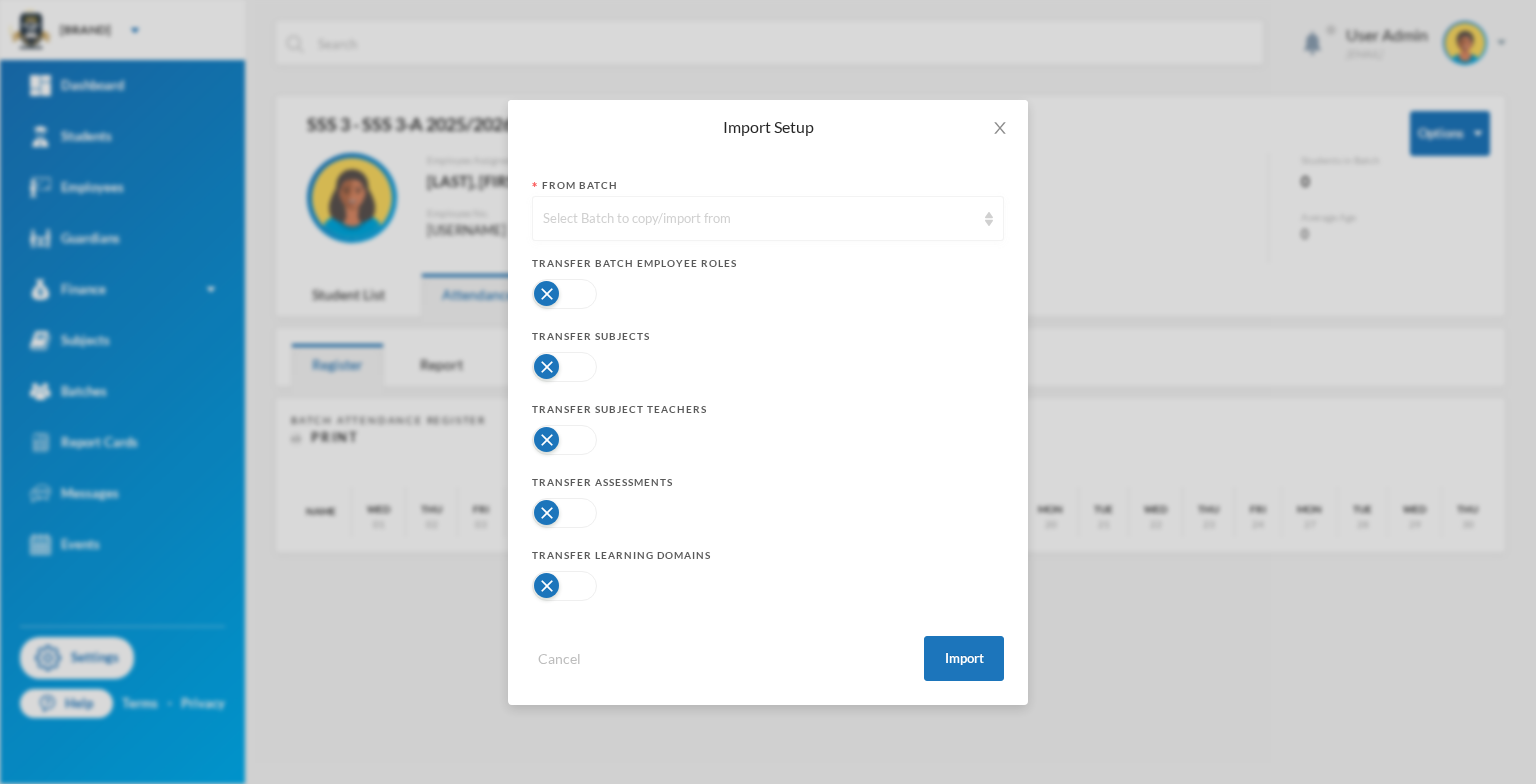 click at bounding box center [989, 219] 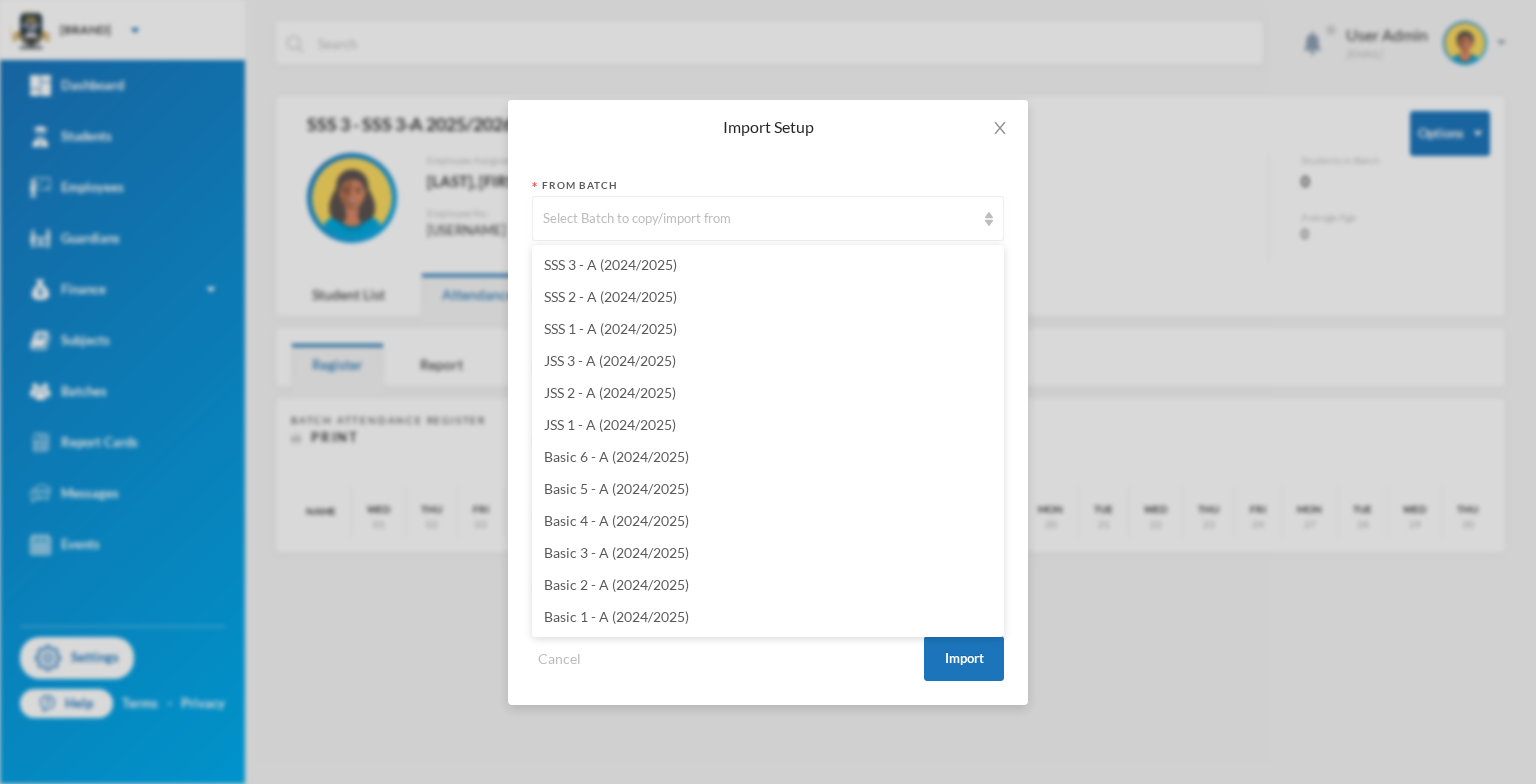 click on "SSS 2 - A (2024/2025)" at bounding box center (610, 296) 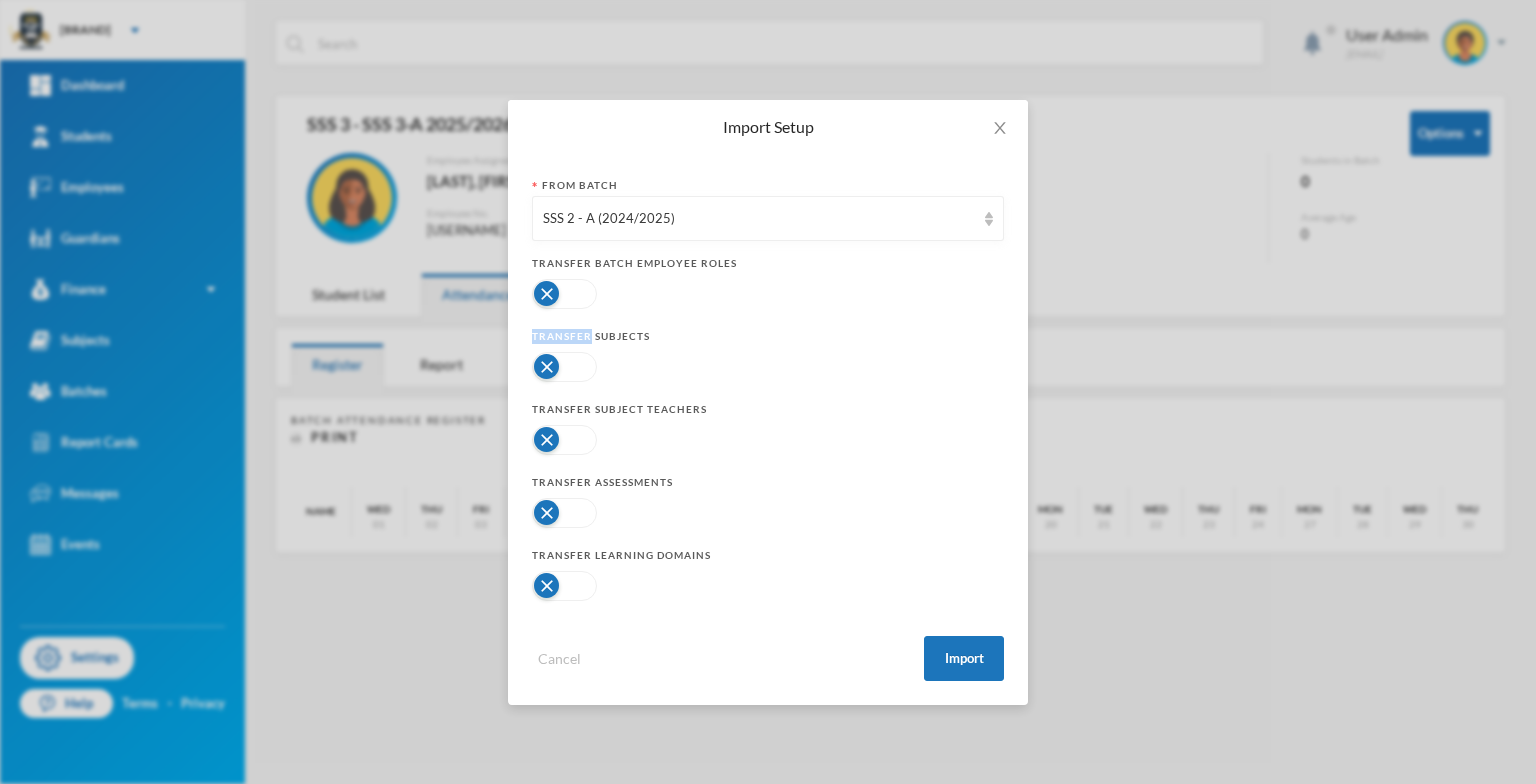 click at bounding box center [768, 294] 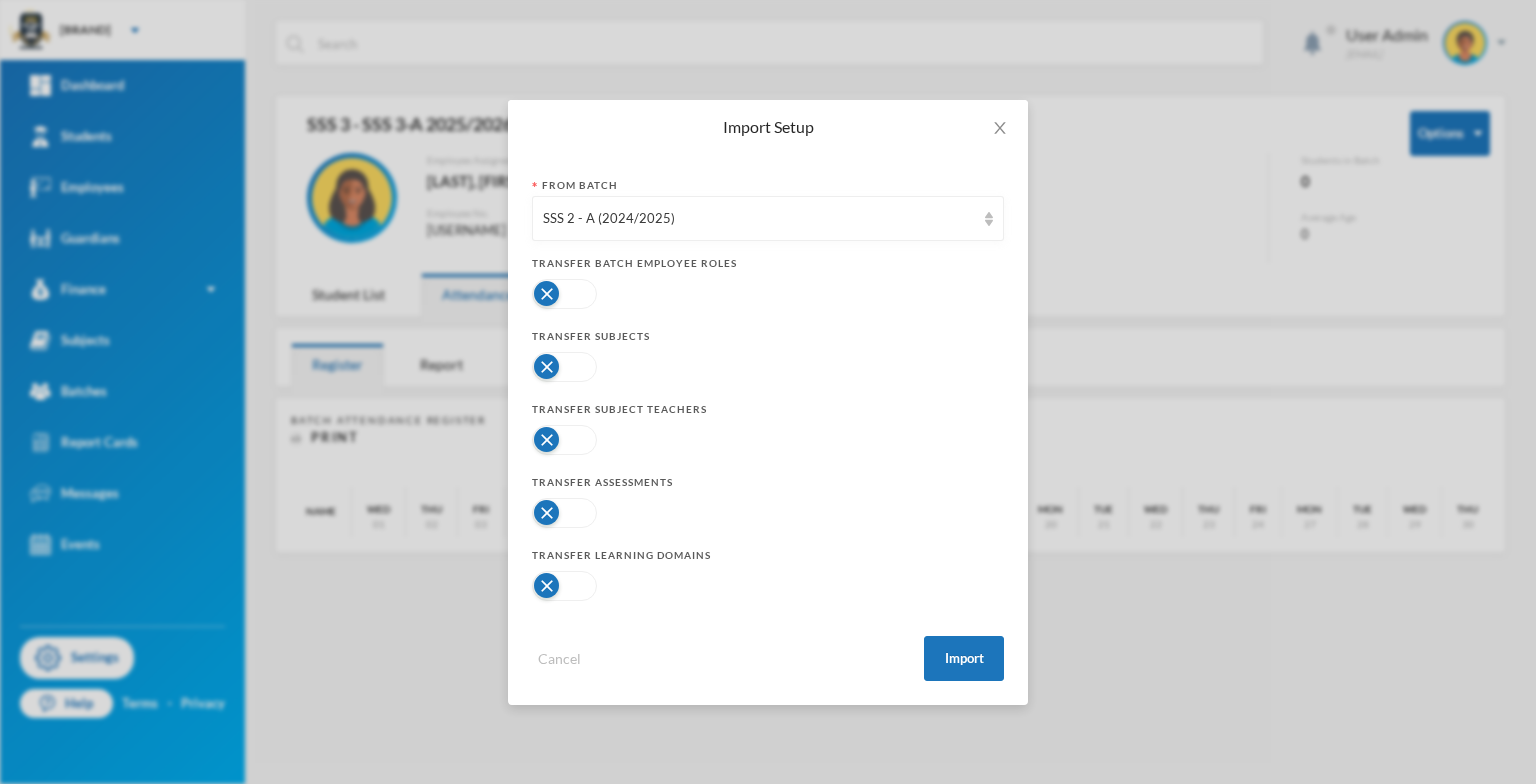 drag, startPoint x: 623, startPoint y: 290, endPoint x: 793, endPoint y: 293, distance: 170.02647 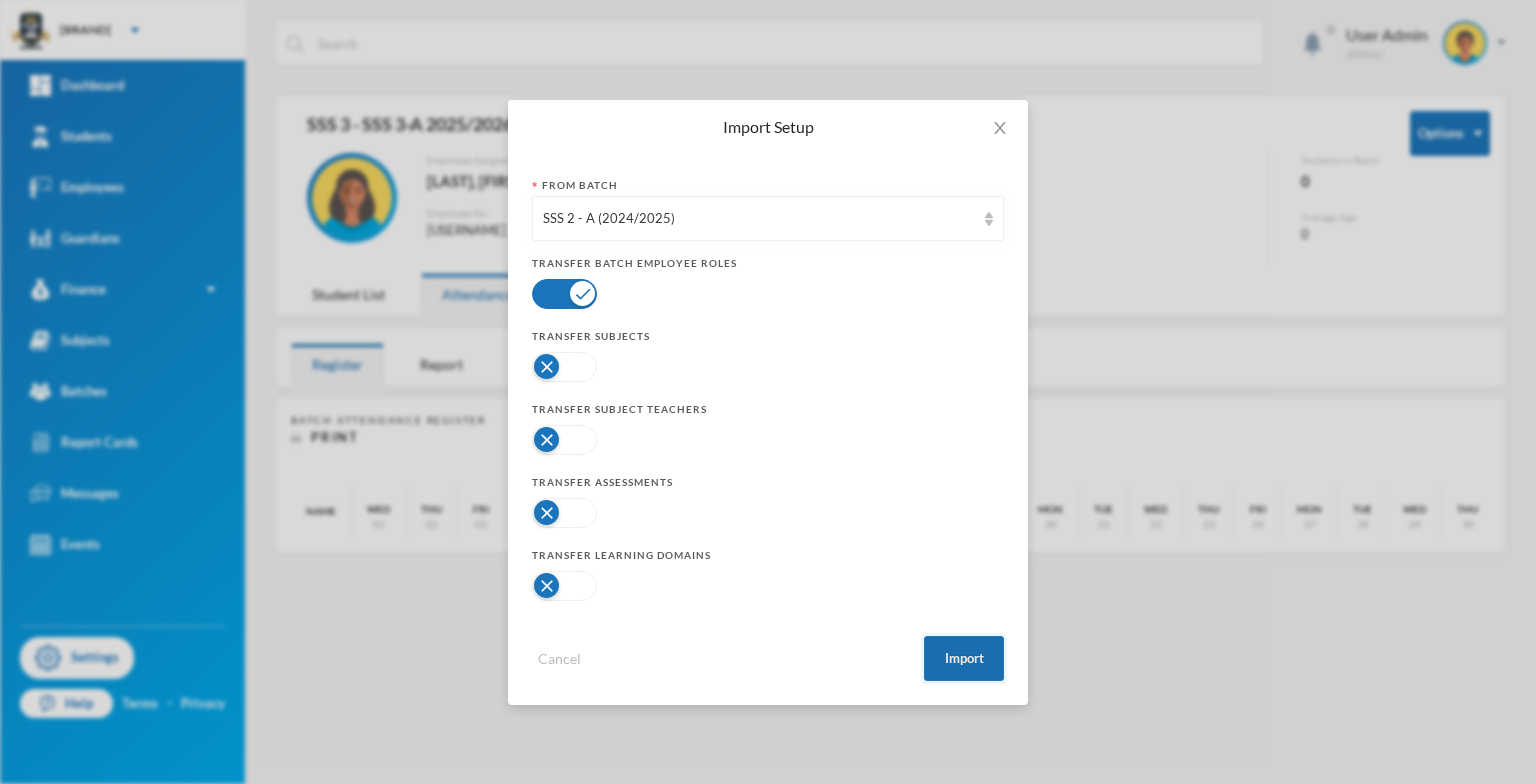 click on "Import" at bounding box center (964, 658) 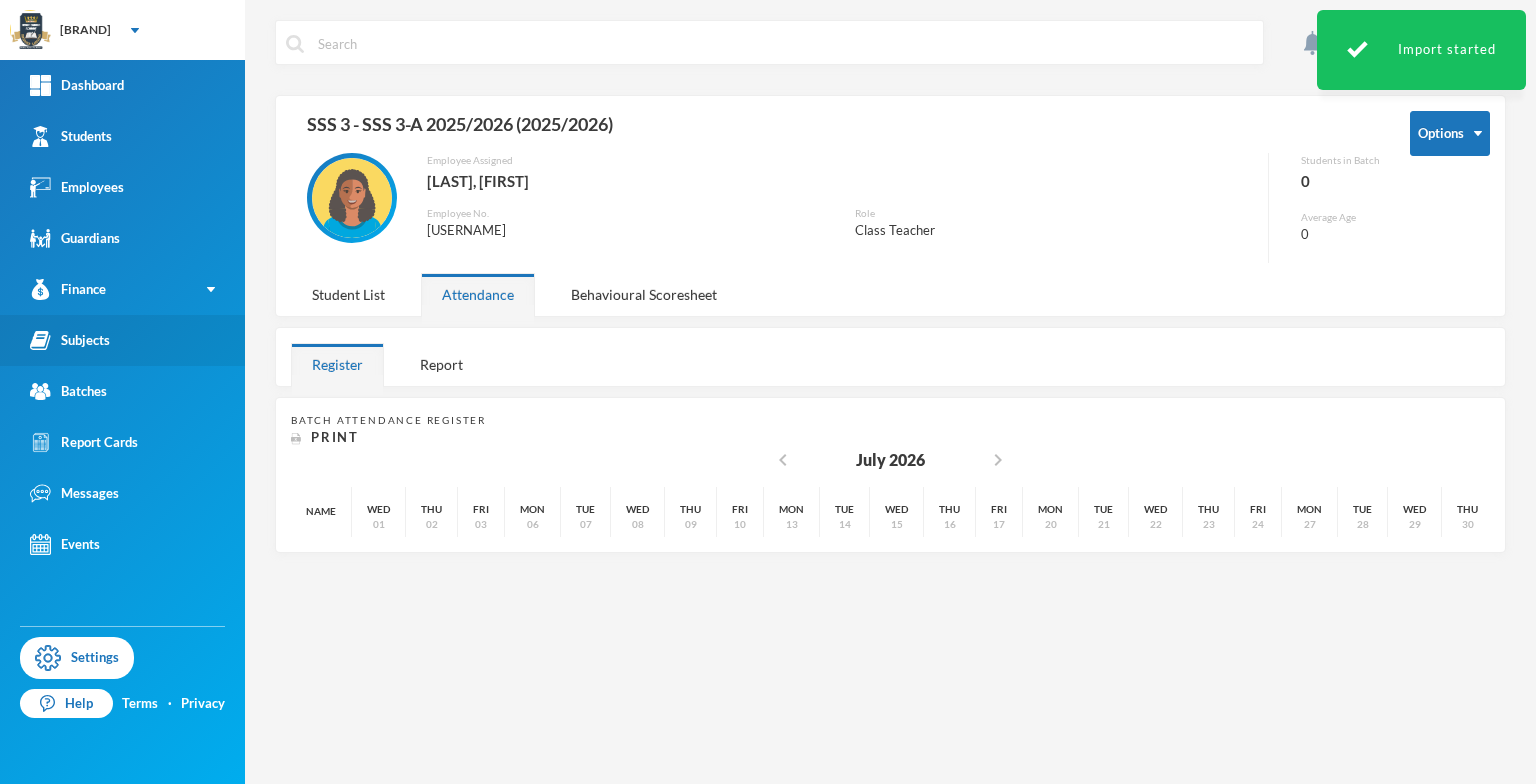 click on "Subjects" at bounding box center (122, 340) 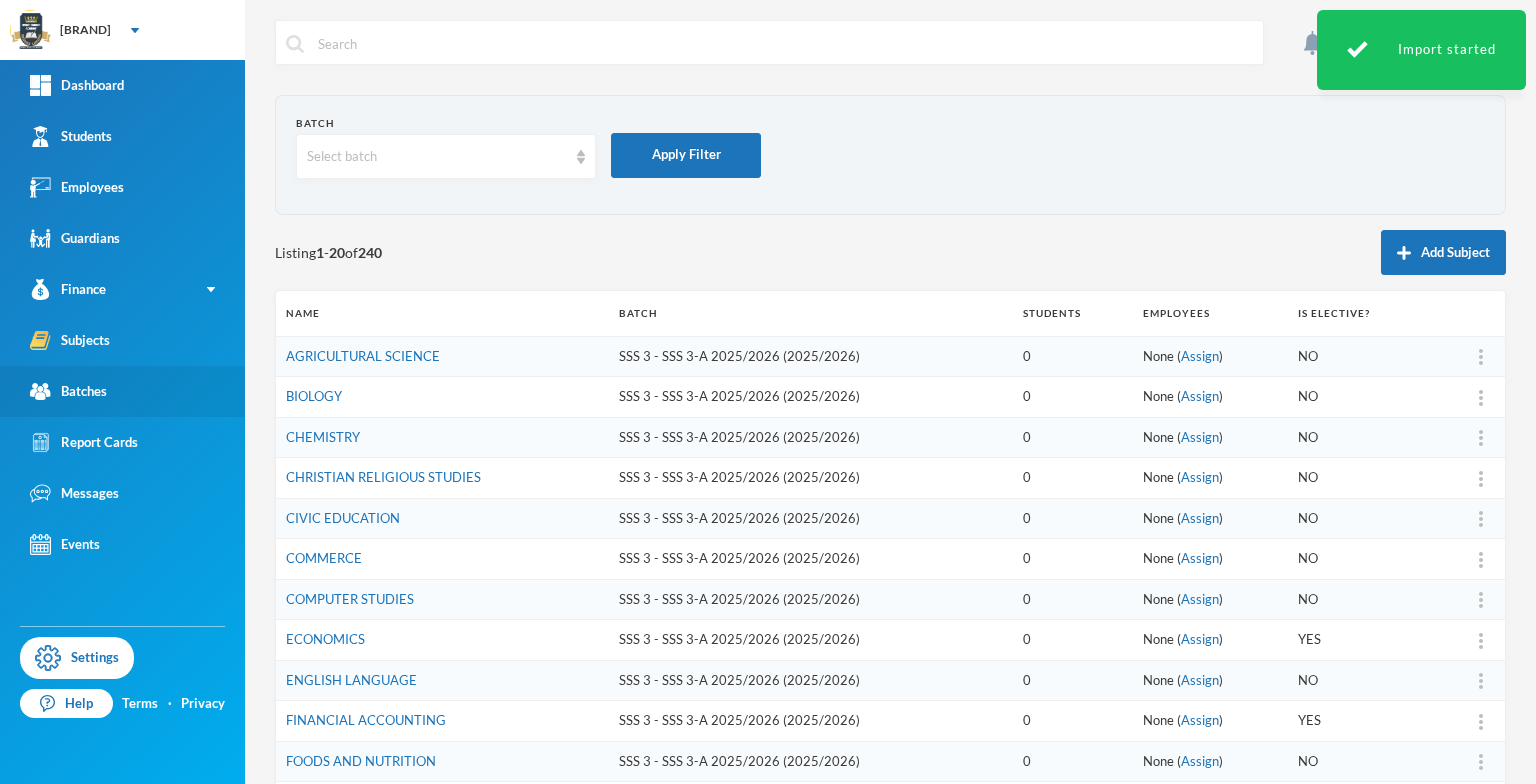 click on "Batches" at bounding box center [122, 391] 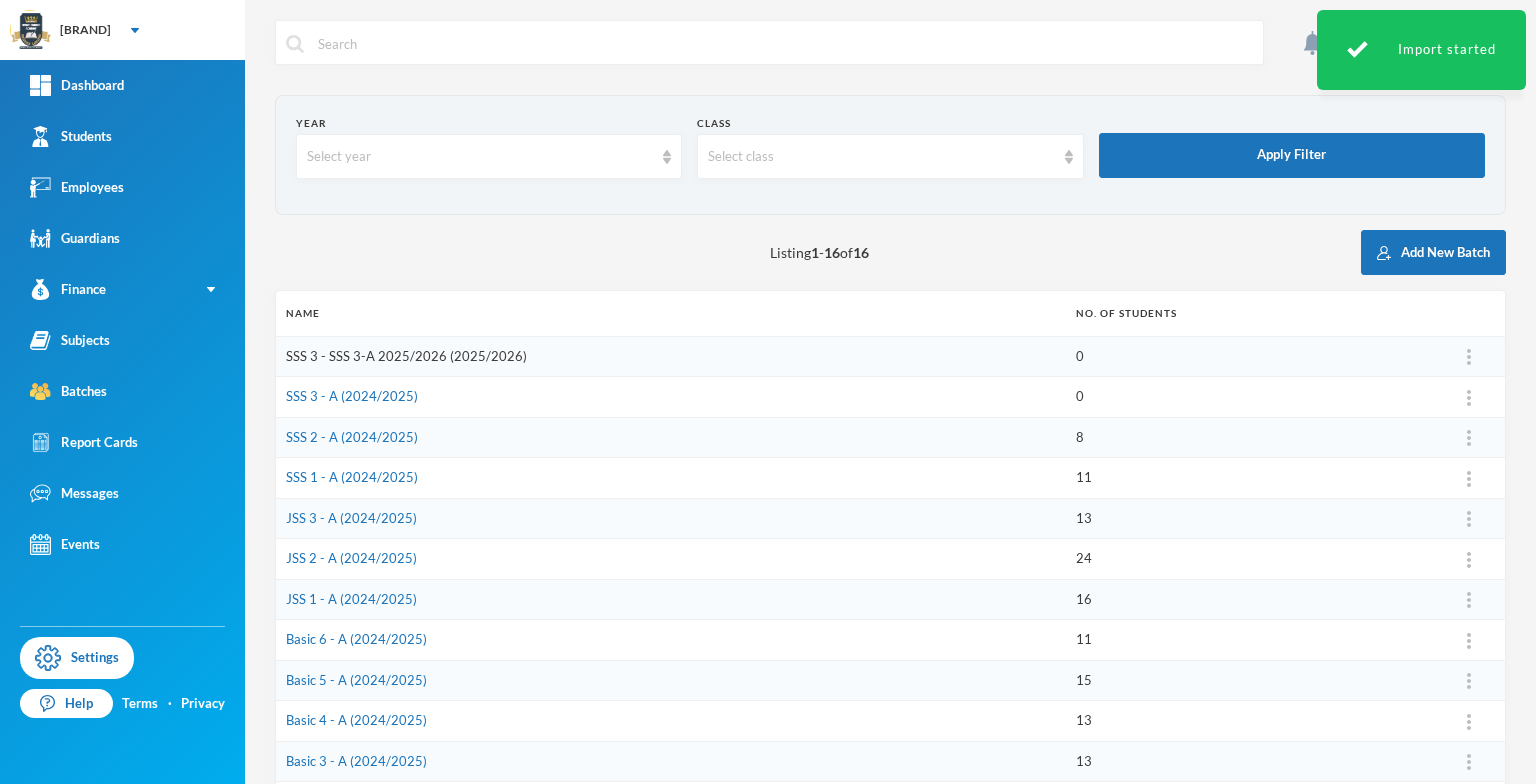 click on "SSS 3 - SSS 3-A 2025/2026 (2025/2026)" at bounding box center [406, 356] 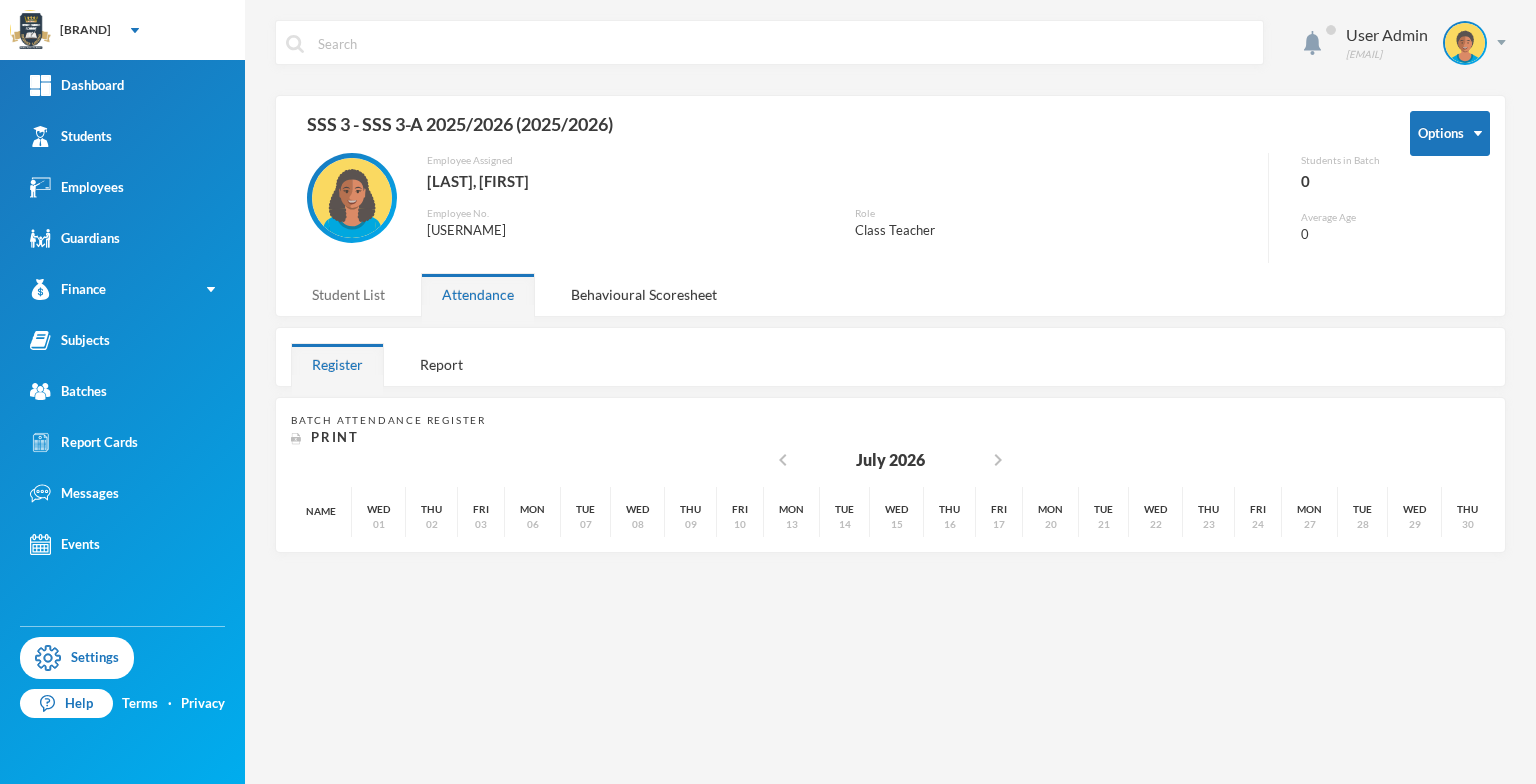 click on "Student List" at bounding box center [348, 294] 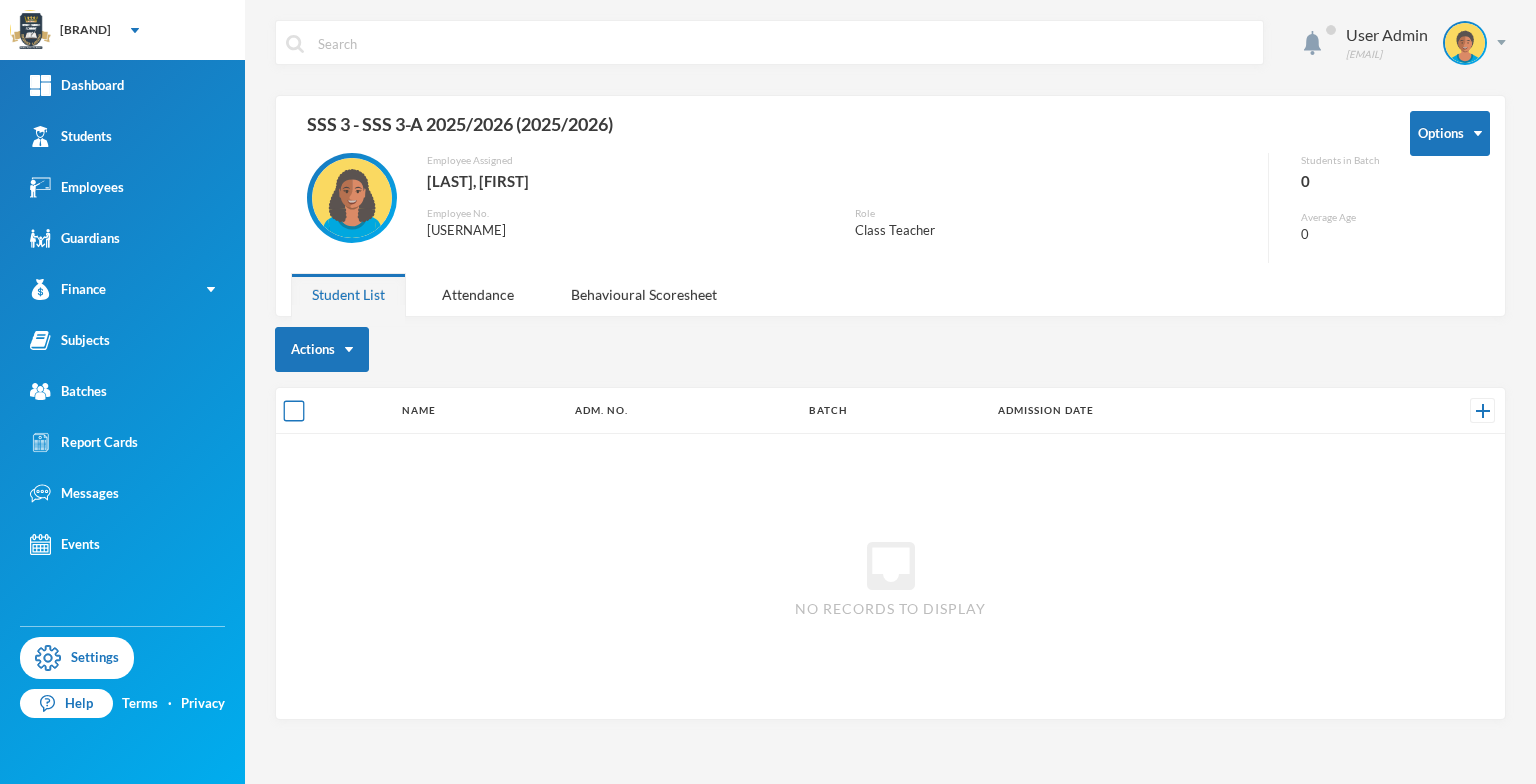 click at bounding box center (294, 411) 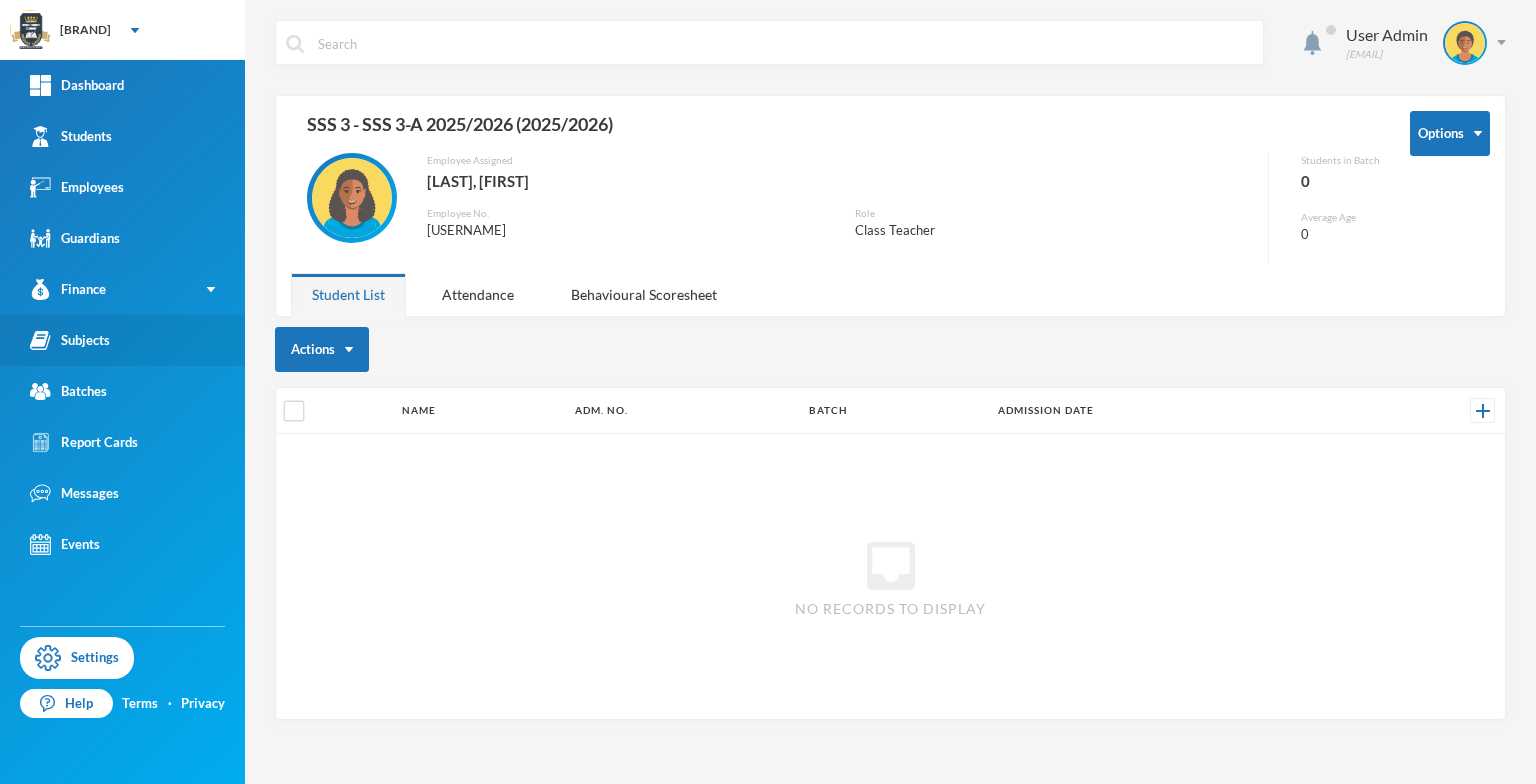 click on "Subjects" at bounding box center [70, 340] 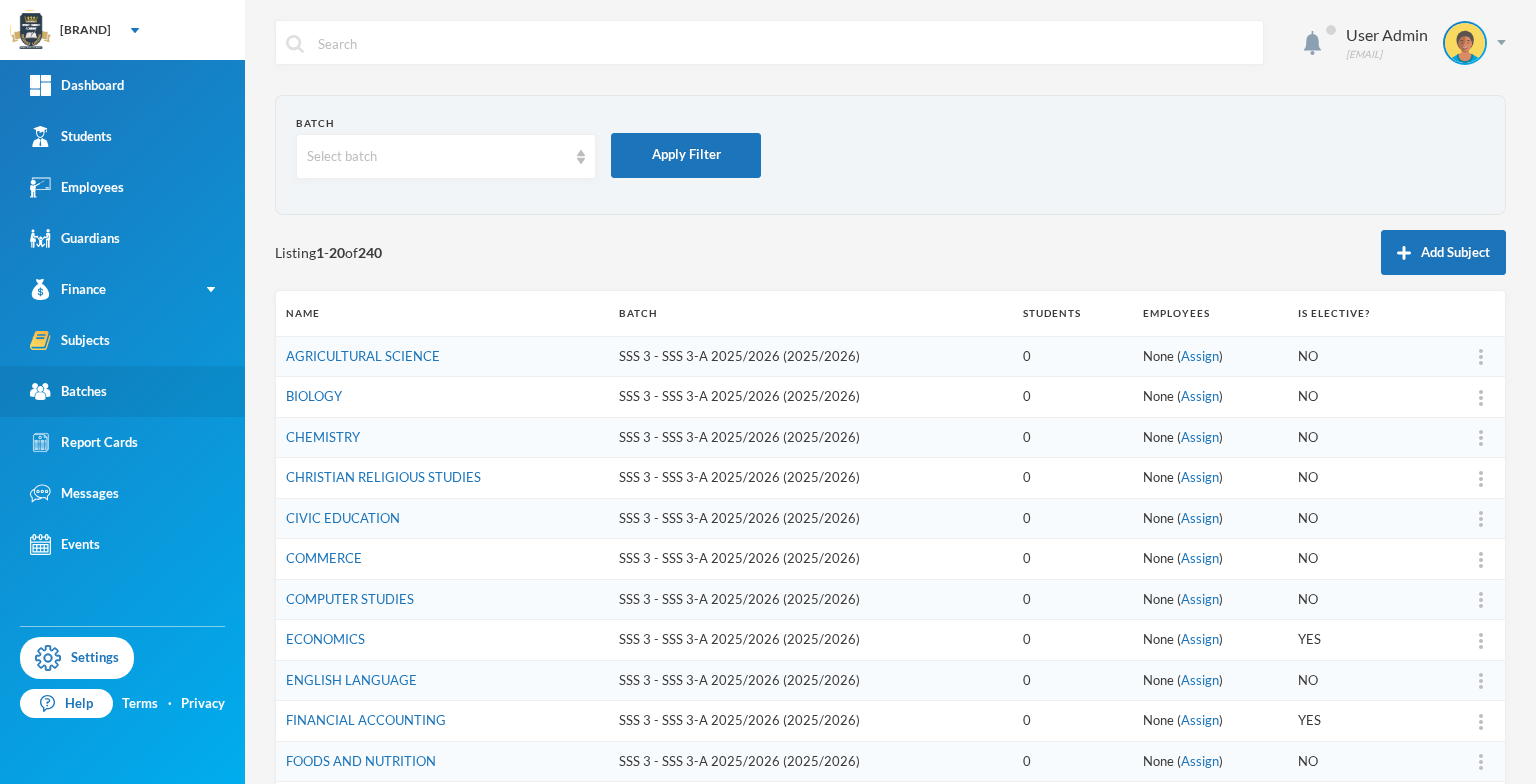 click on "Batches" at bounding box center [122, 391] 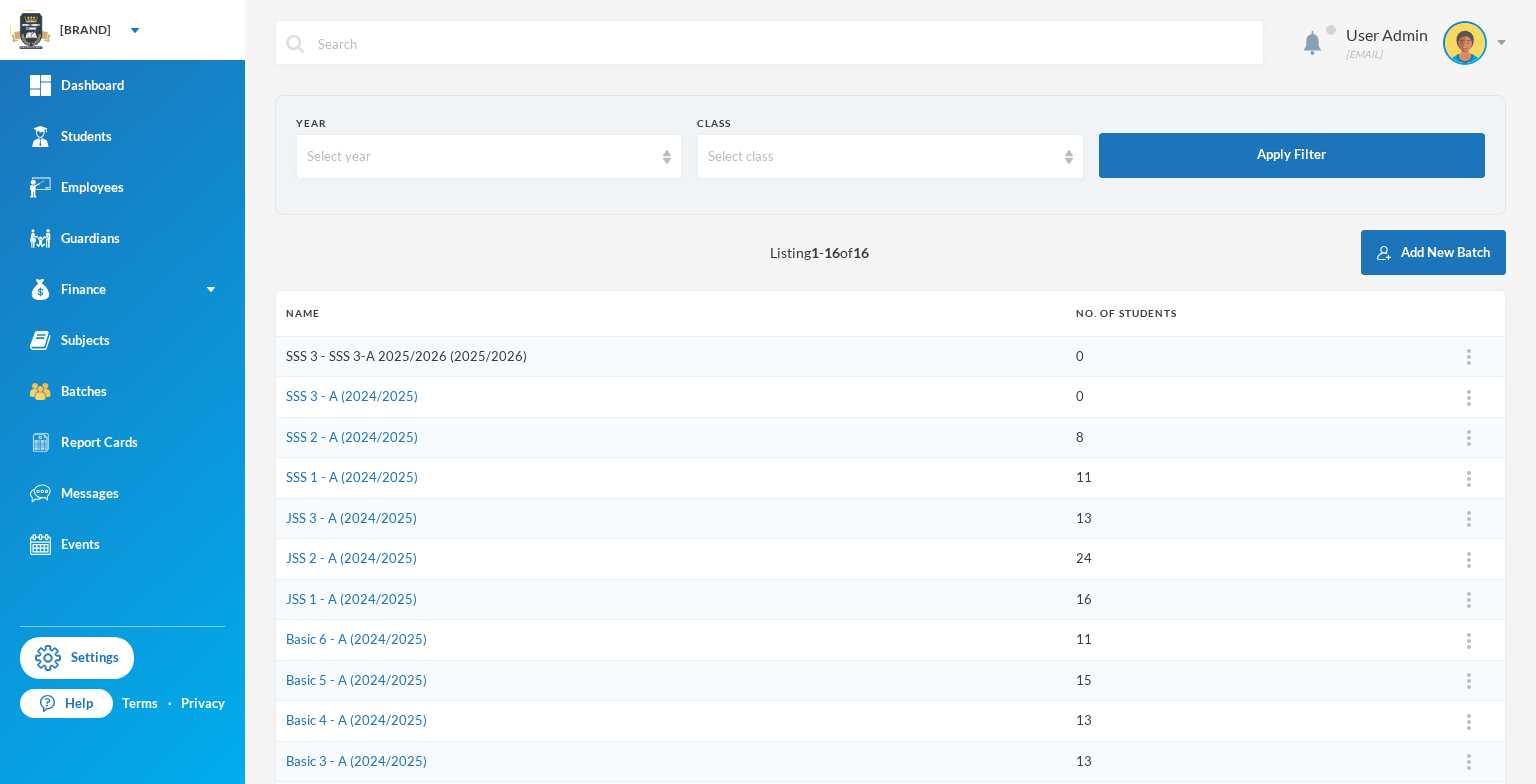 click on "SSS 3 - SSS 3-A 2025/2026 (2025/2026)" at bounding box center (406, 356) 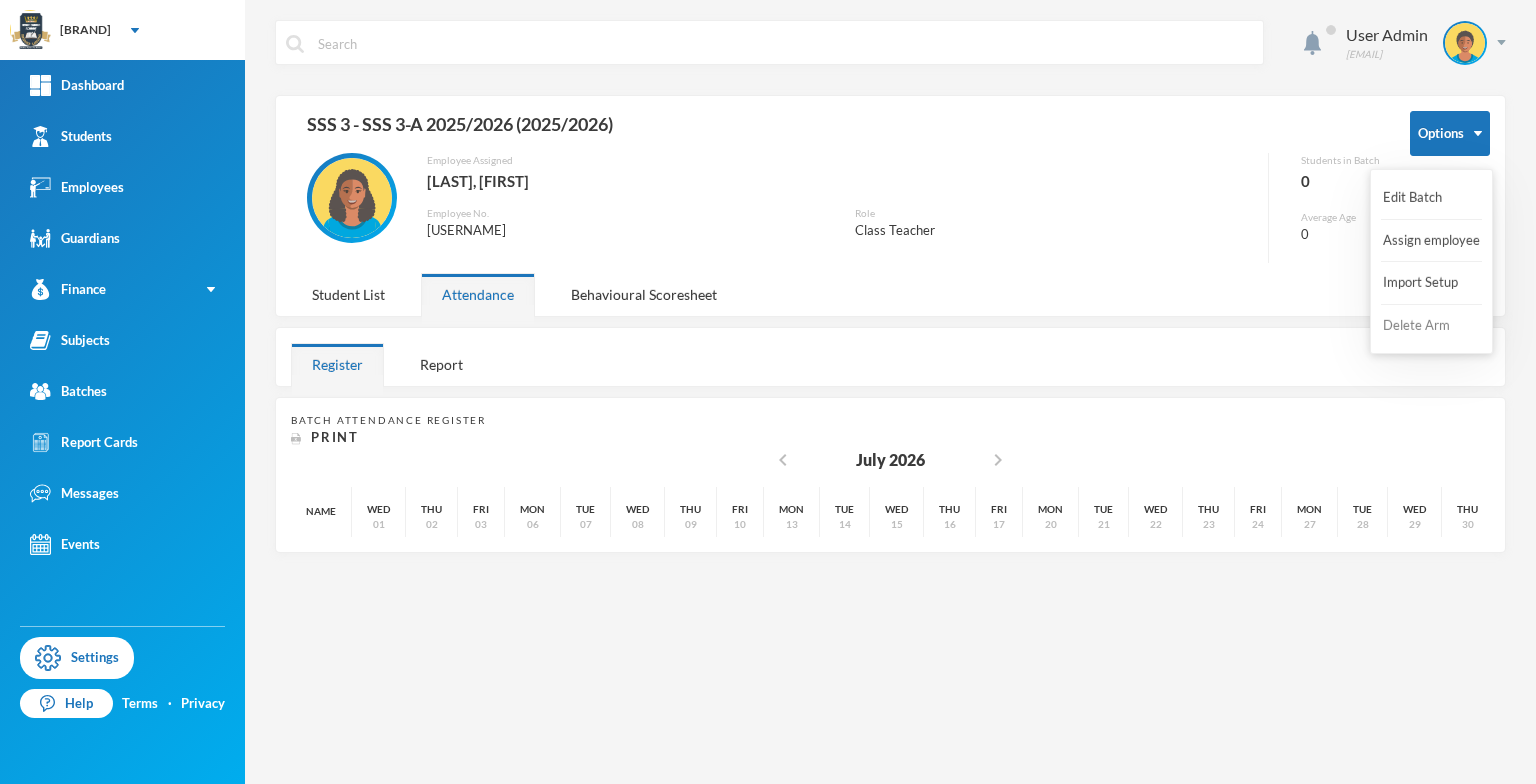 click on "Delete Arm" at bounding box center [1421, 326] 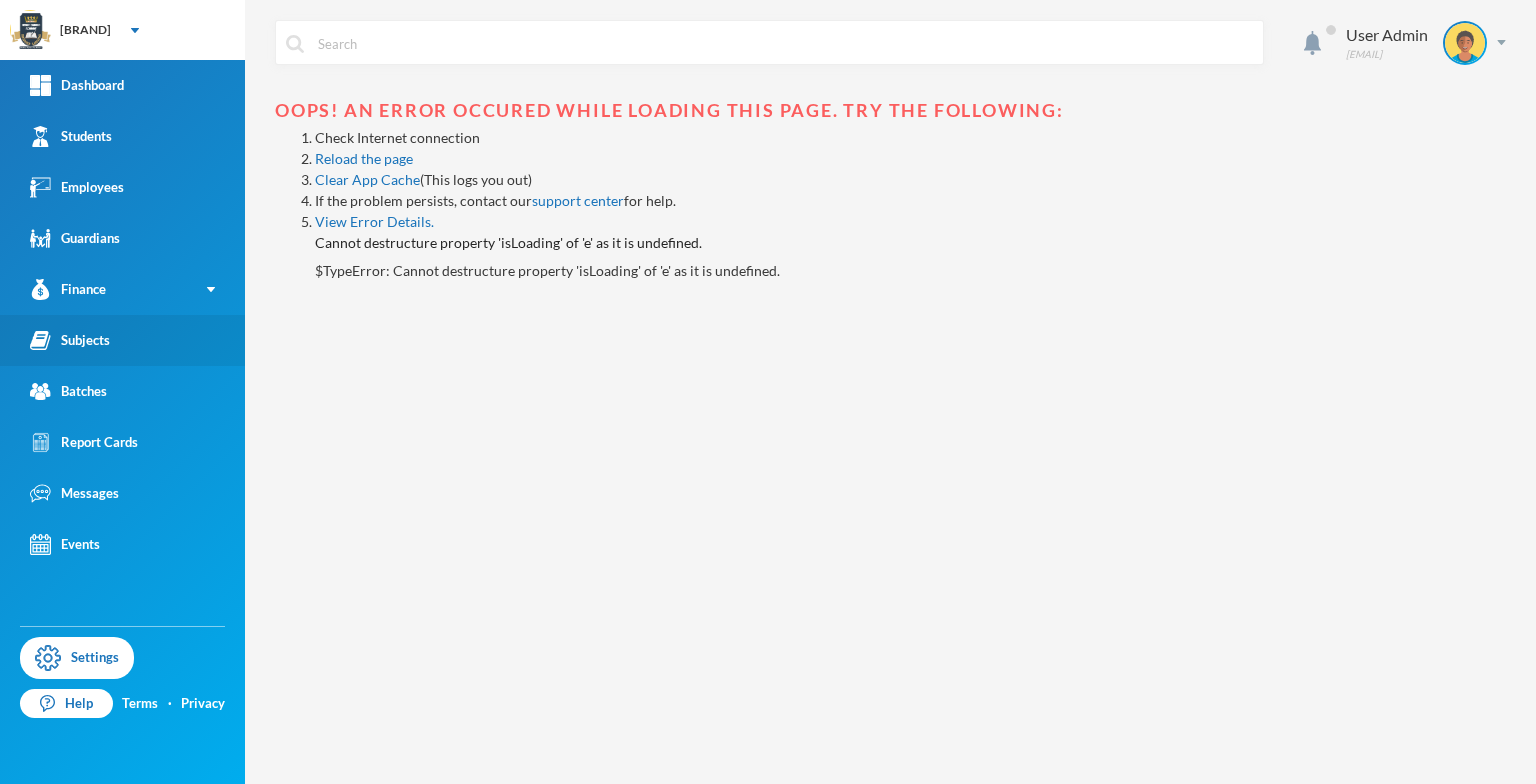 click on "Subjects" at bounding box center [122, 340] 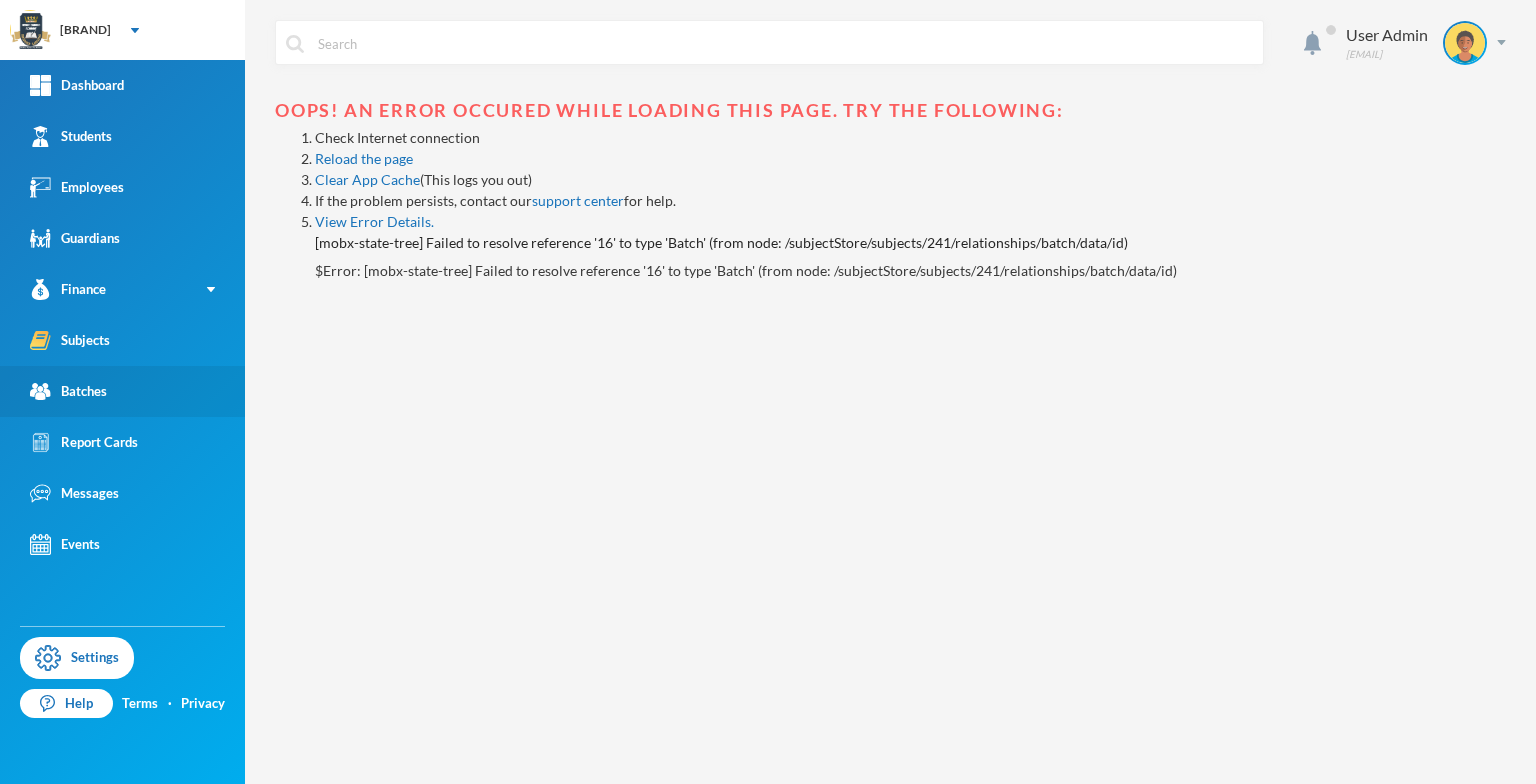 click on "Batches" at bounding box center (68, 391) 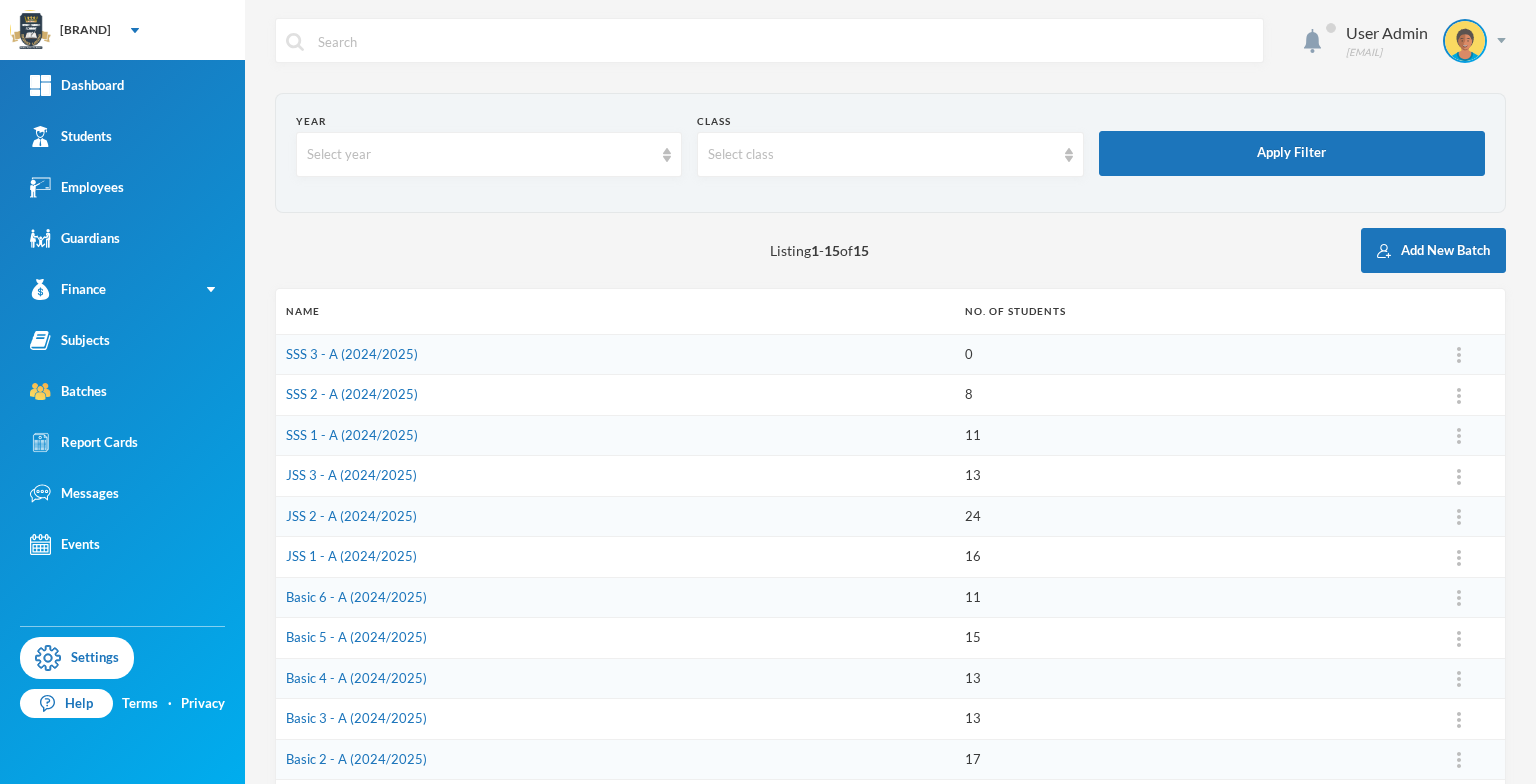 scroll, scrollTop: 0, scrollLeft: 0, axis: both 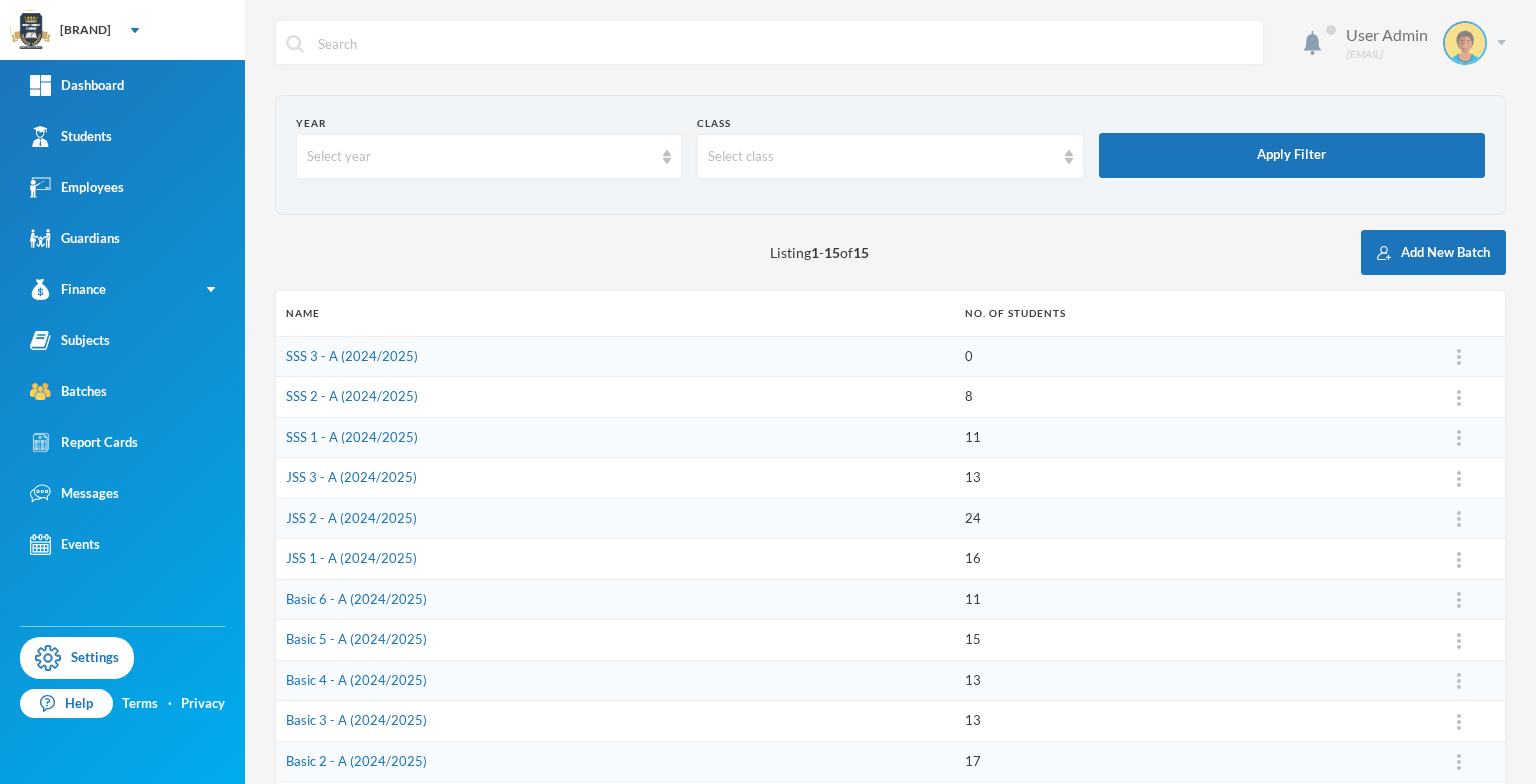 click at bounding box center [1501, 42] 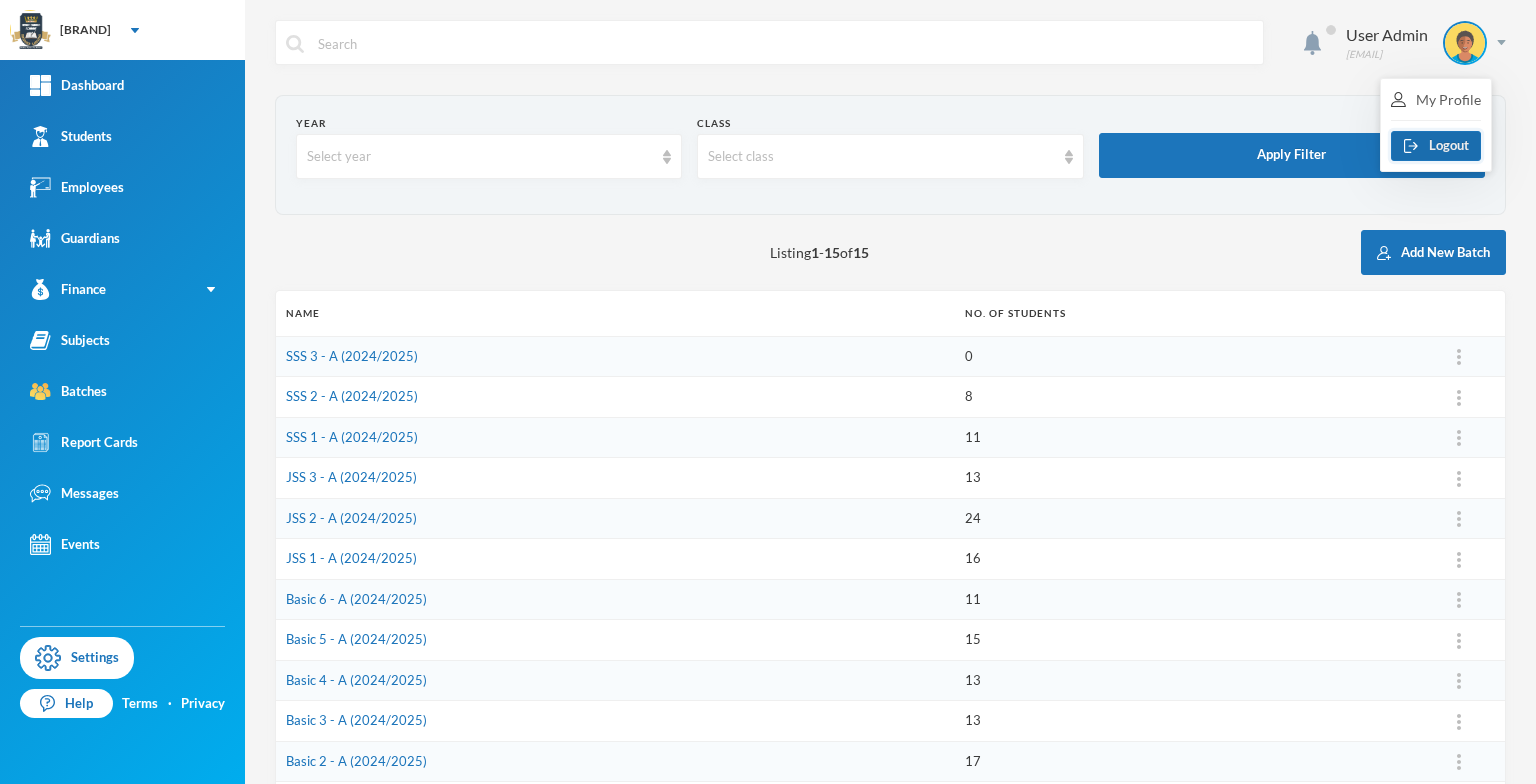 click on "Logout" at bounding box center [1436, 146] 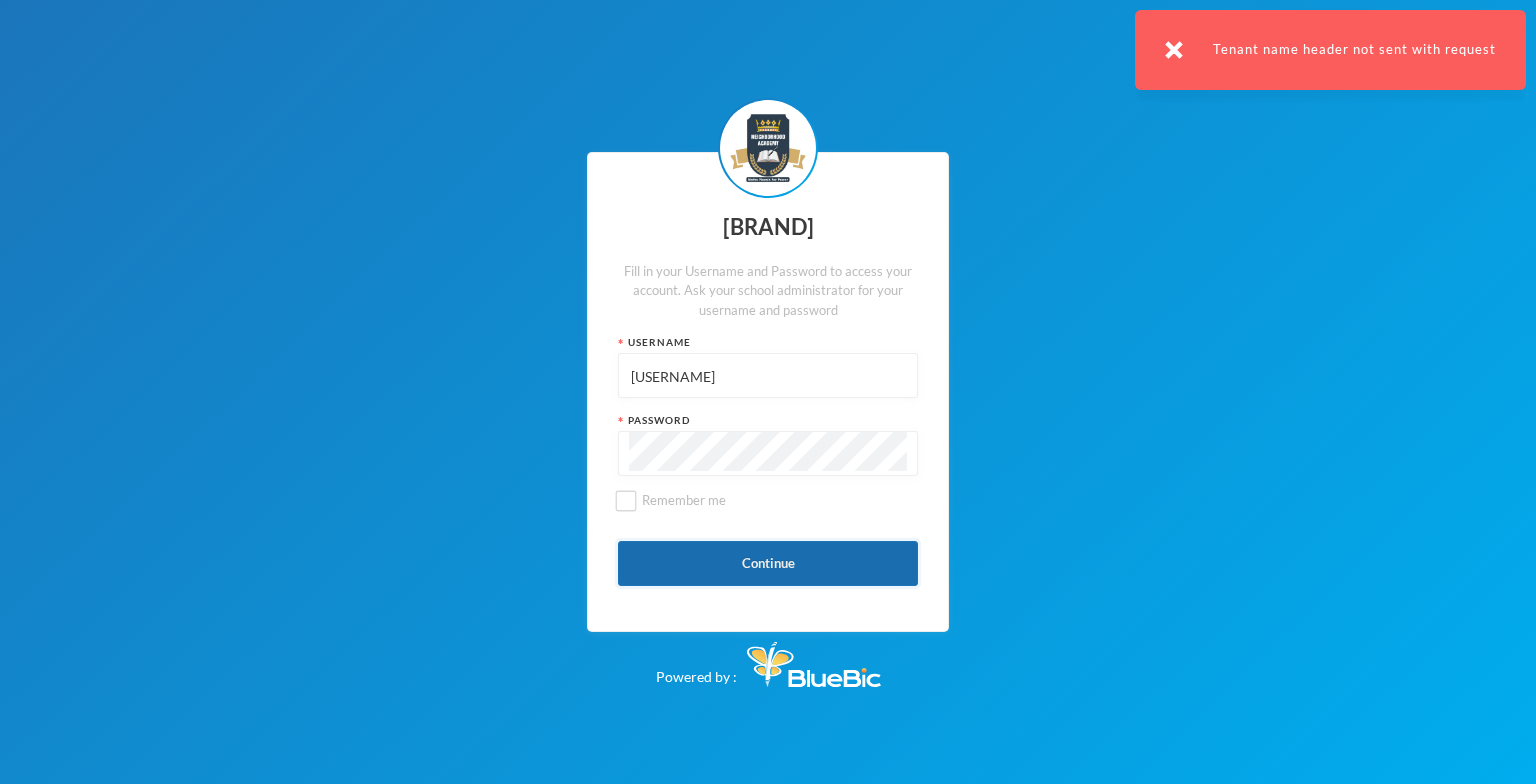 click on "Continue" at bounding box center (768, 563) 